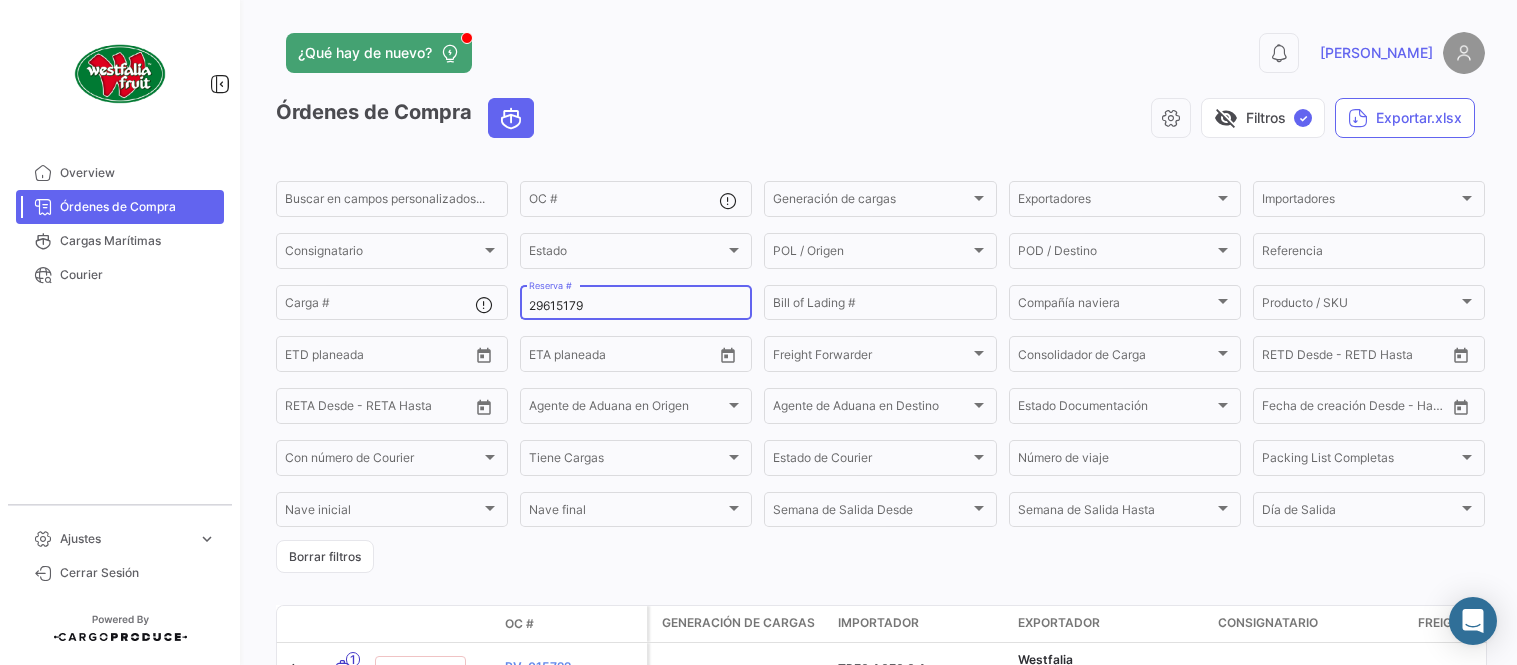 click on "29615179" at bounding box center (636, 306) 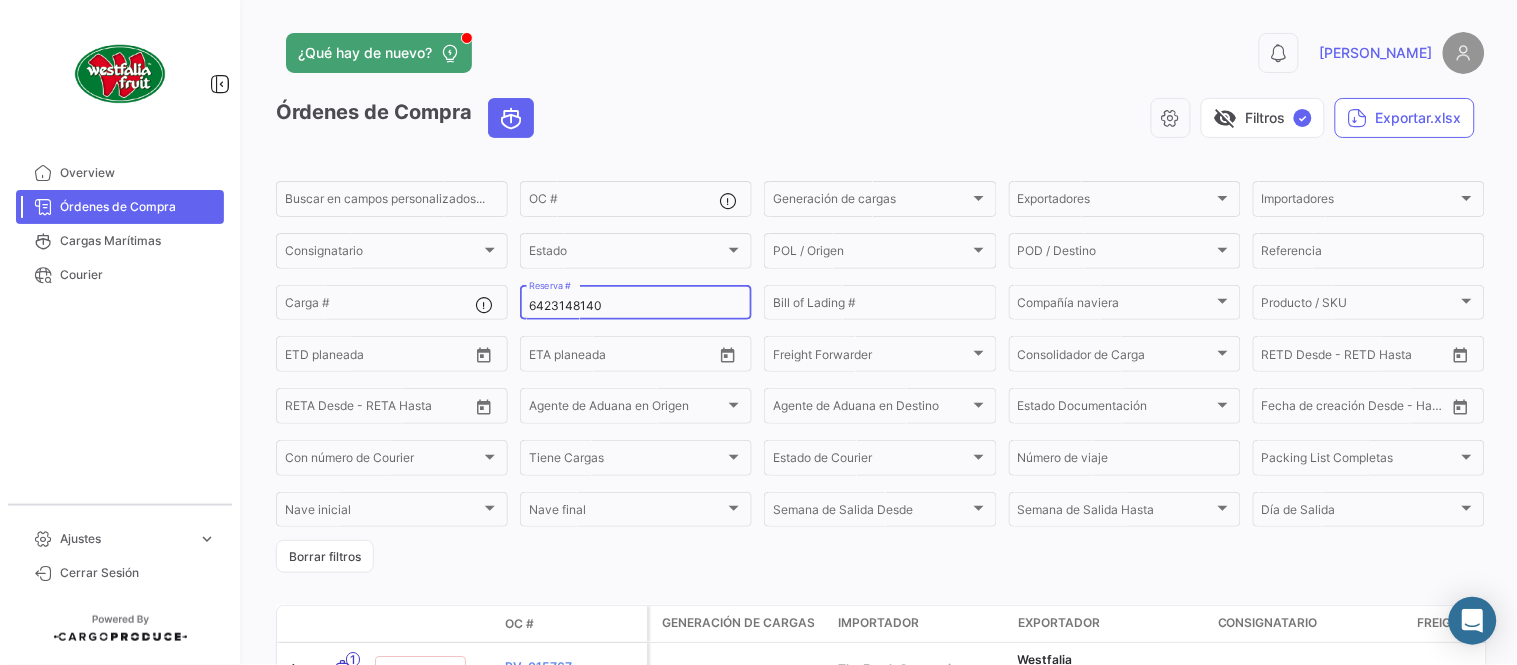 type on "6423148140" 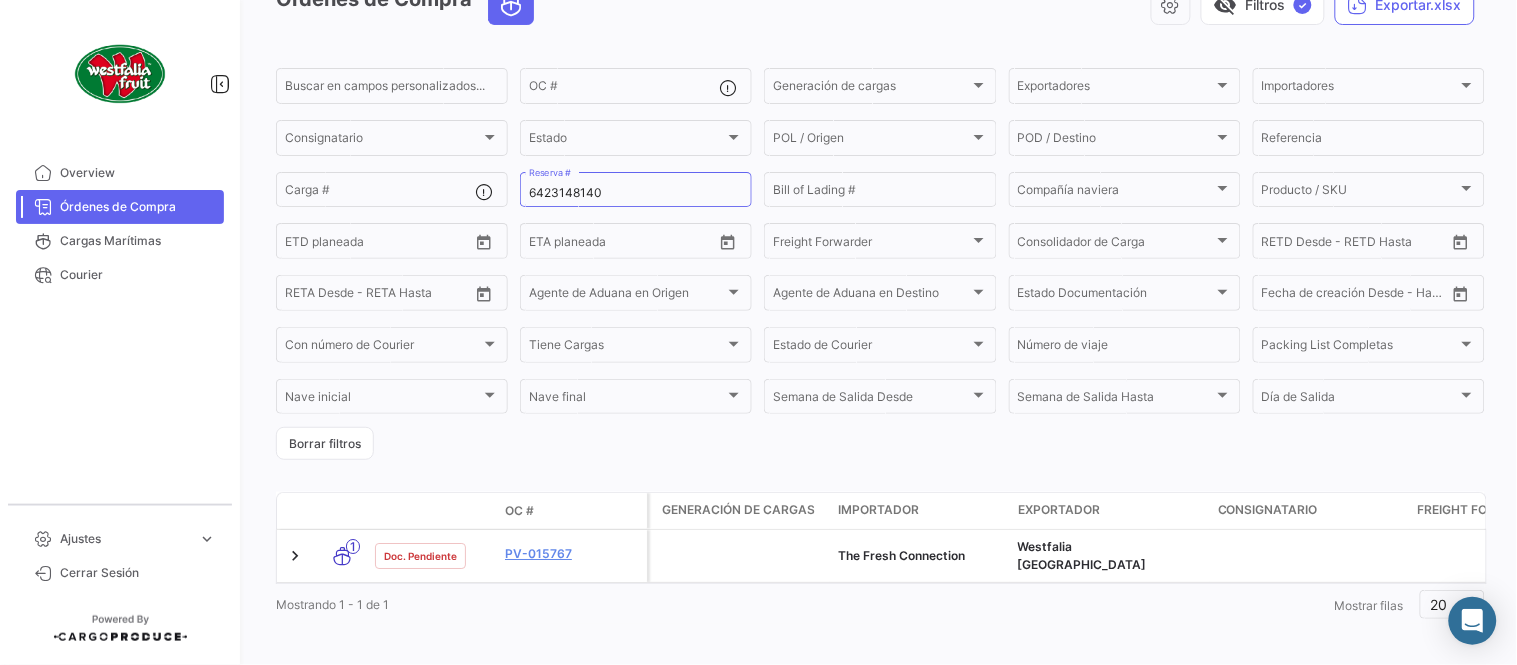 scroll, scrollTop: 128, scrollLeft: 0, axis: vertical 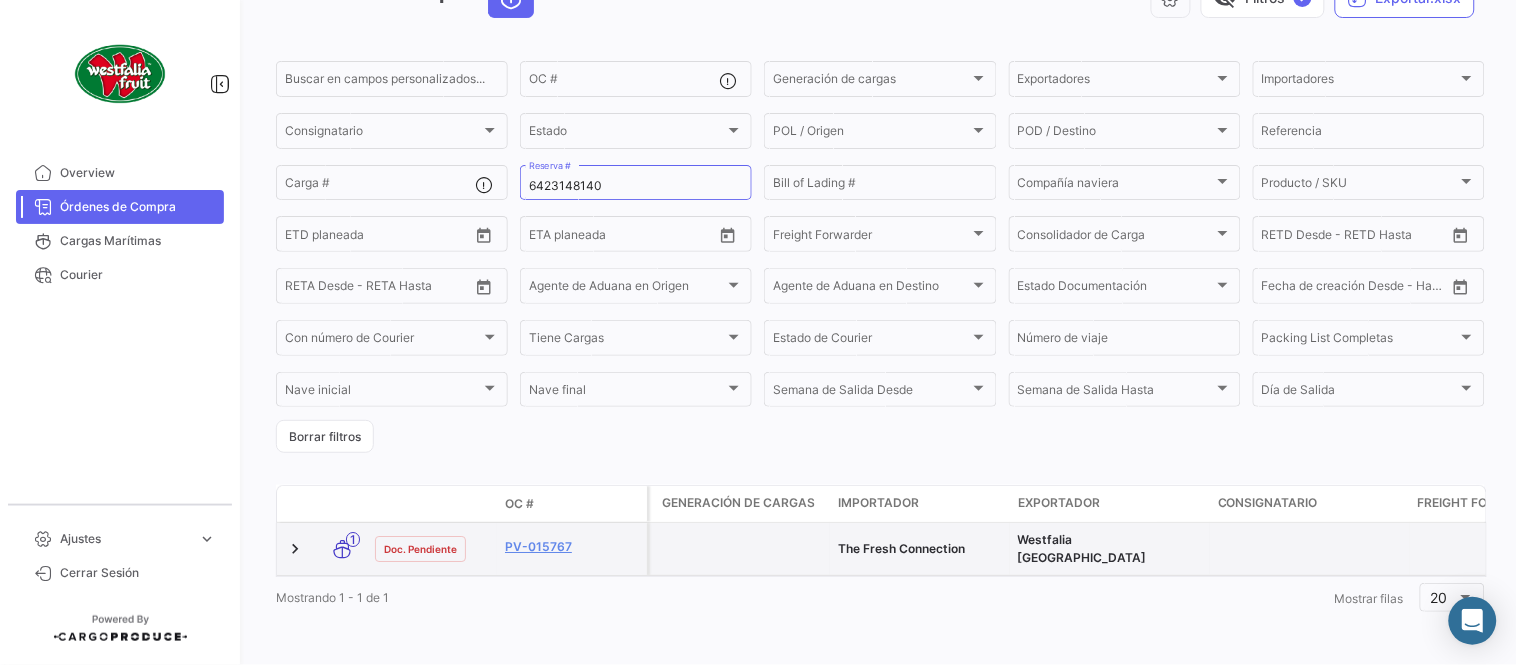 click on "PV-015767" 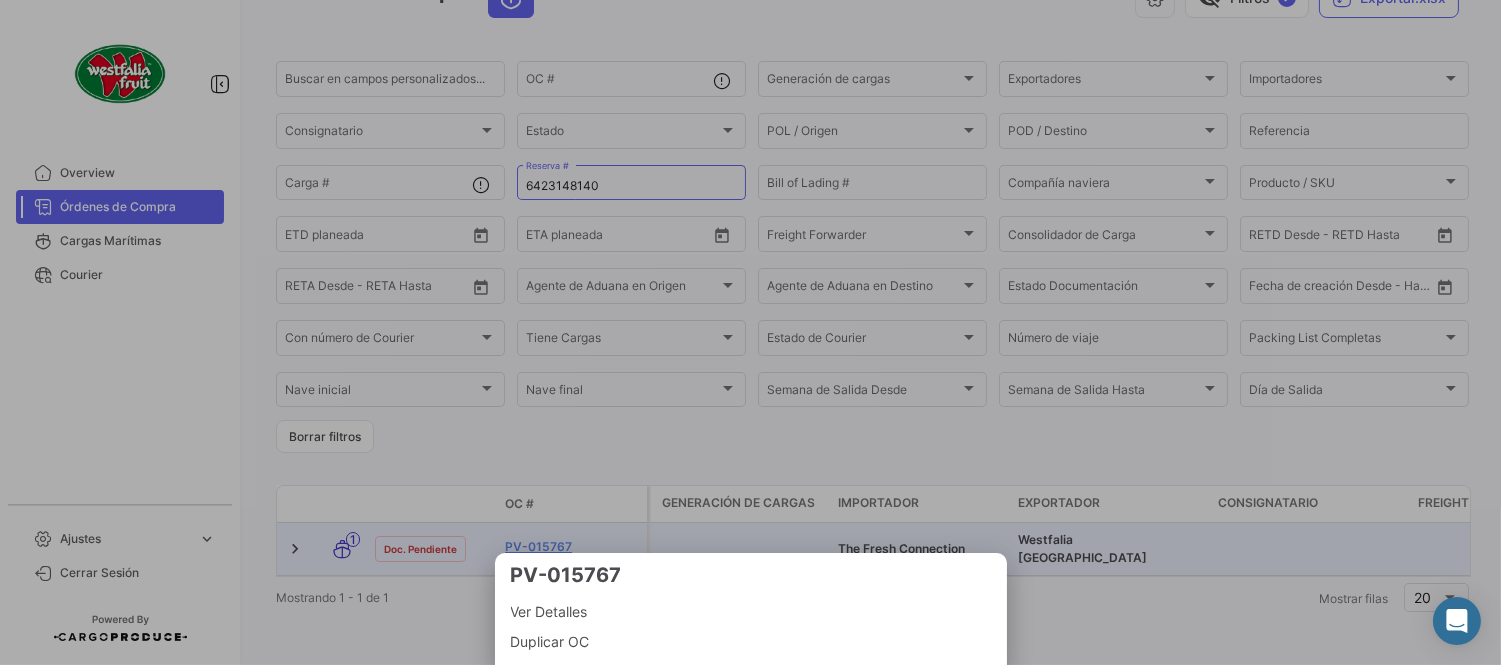 click at bounding box center [750, 332] 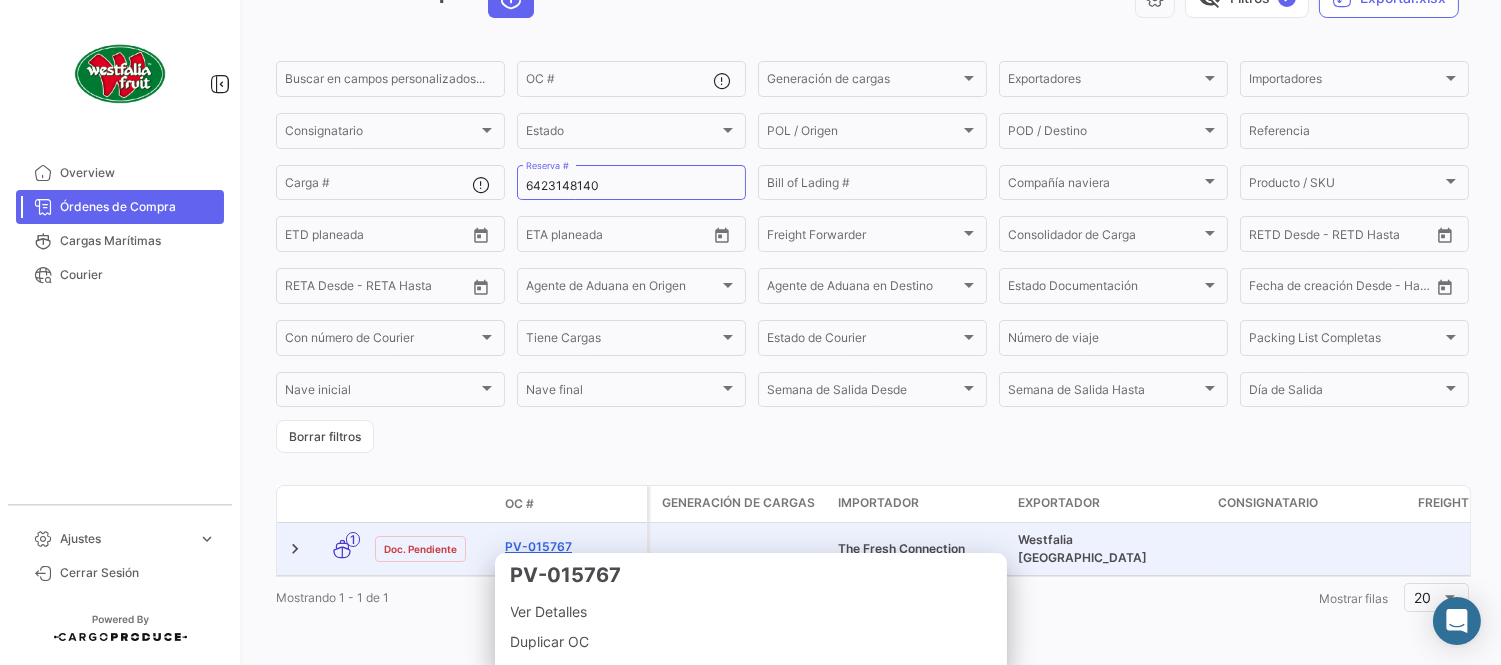 click on "PV-015767" 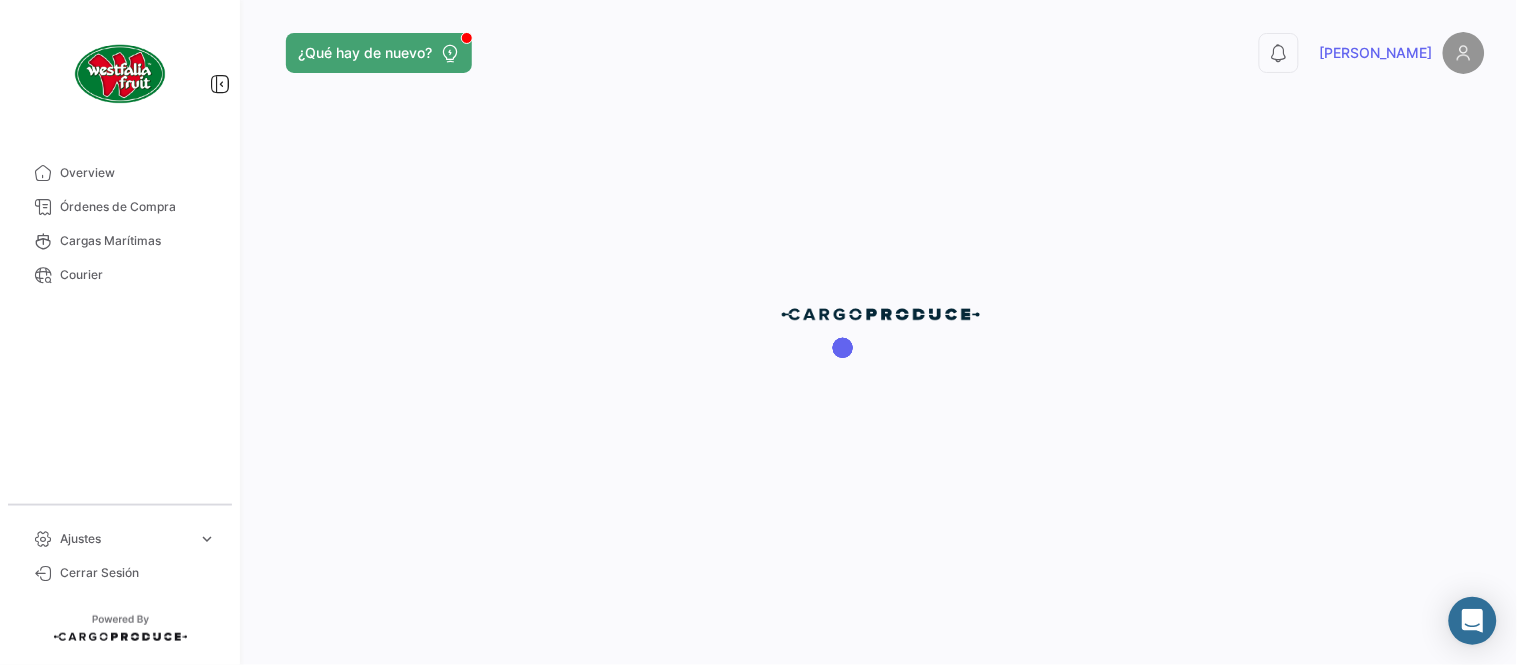 scroll, scrollTop: 0, scrollLeft: 0, axis: both 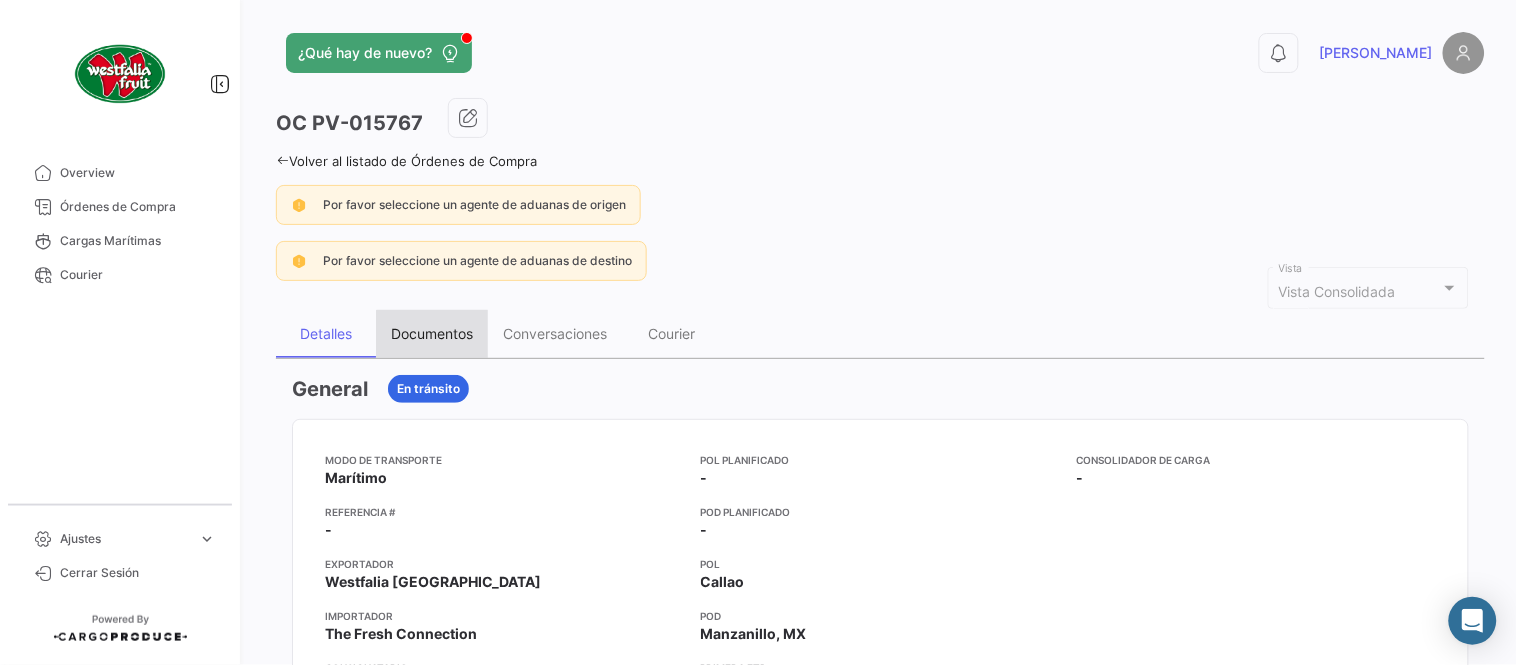 click on "Documentos" at bounding box center [432, 334] 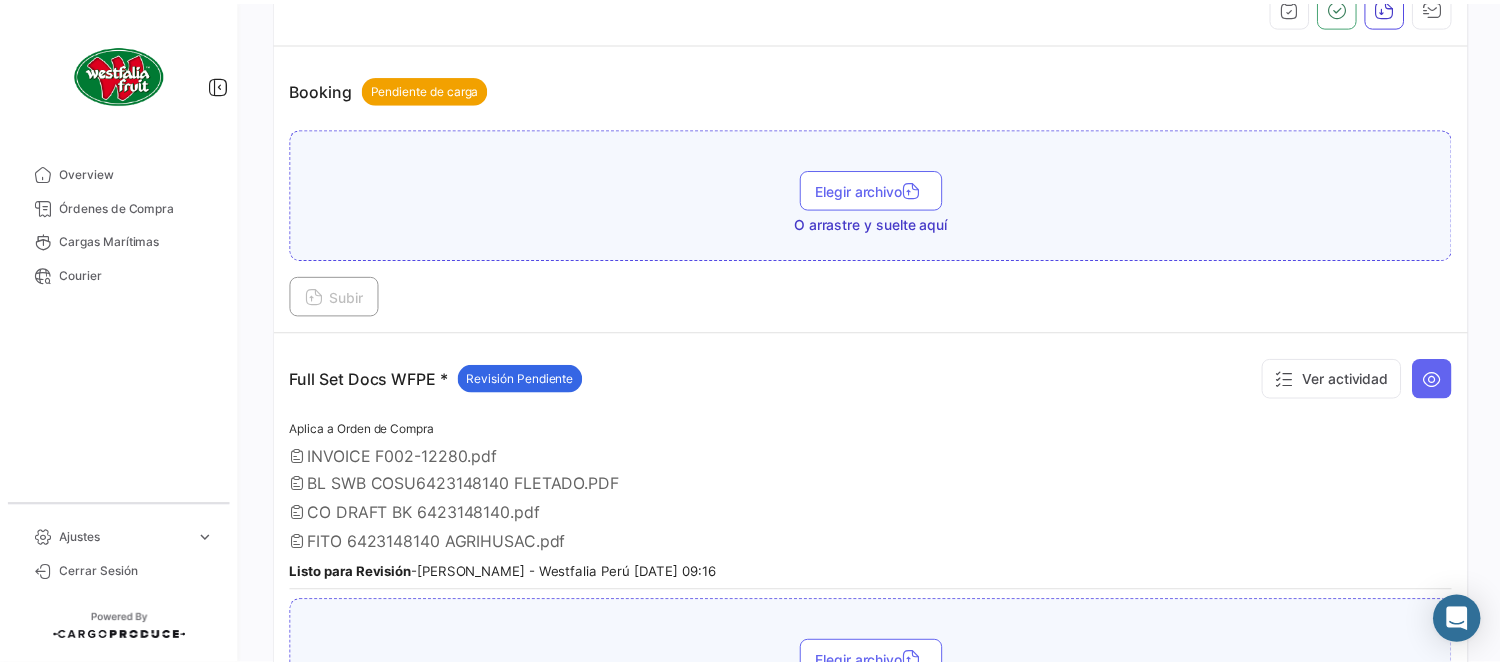 scroll, scrollTop: 665, scrollLeft: 0, axis: vertical 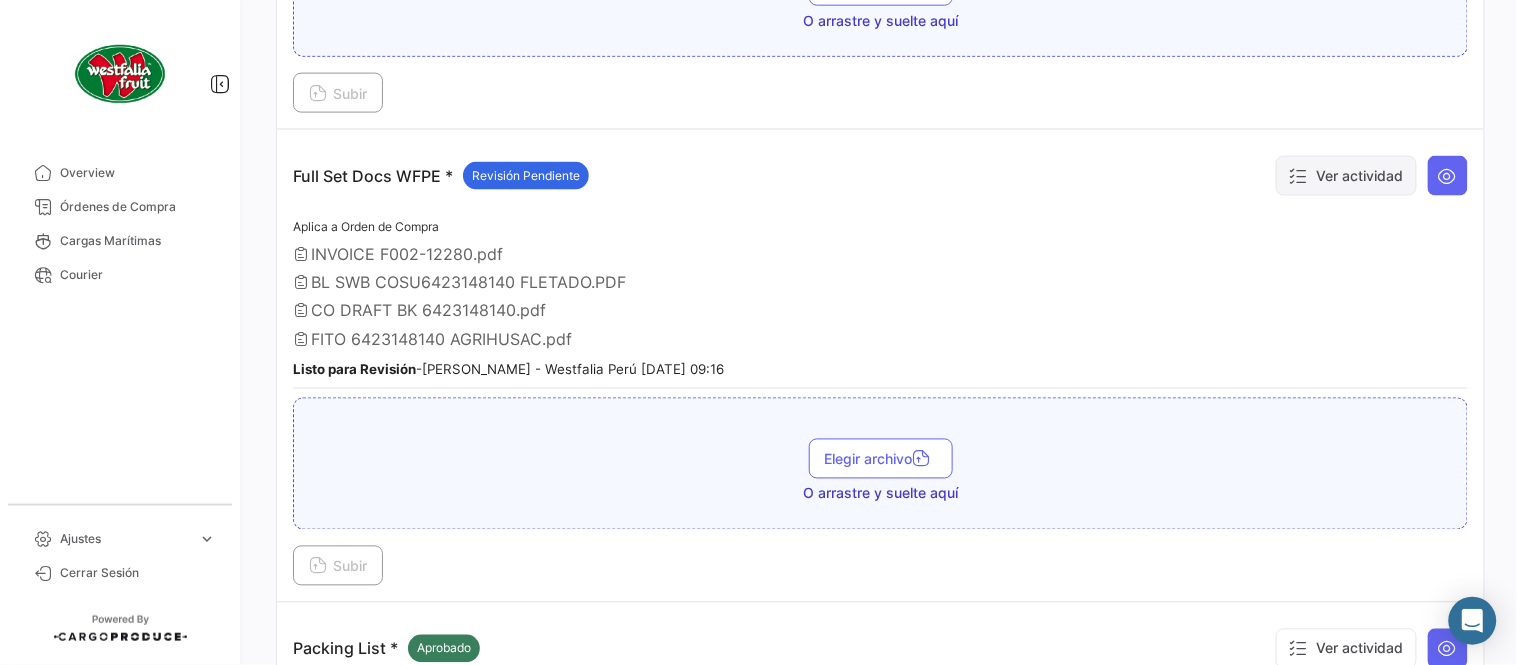click on "Ver actividad" at bounding box center (1346, 176) 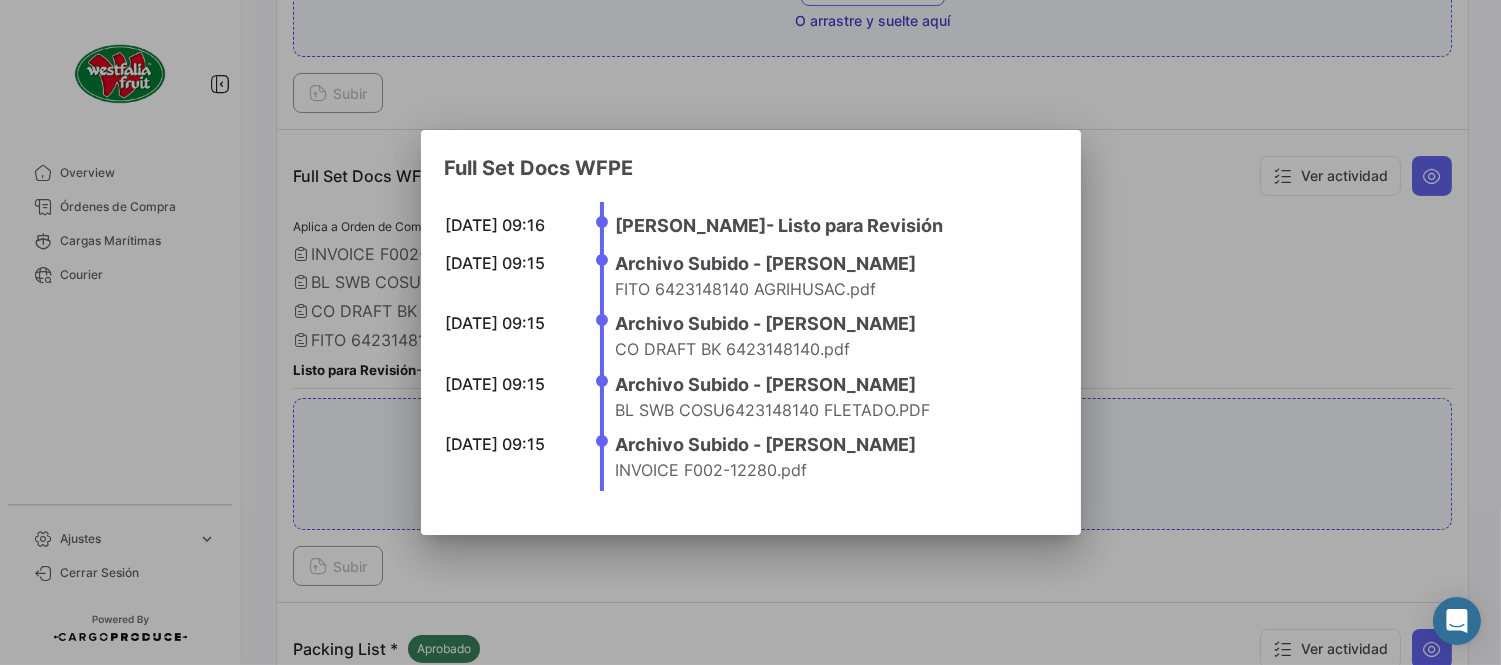 click at bounding box center [750, 332] 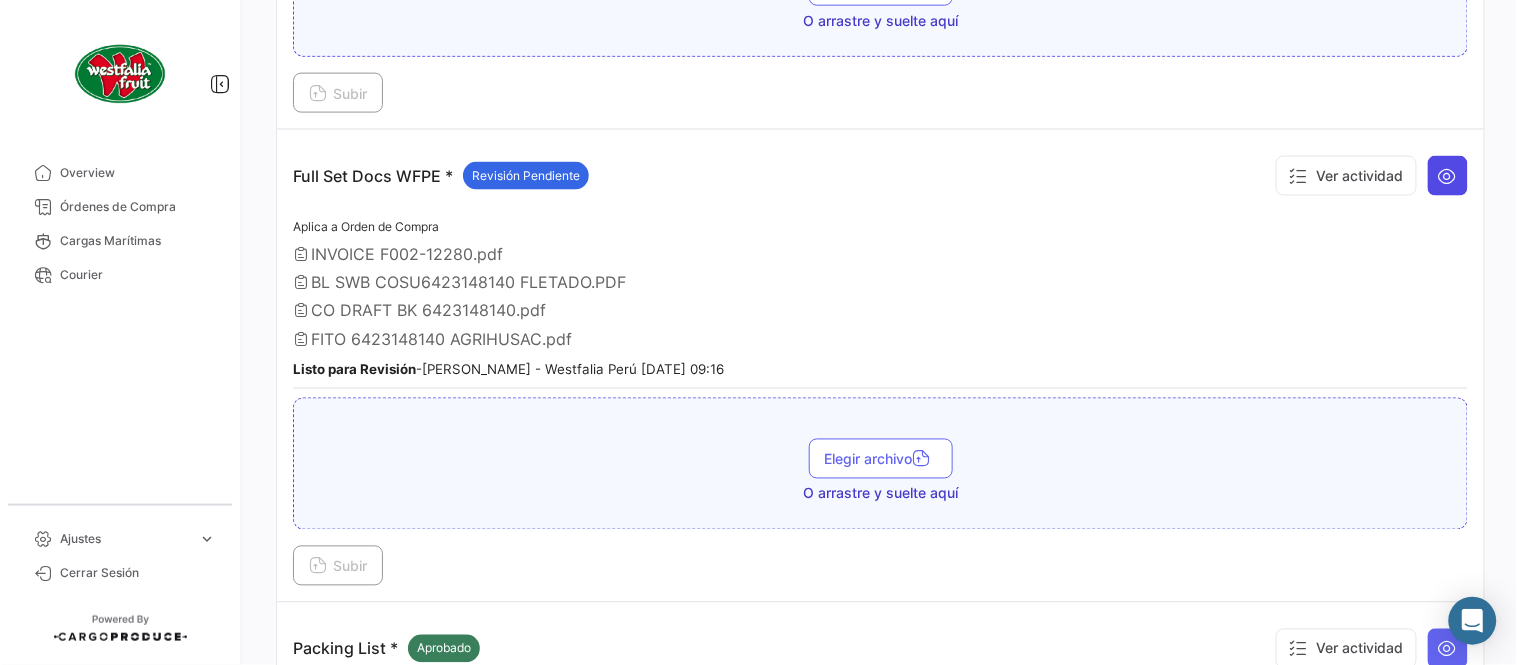 click at bounding box center [1448, 176] 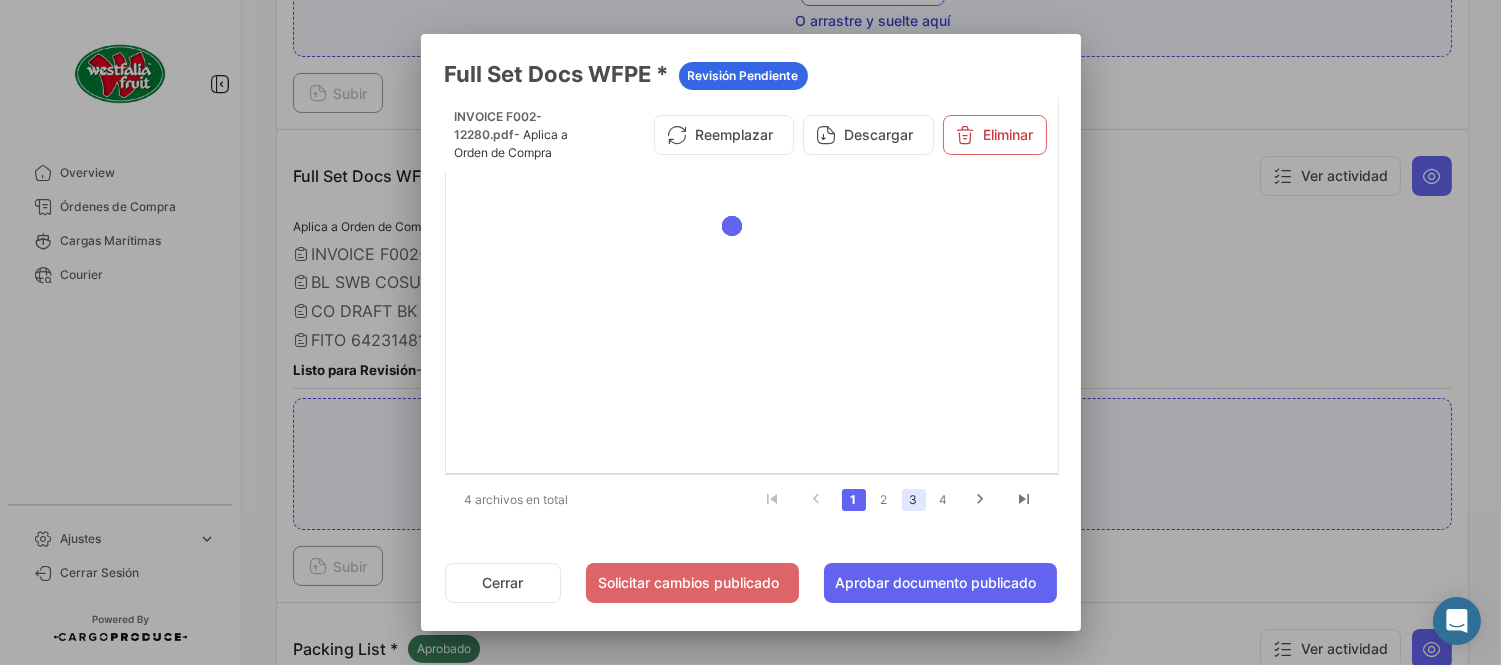 click on "3" 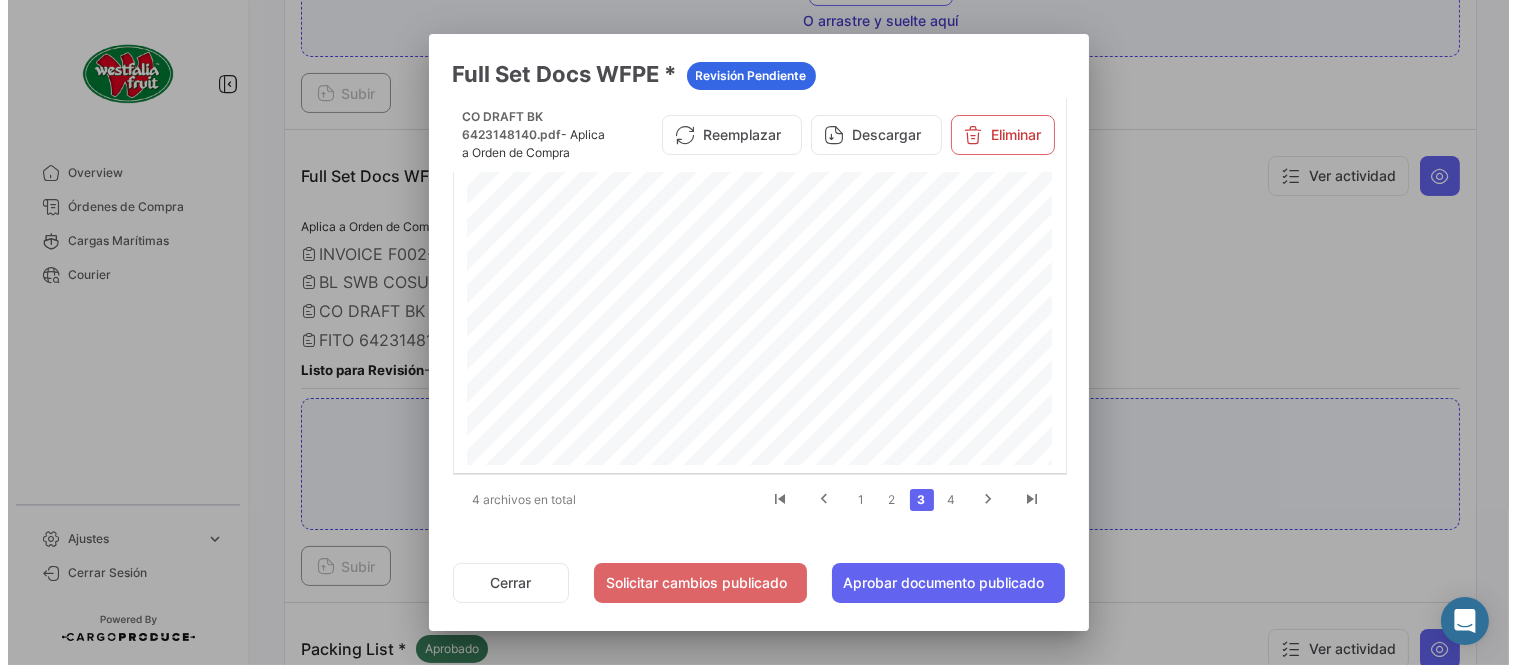 scroll, scrollTop: 444, scrollLeft: 0, axis: vertical 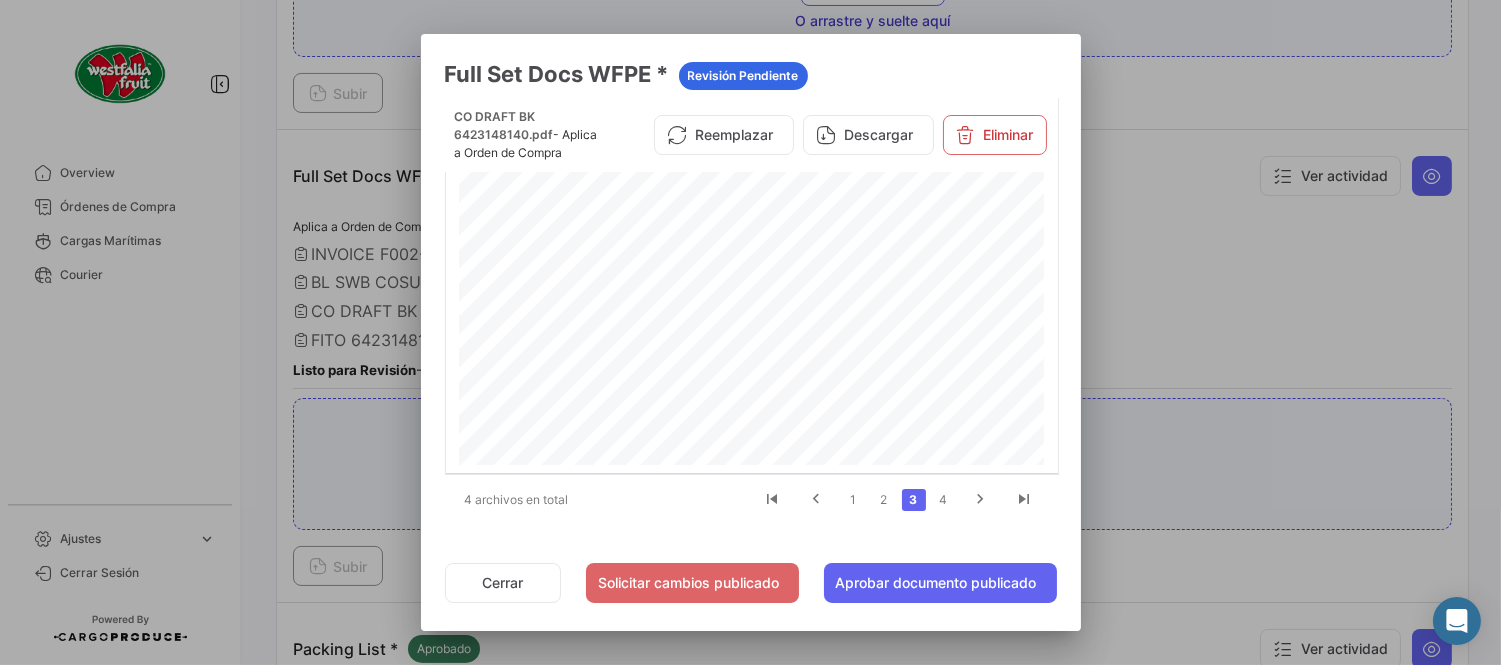 click at bounding box center [750, 332] 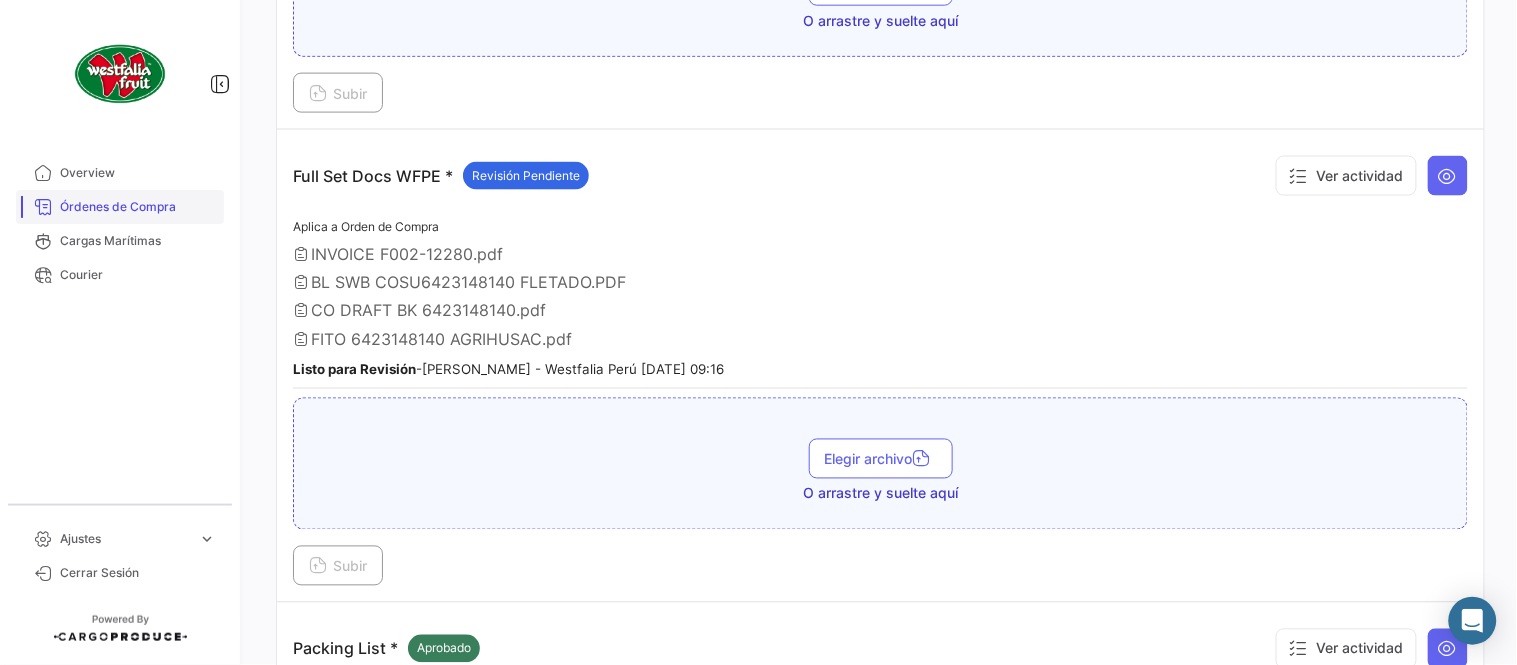 click on "Órdenes de Compra" at bounding box center [138, 207] 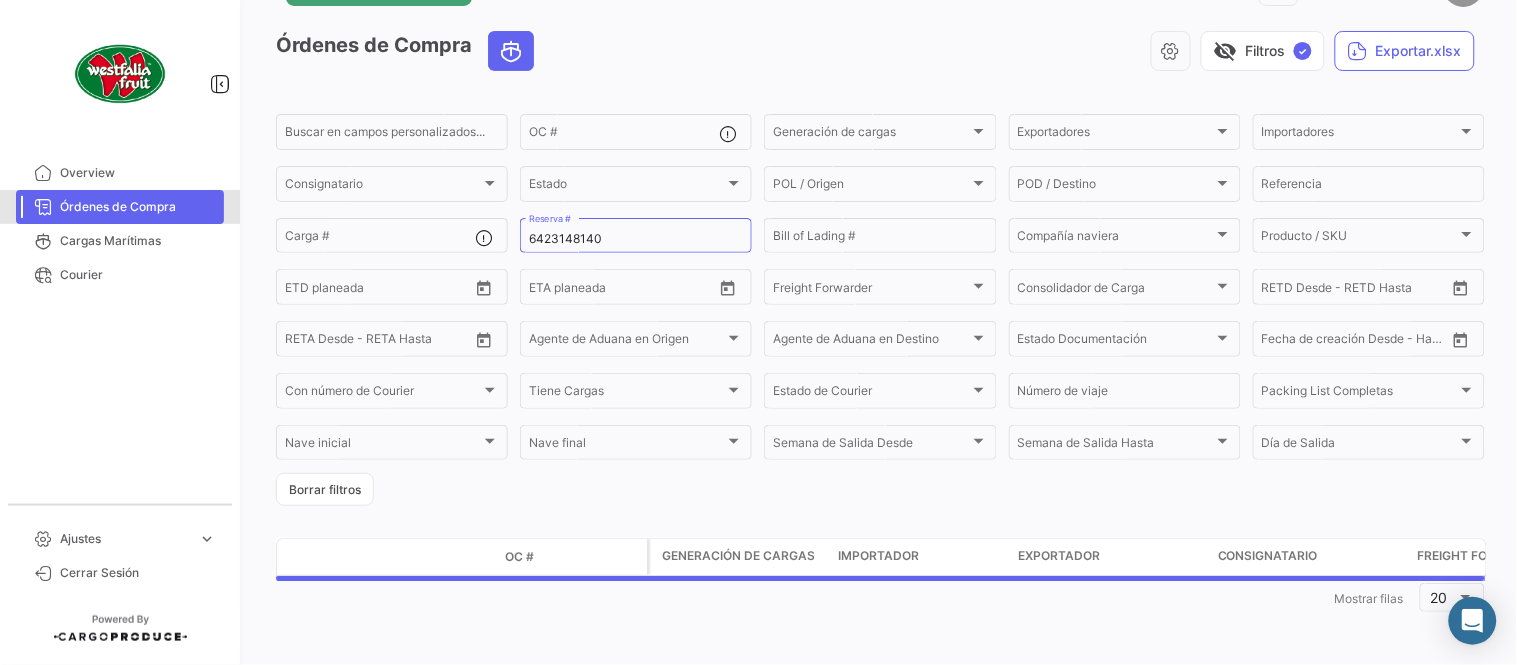 scroll, scrollTop: 0, scrollLeft: 0, axis: both 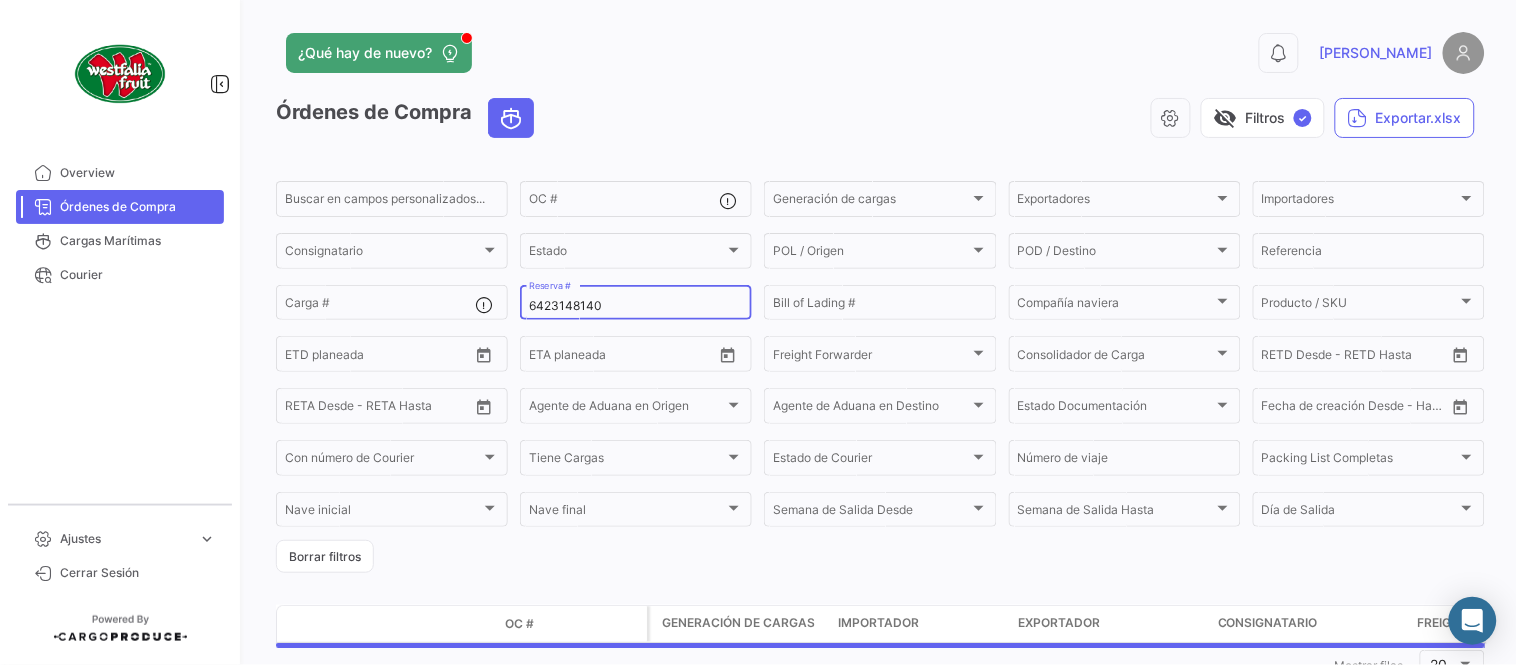 click on "6423148140" at bounding box center (636, 306) 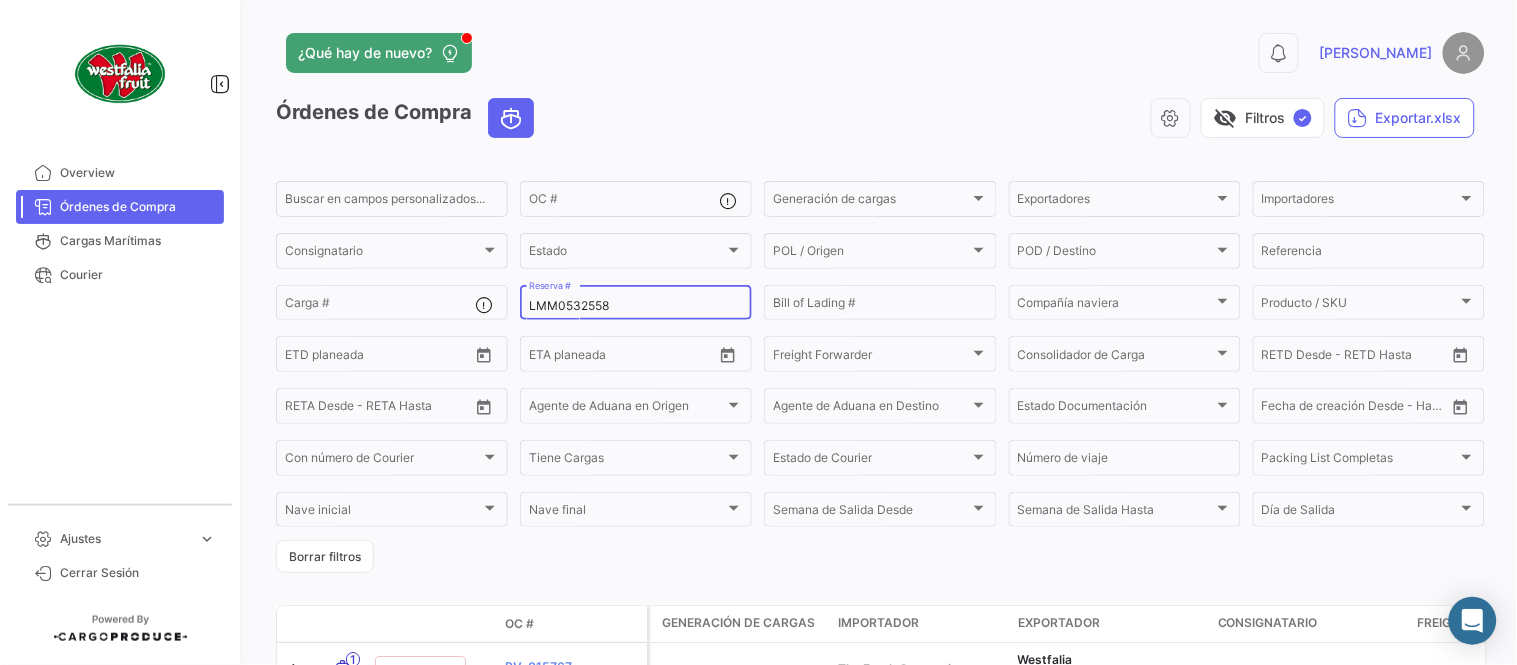 type on "LMM0532558" 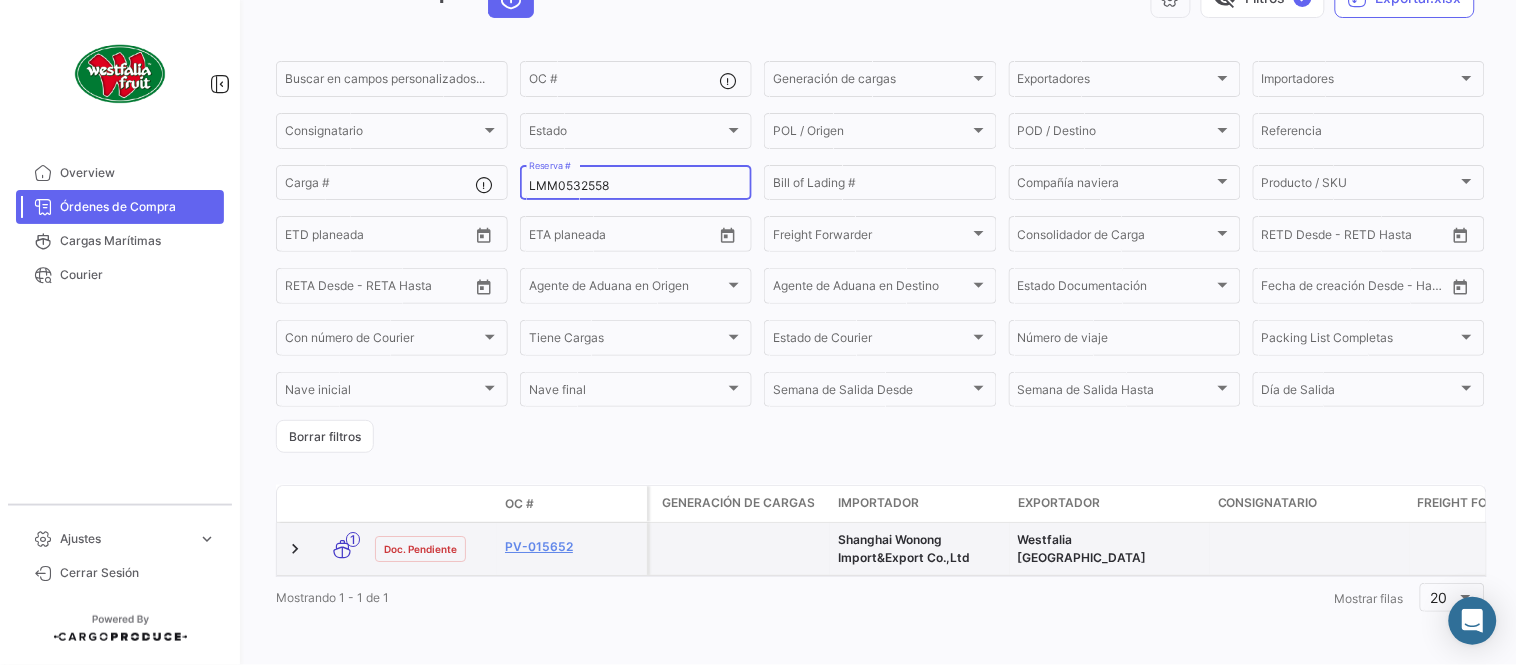 scroll, scrollTop: 136, scrollLeft: 0, axis: vertical 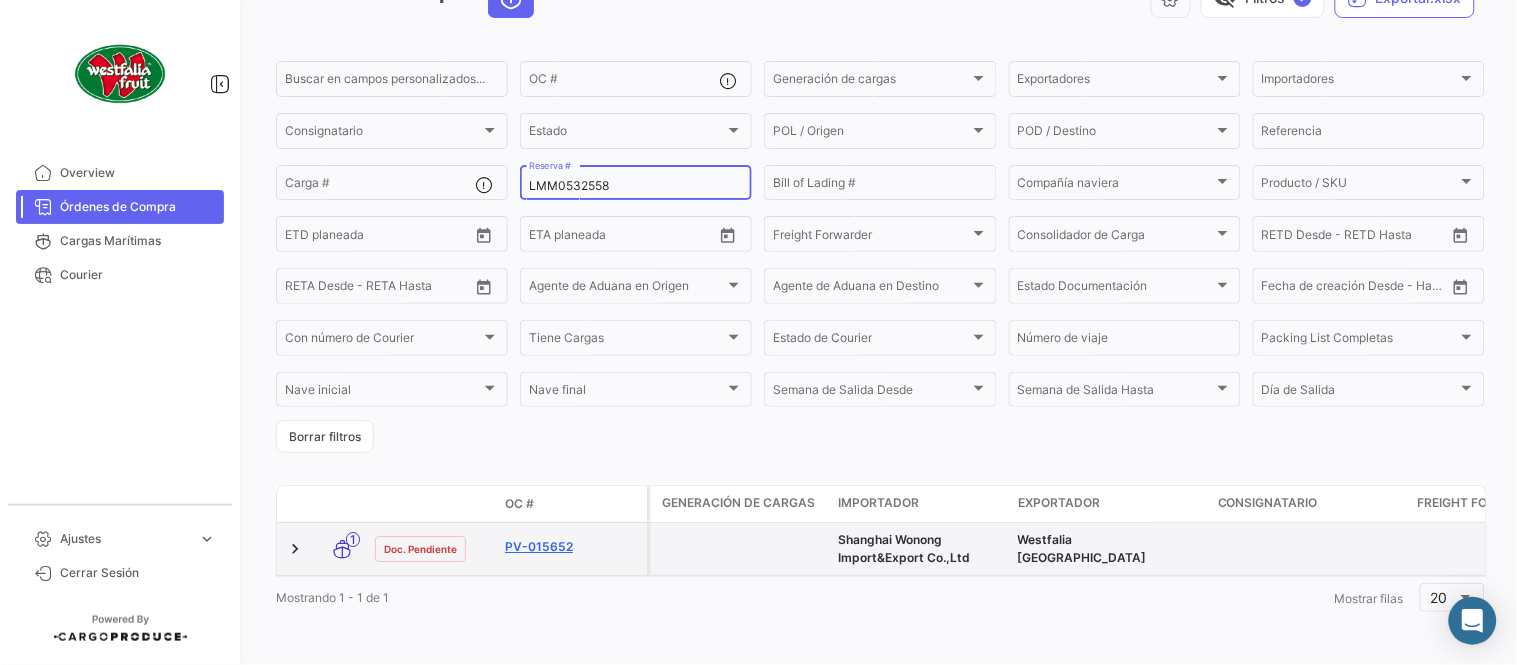 click on "PV-015652" 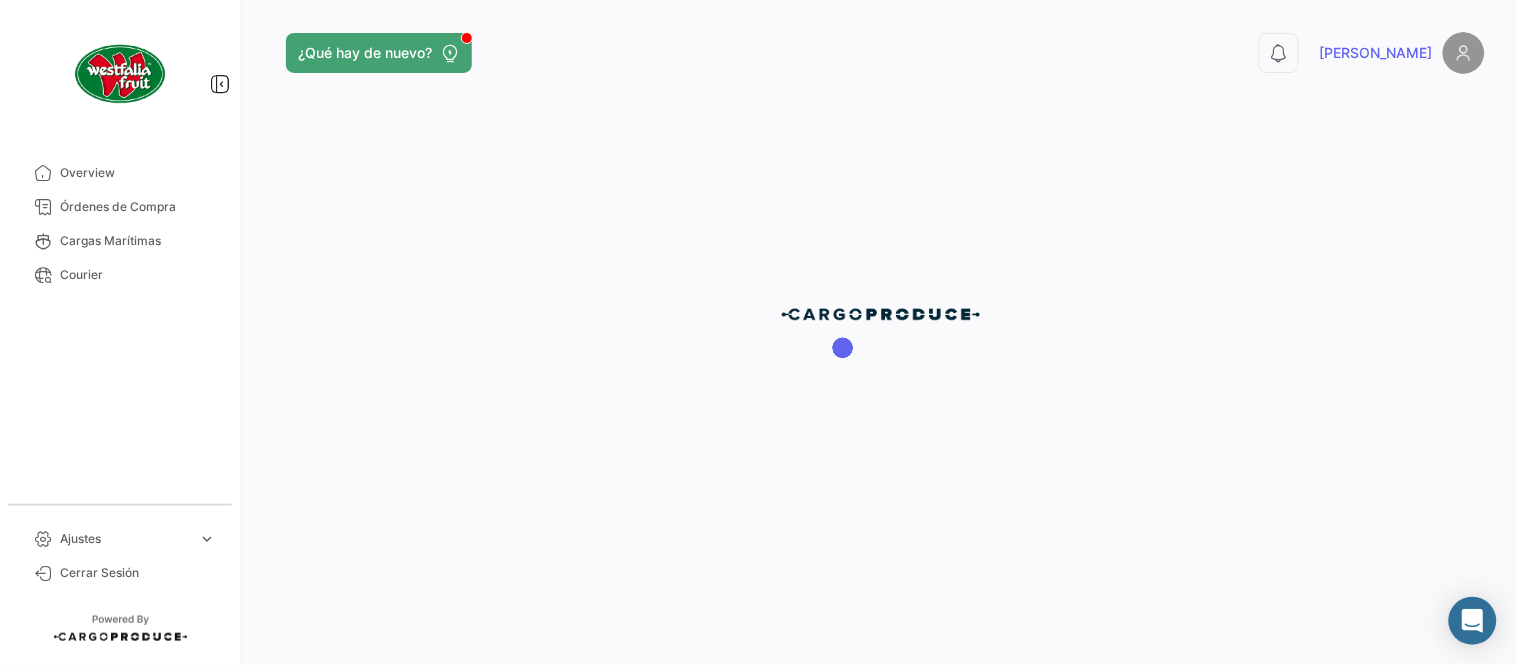 scroll, scrollTop: 0, scrollLeft: 0, axis: both 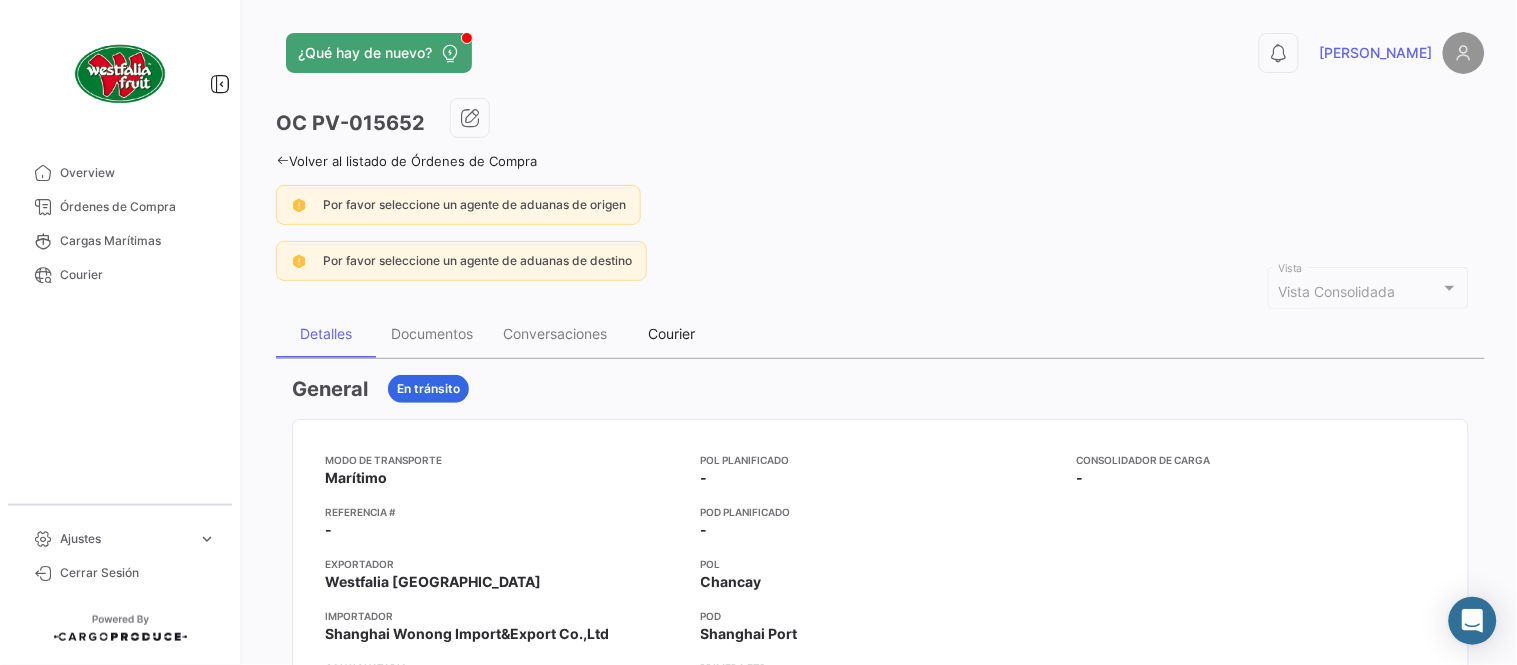click on "Courier" at bounding box center [672, 334] 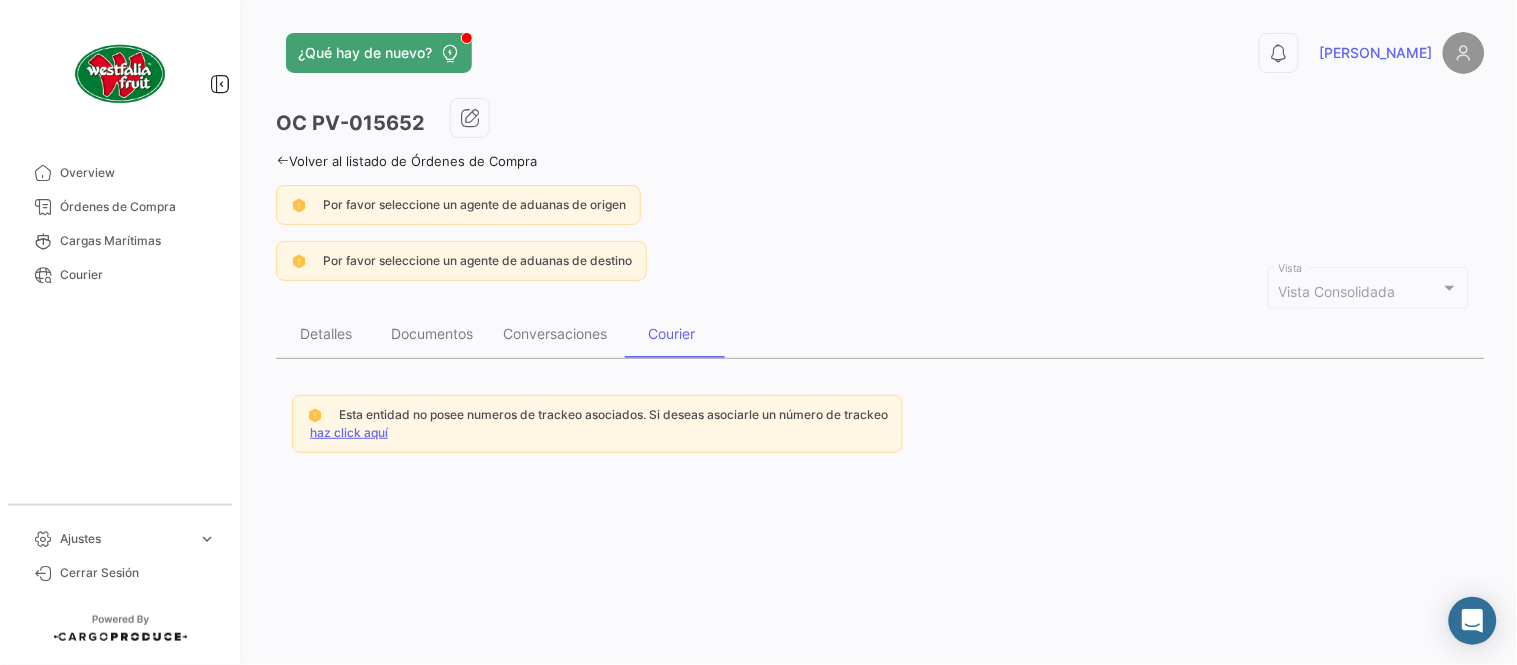click on "haz click aquí" at bounding box center [349, 432] 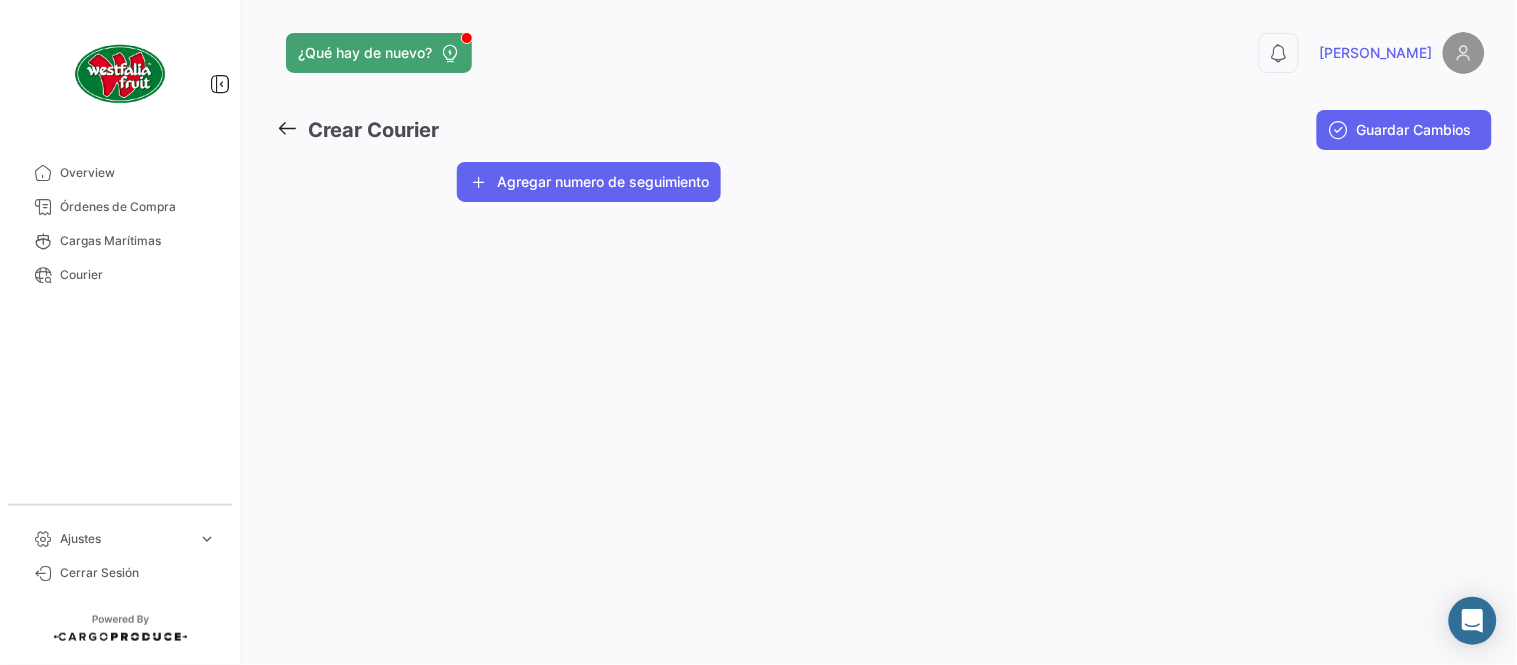 click on "Agregar numero de seguimiento" 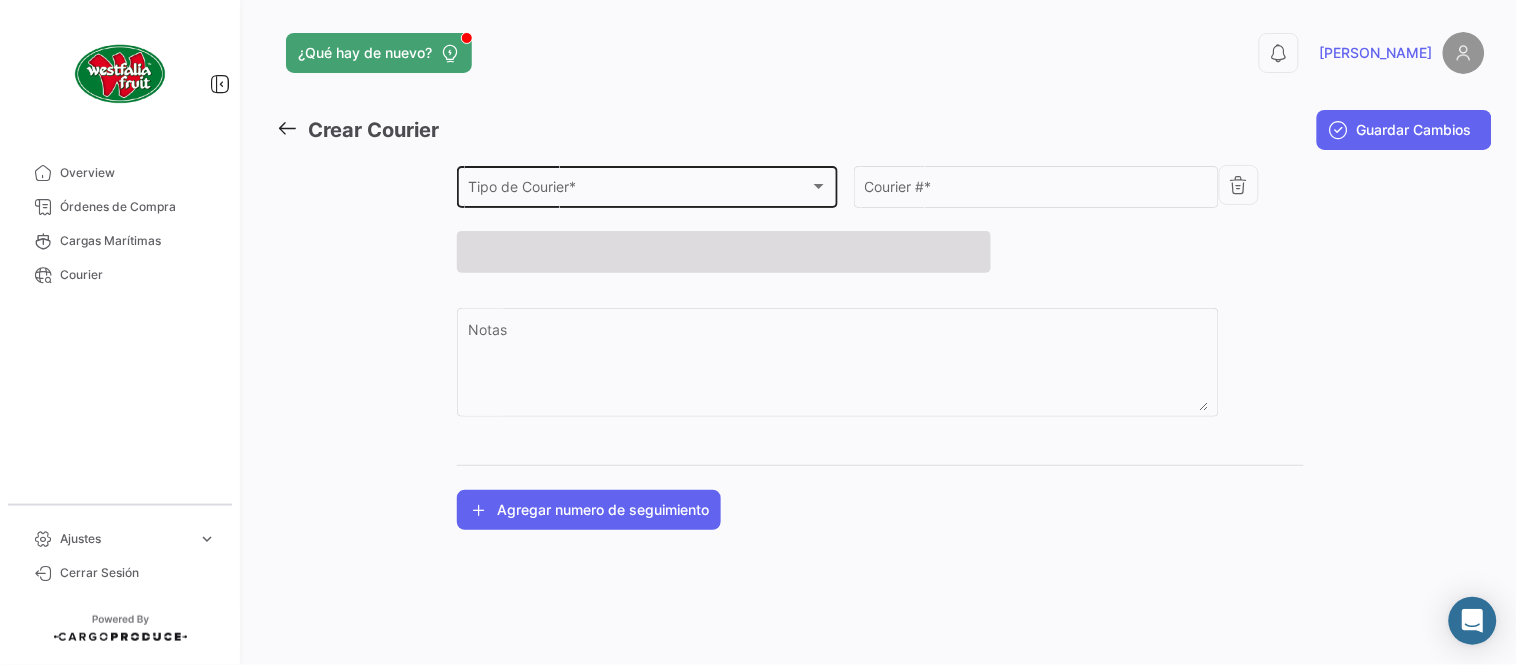 click on "Tipo de Courier * Tipo de Courier  *" 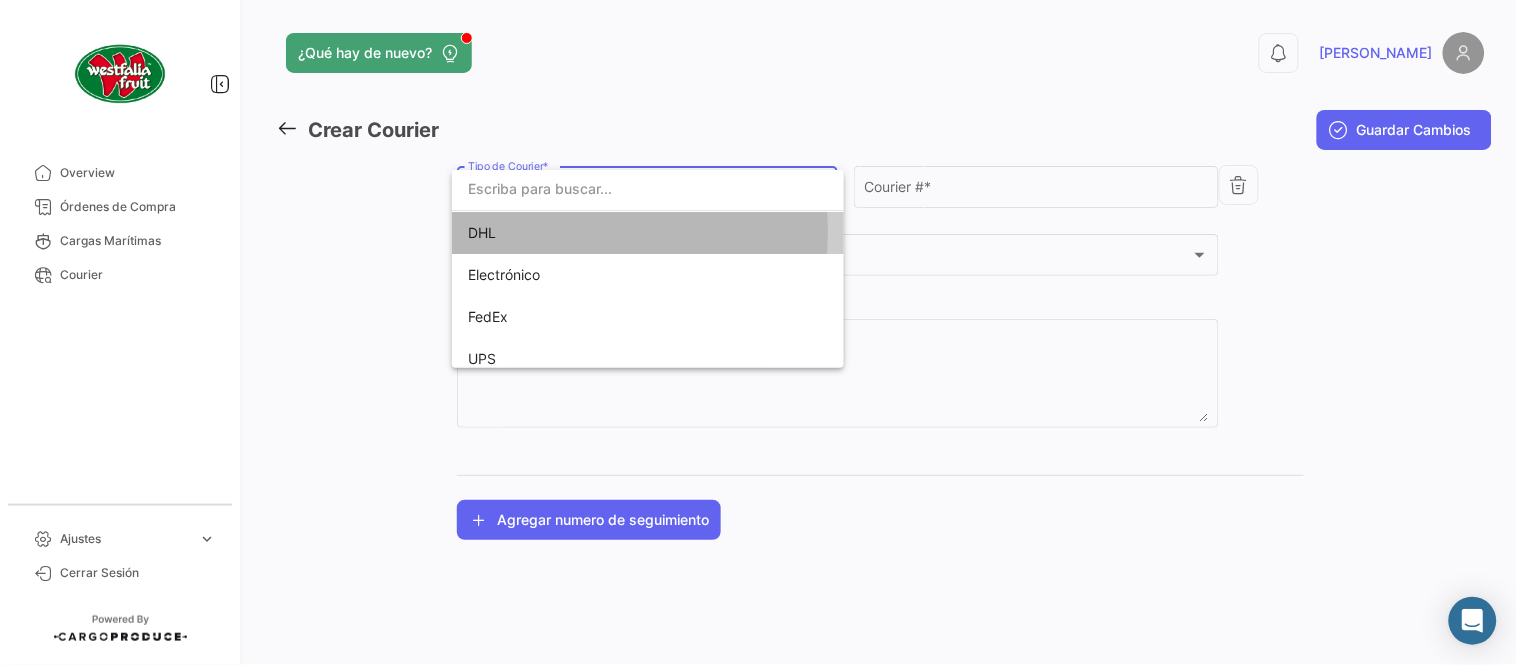 click on "DHL" at bounding box center [608, 233] 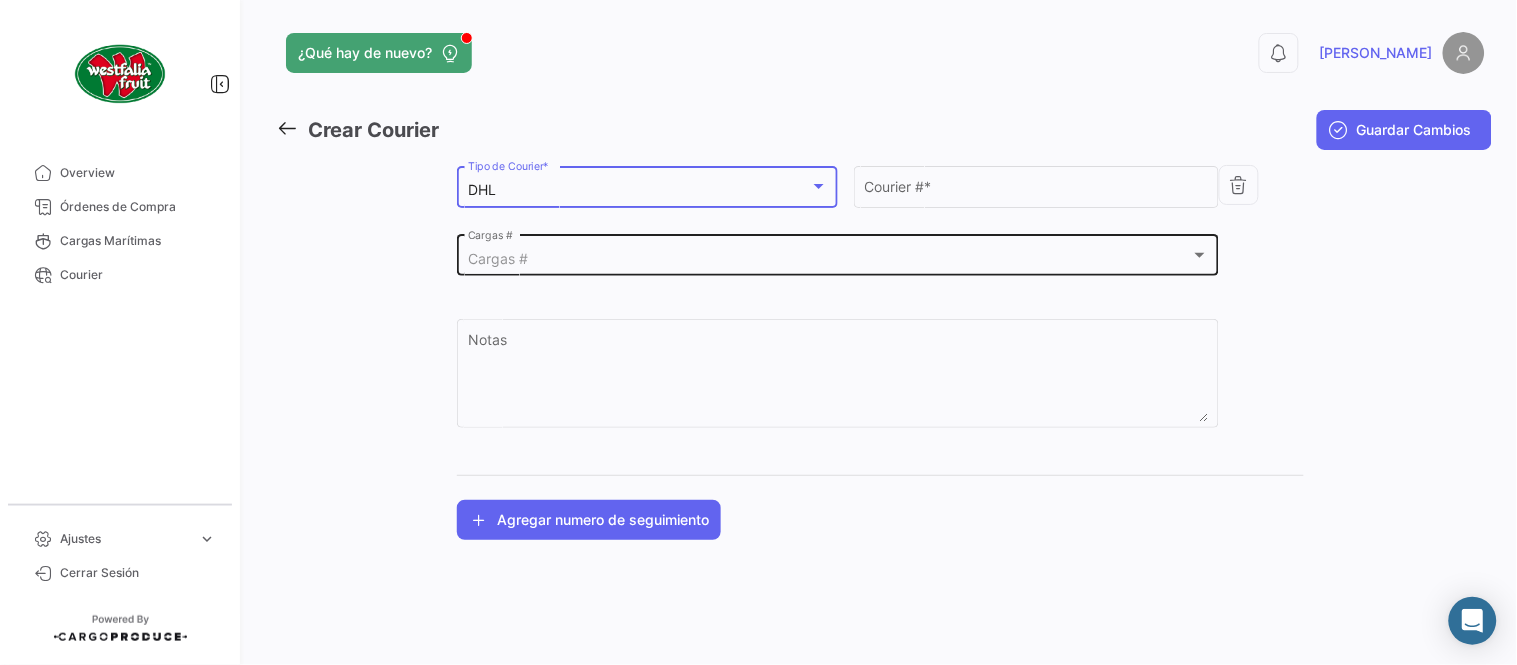 click on "Cargas #  Cargas #" 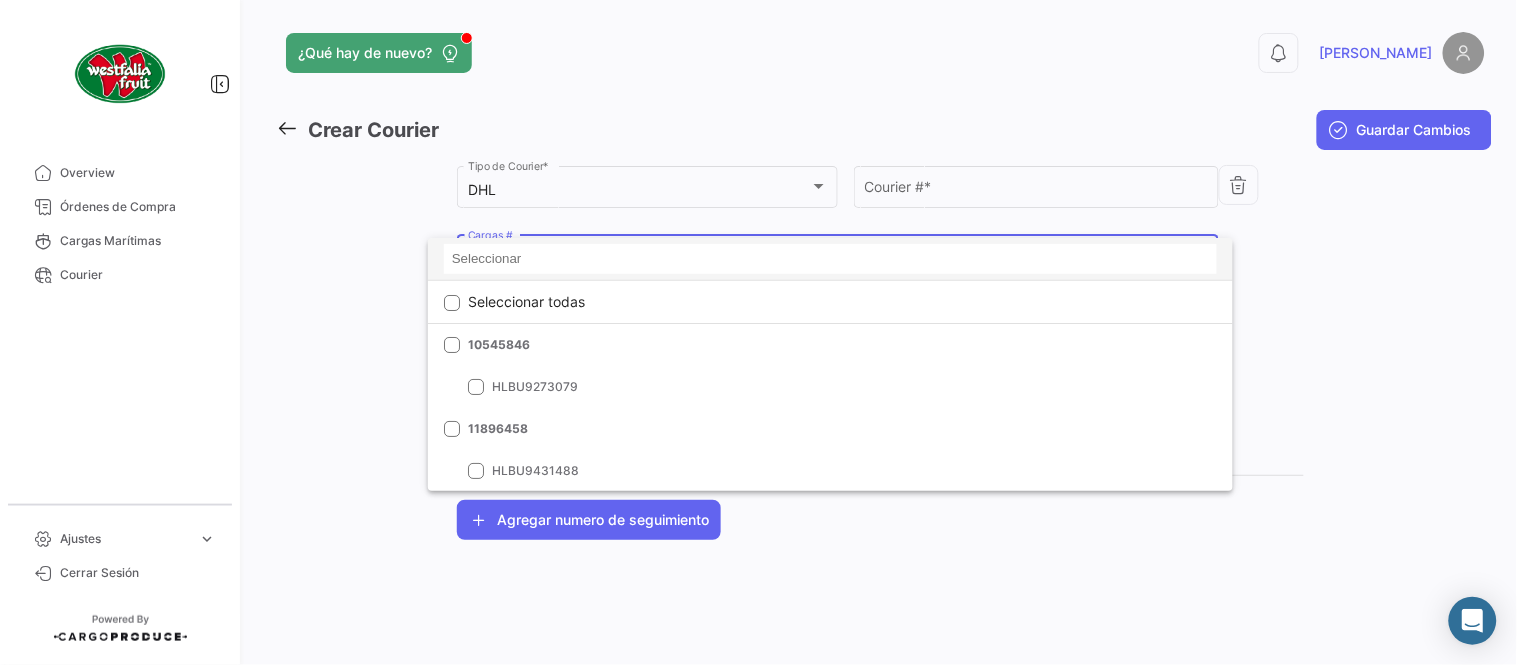 click at bounding box center (830, 259) 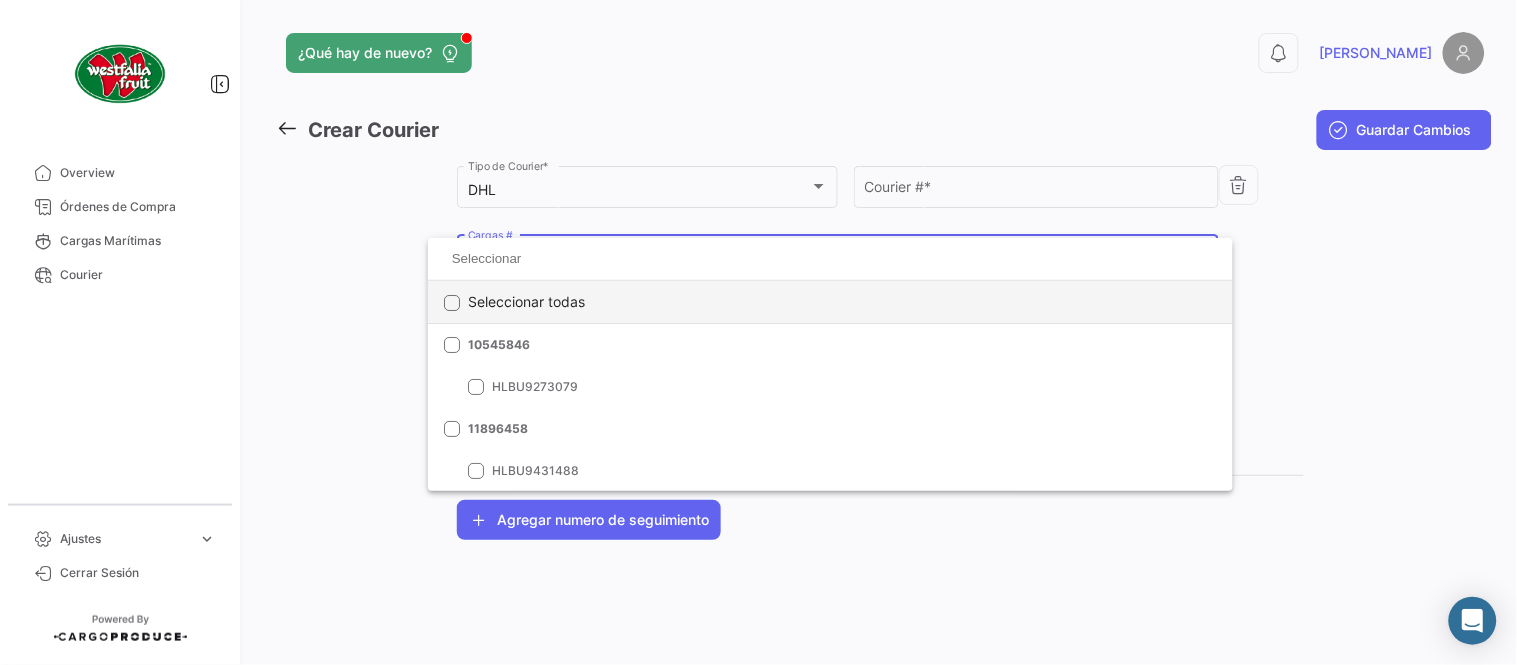 click on "Seleccionar todas" 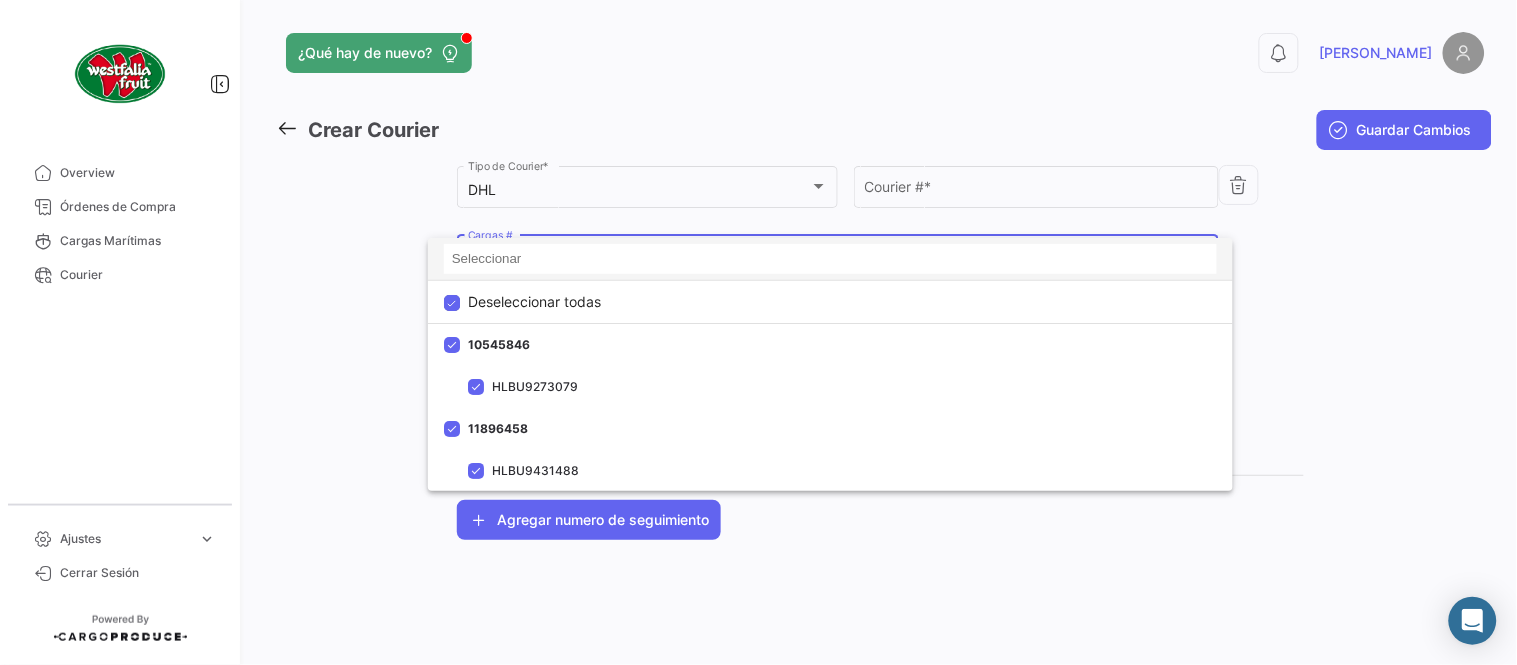 click at bounding box center (830, 259) 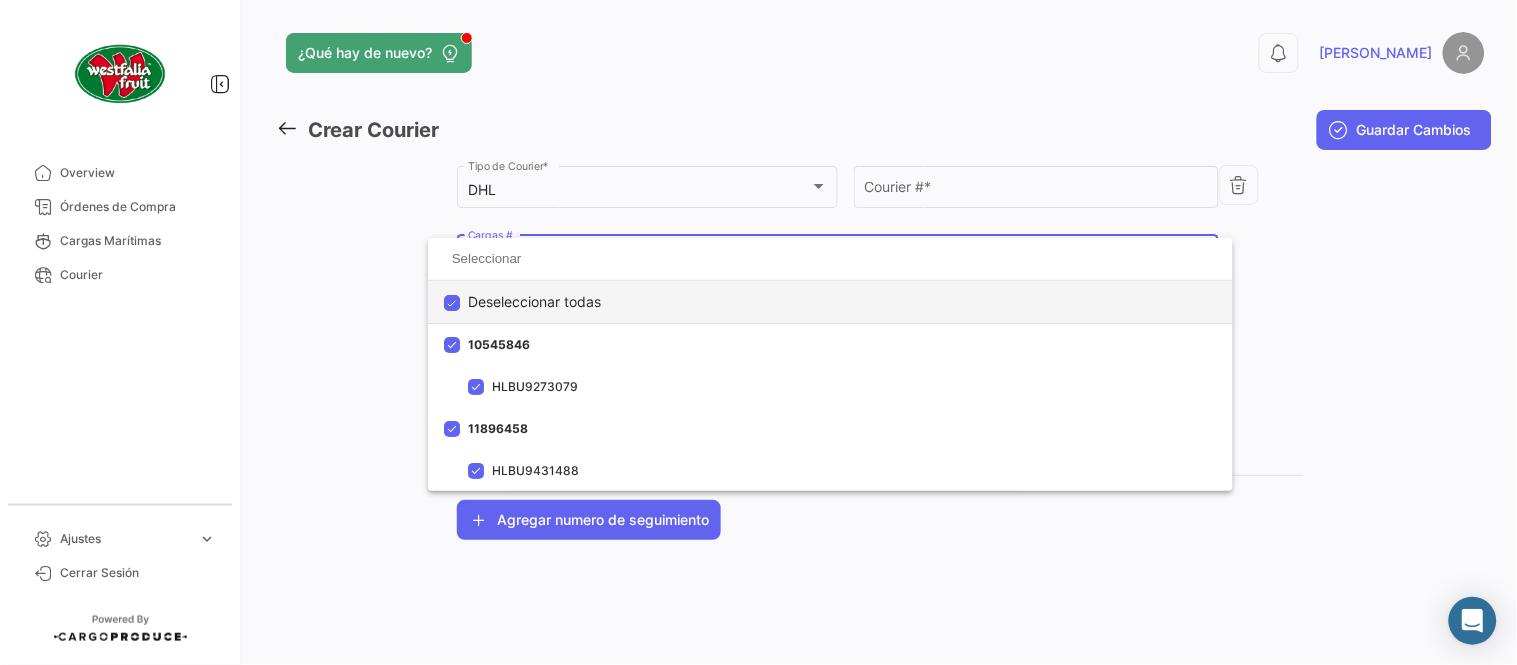 click on "Deseleccionar todas" 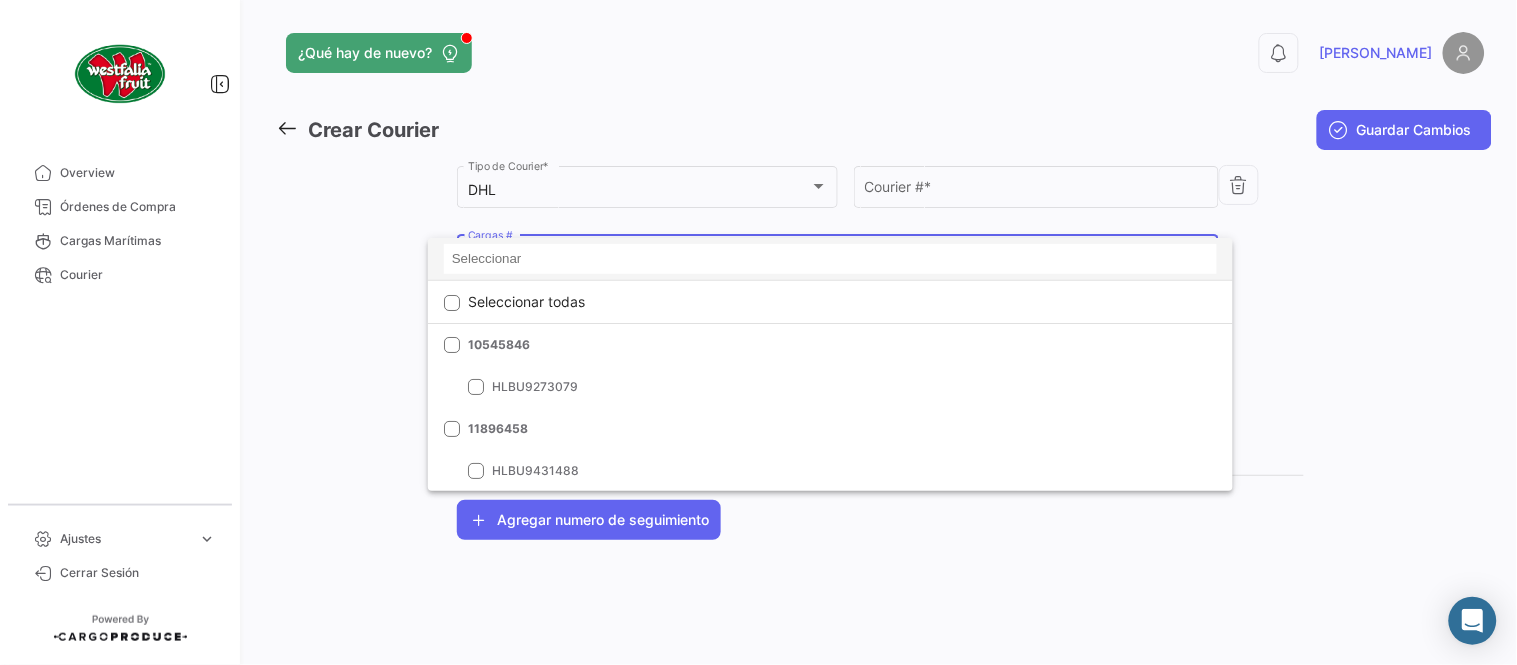 click at bounding box center (830, 259) 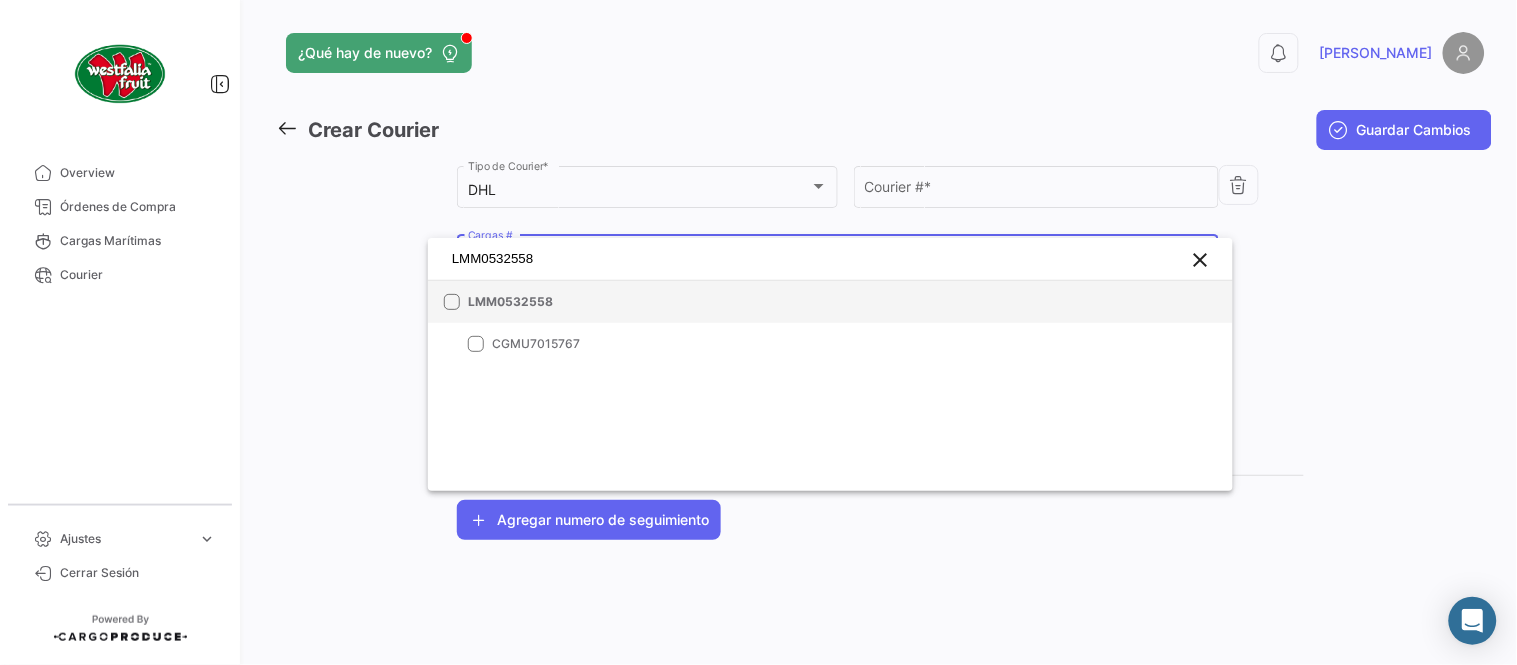 type on "LMM0532558" 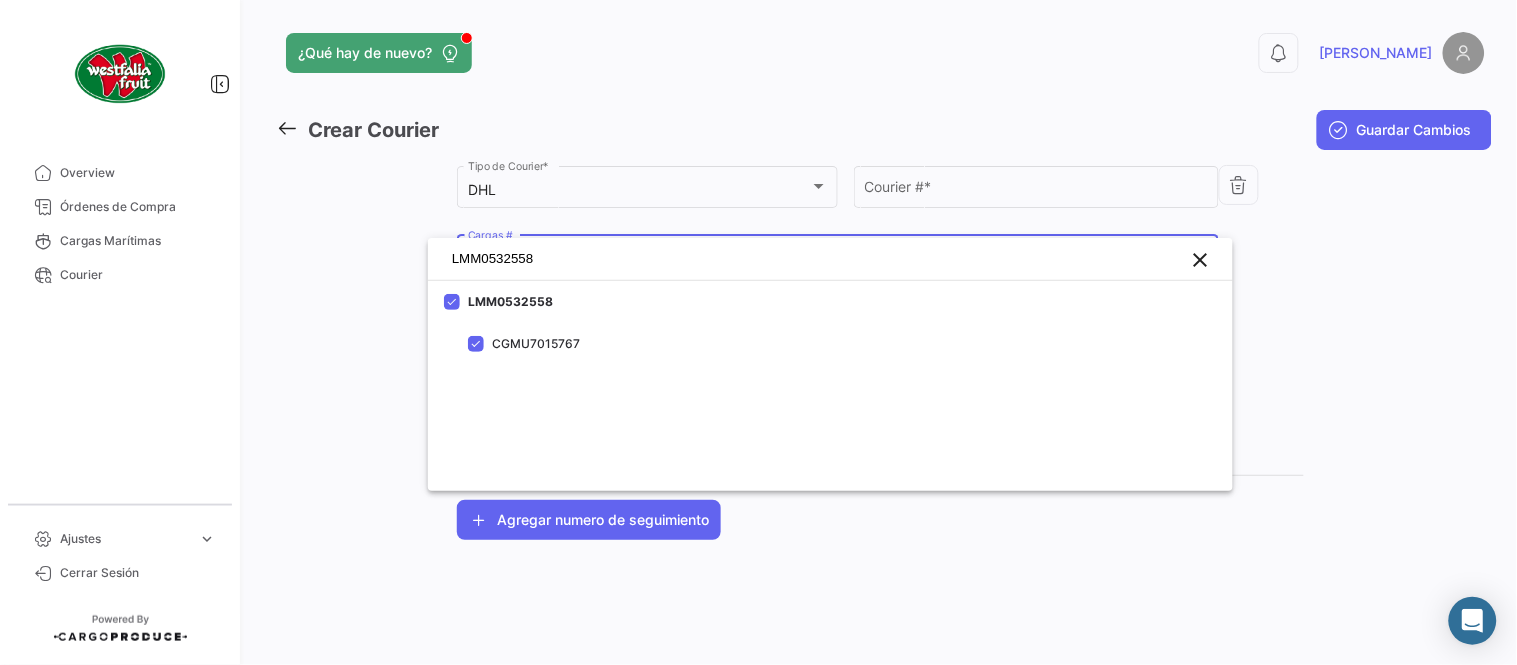 click at bounding box center [758, 332] 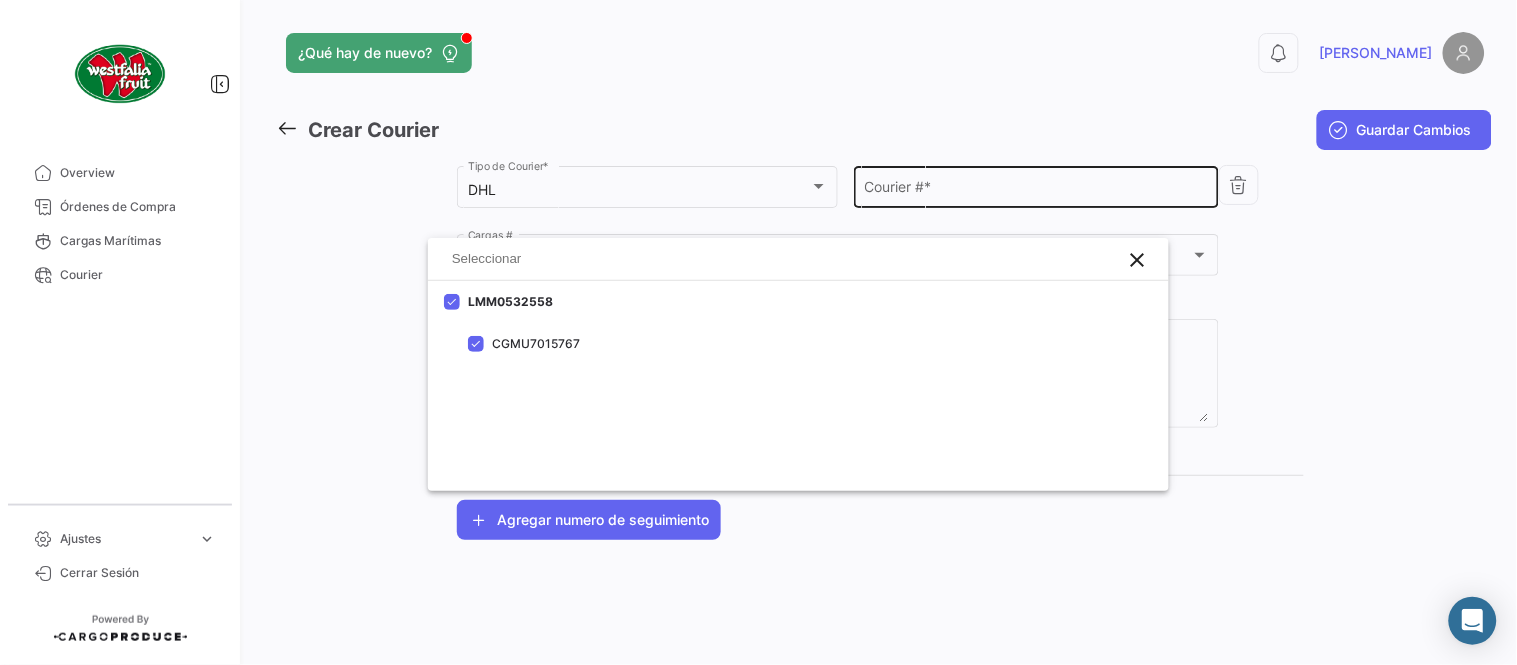 click on "Courier #  *" 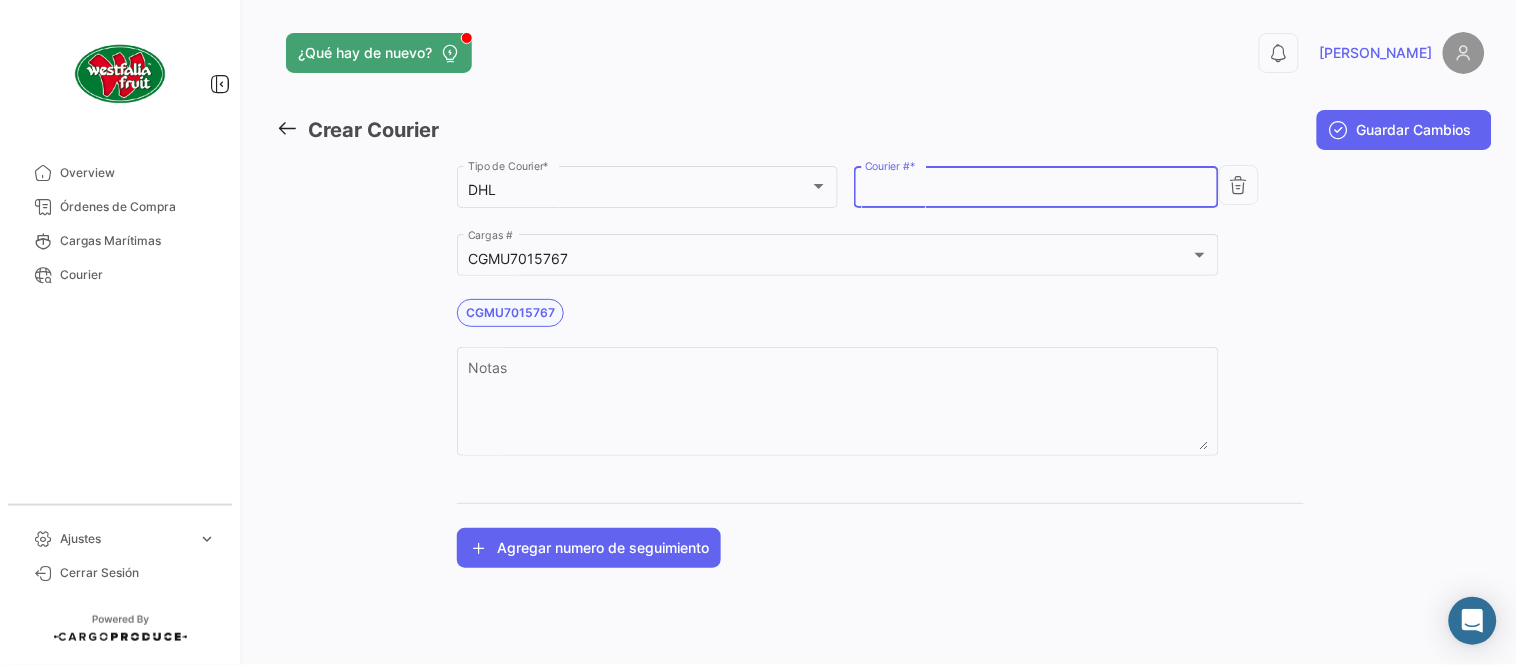 click on "Courier #  *" at bounding box center [1037, 190] 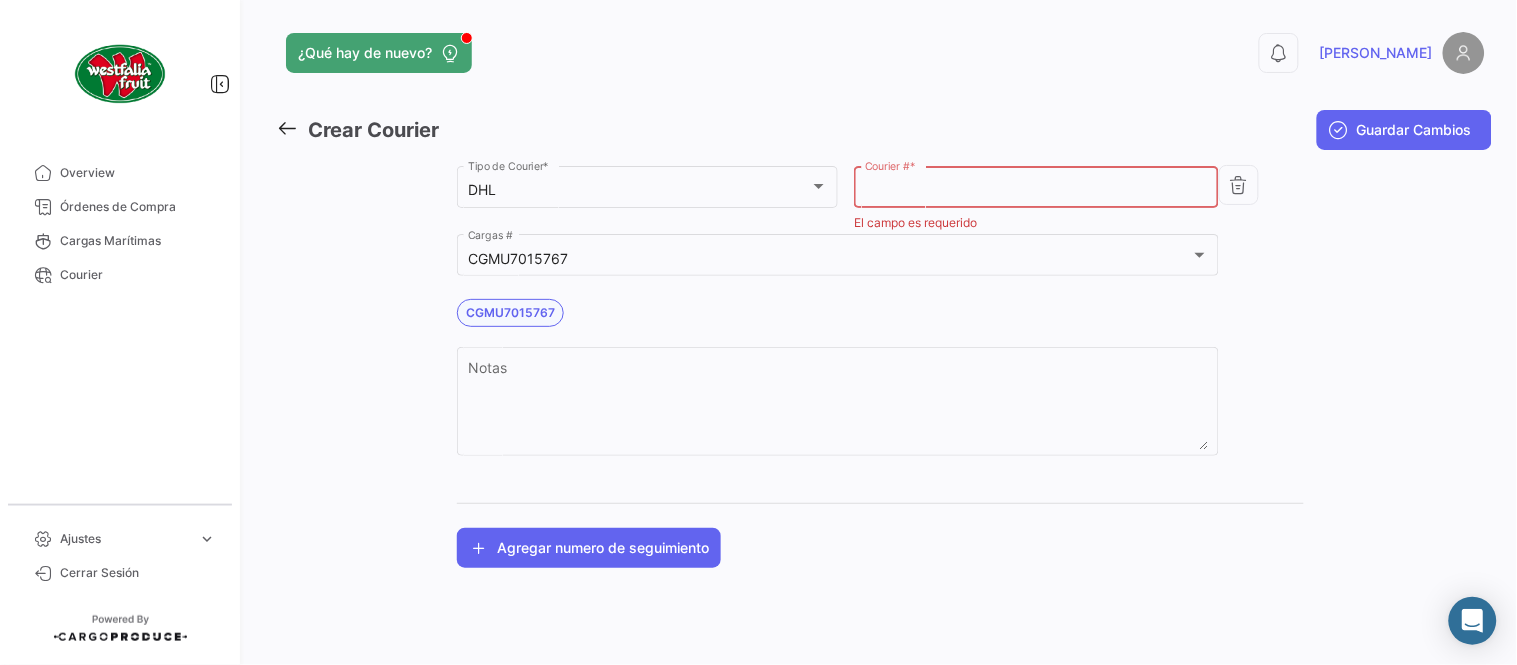 paste on "1429159045" 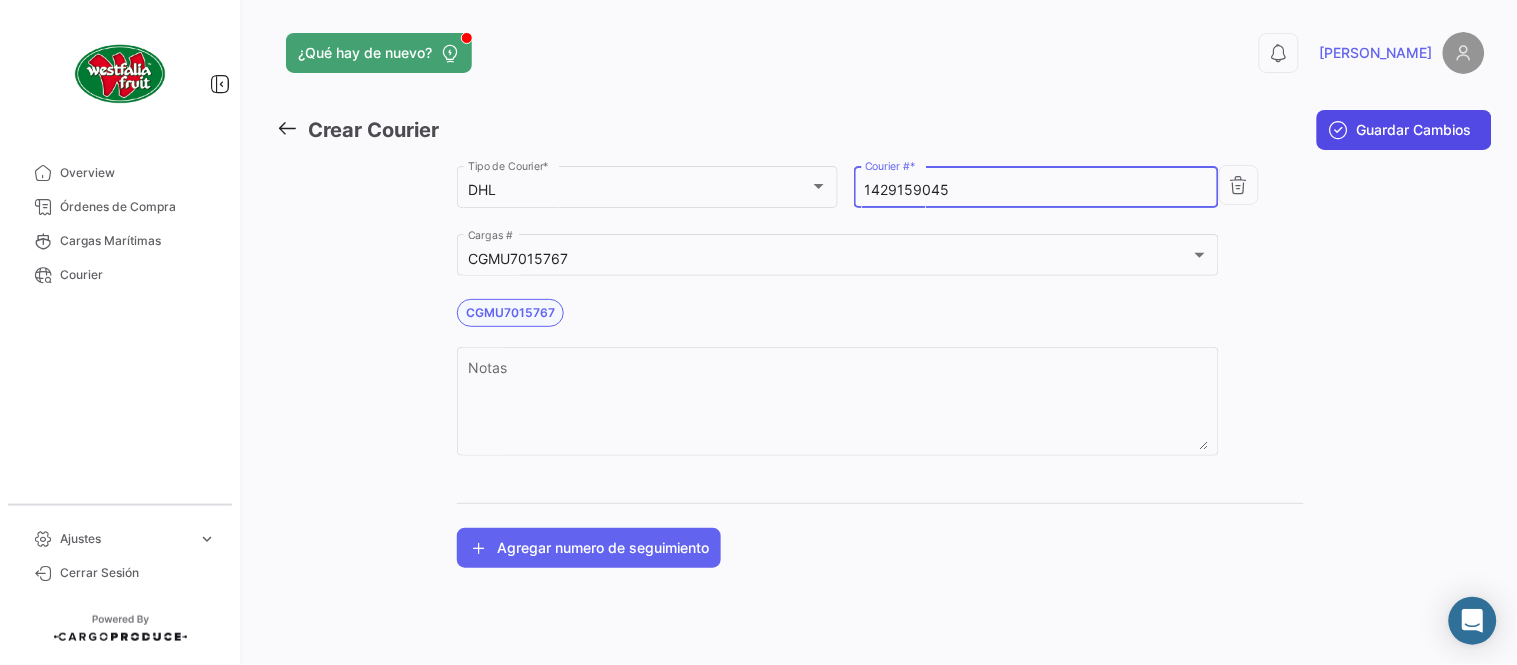 type on "1429159045" 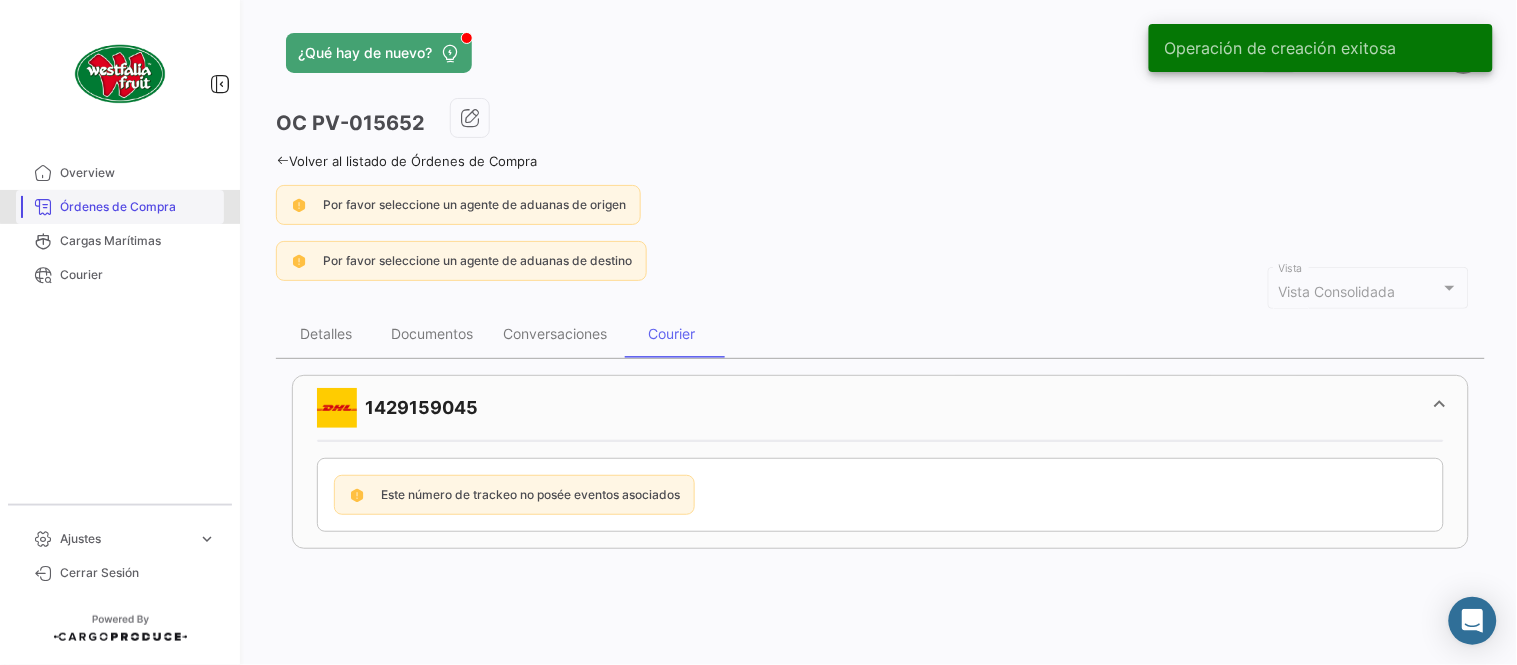 click on "Órdenes de Compra" at bounding box center (138, 207) 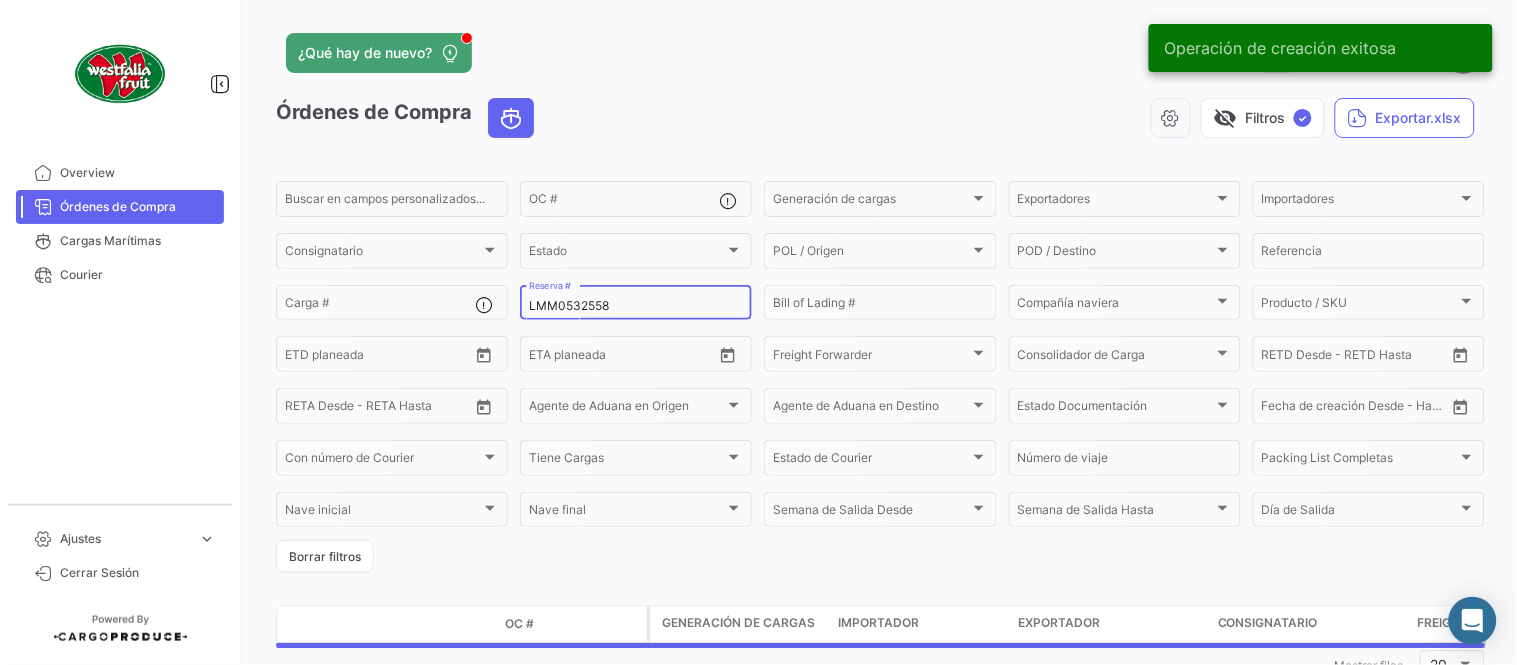 click on "LMM0532558" at bounding box center [636, 306] 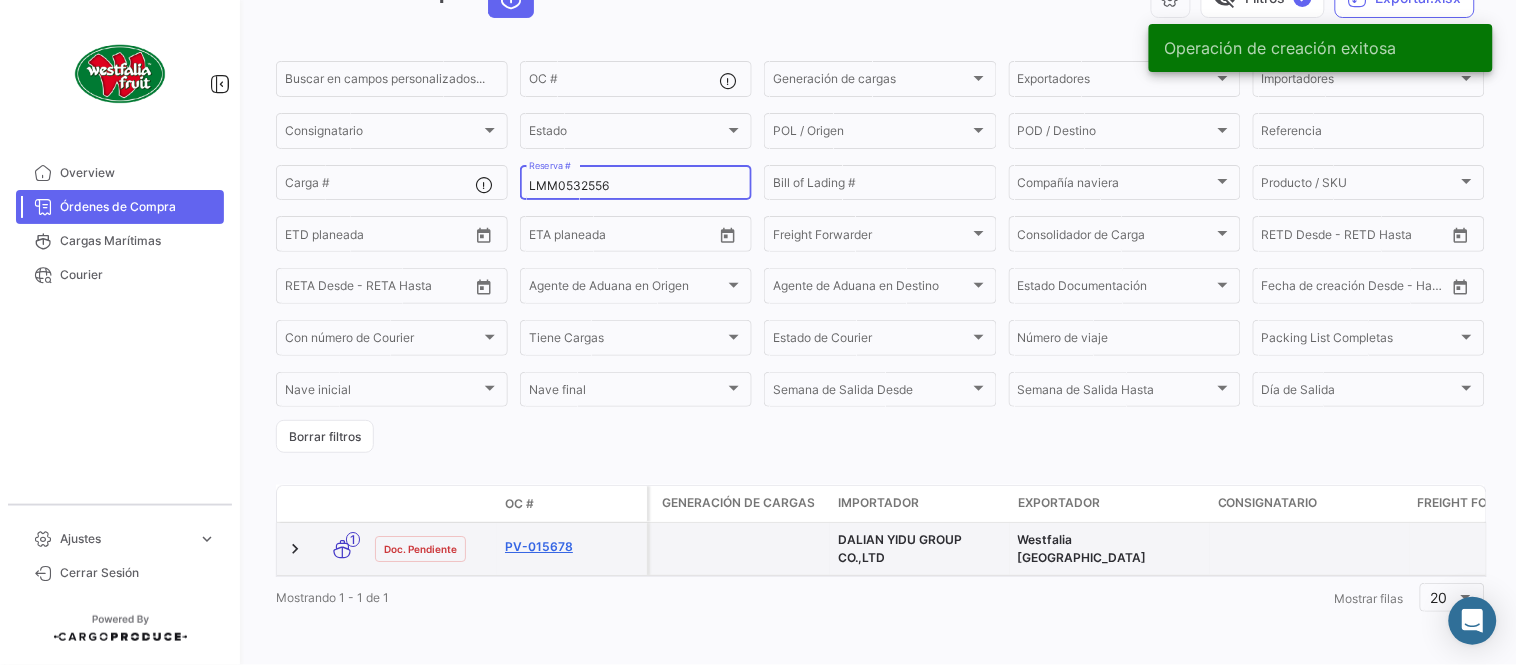 scroll, scrollTop: 136, scrollLeft: 0, axis: vertical 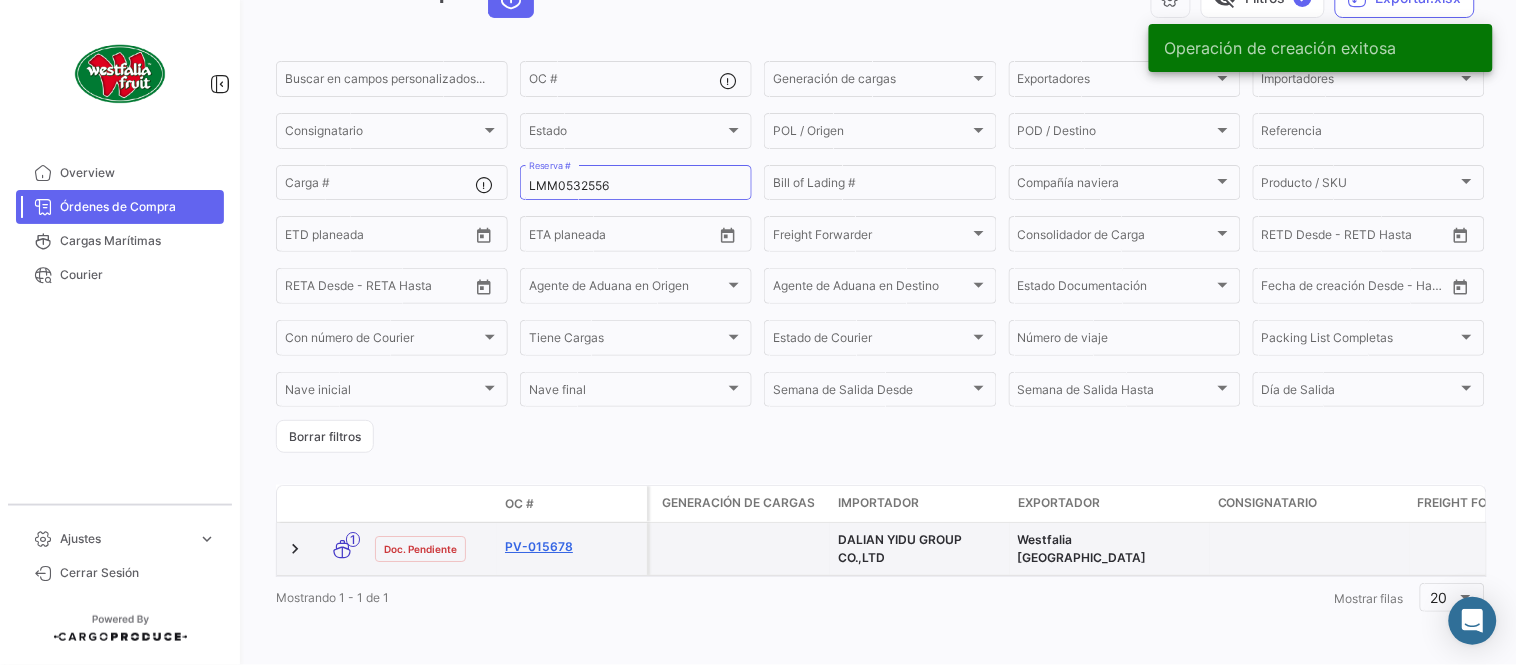 click on "PV-015678" 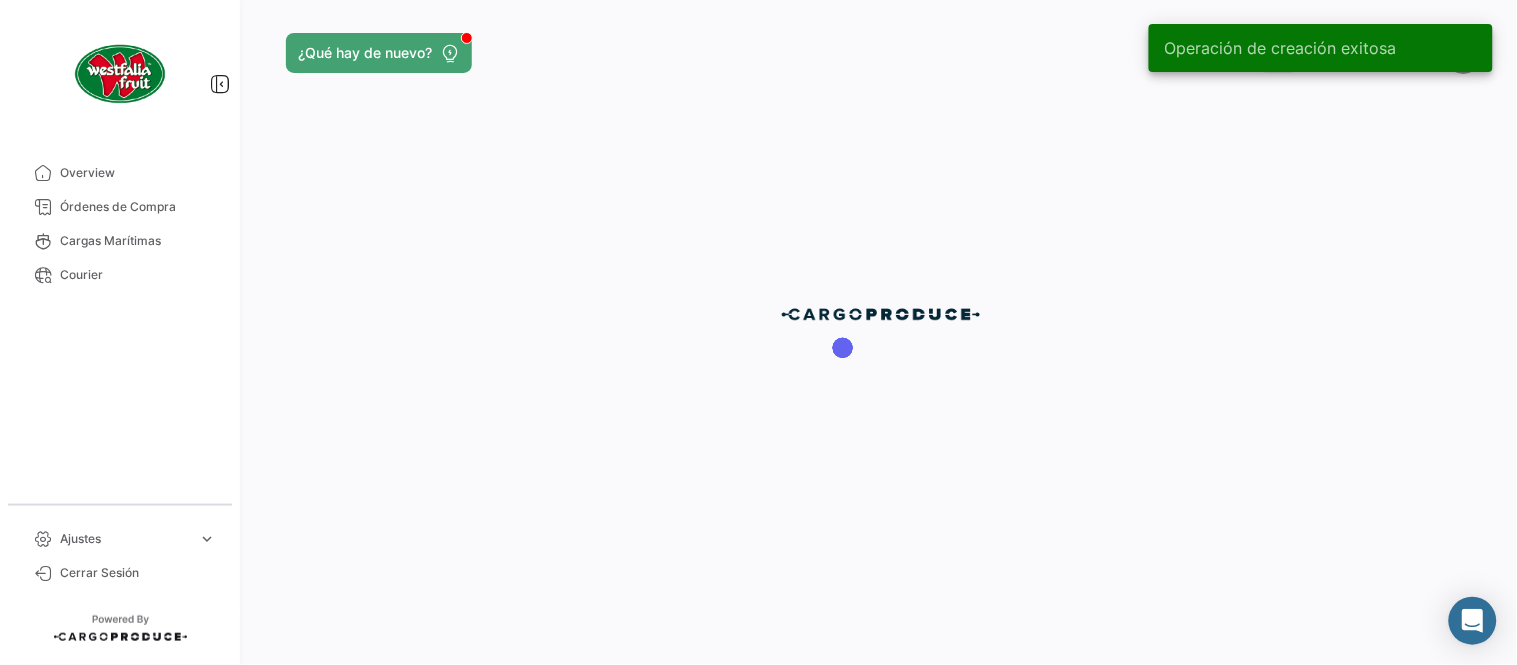 scroll, scrollTop: 0, scrollLeft: 0, axis: both 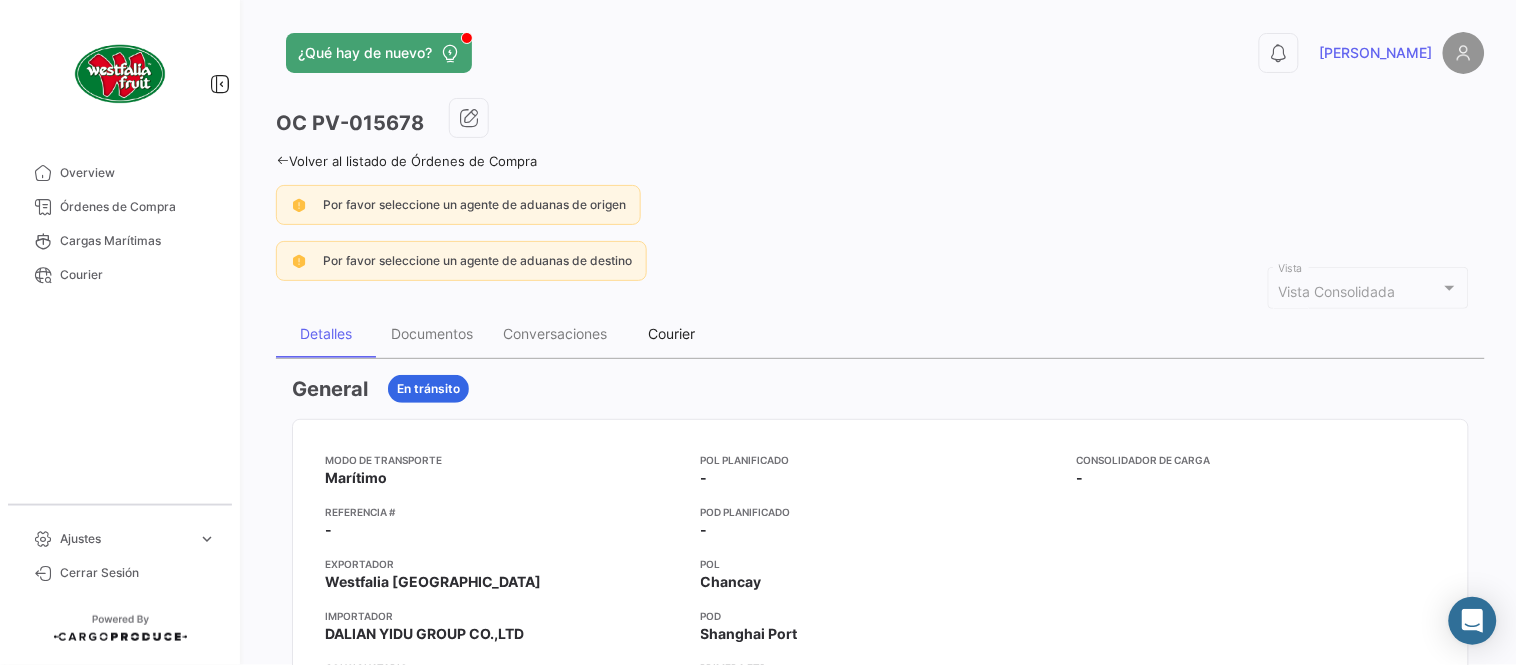 click on "Courier" at bounding box center [672, 333] 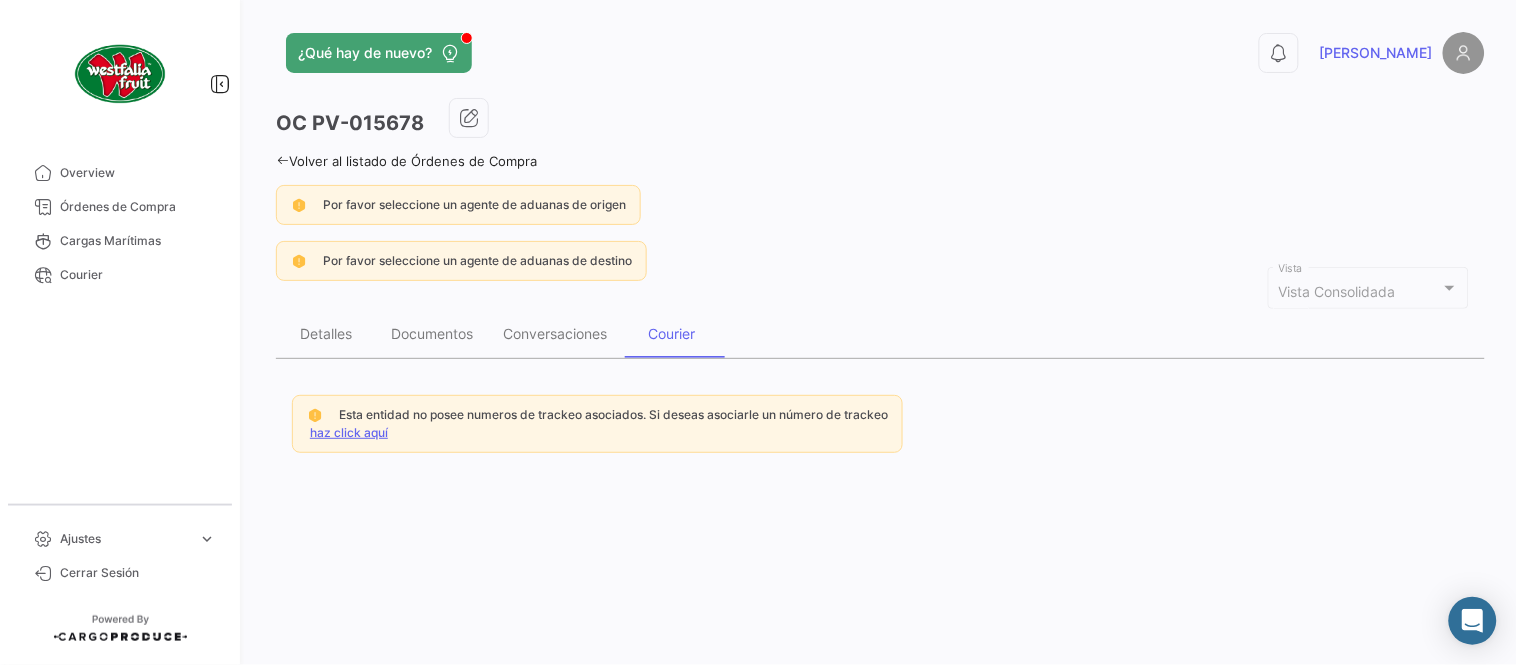 click on "haz click aquí" at bounding box center (349, 432) 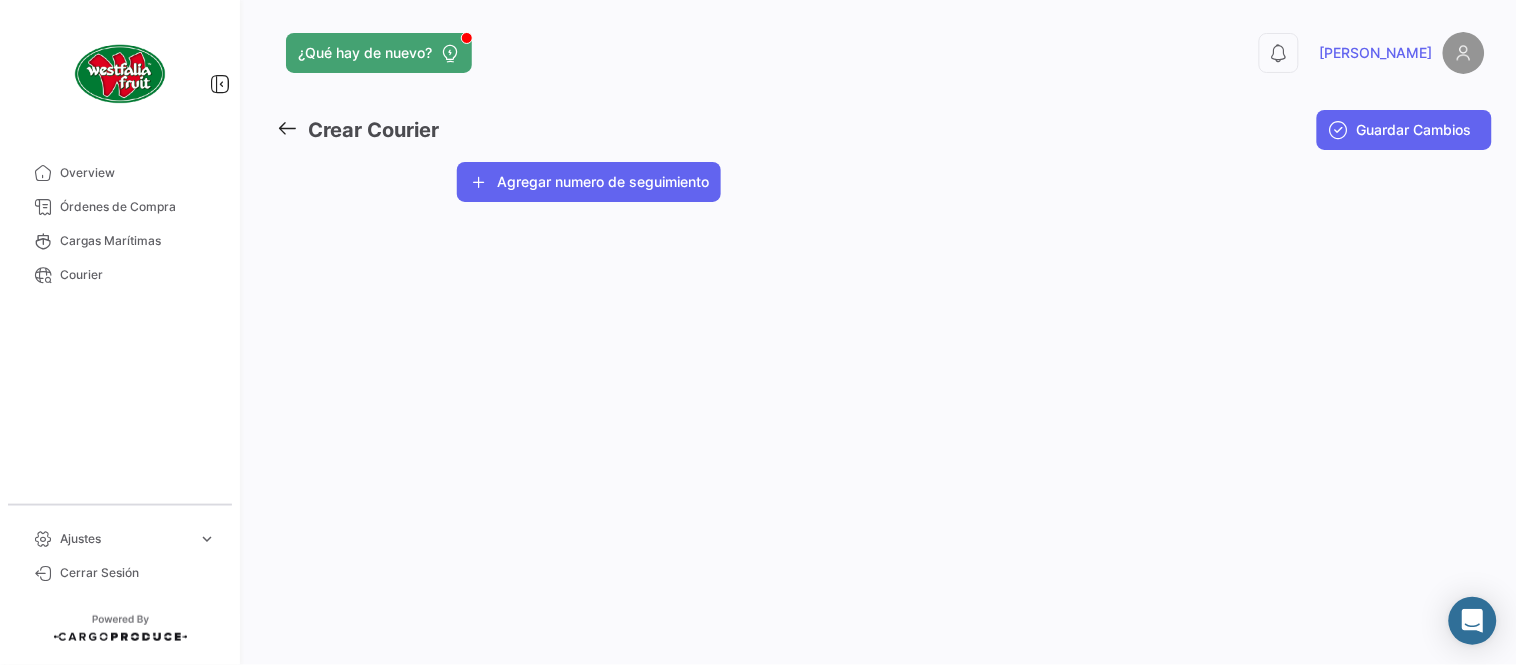 click on "Agregar numero de seguimiento" 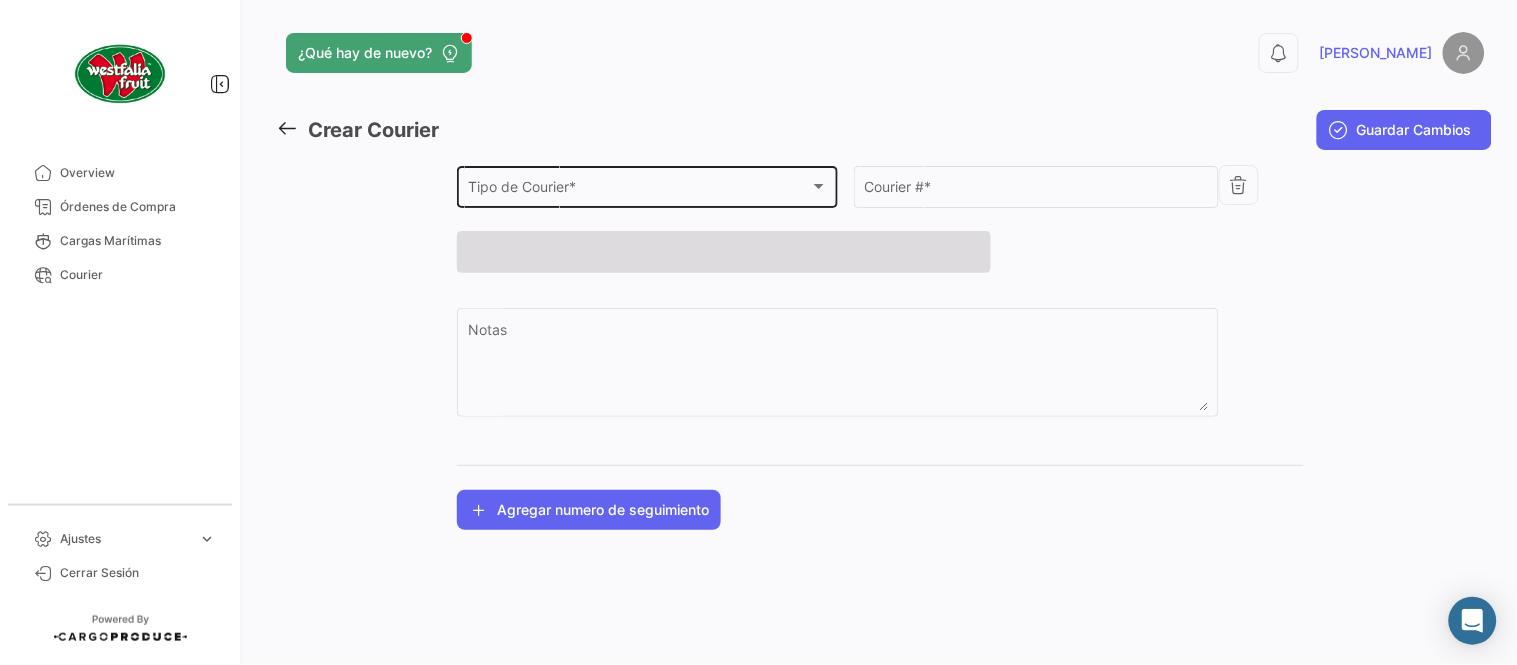click on "Tipo de Courier *" at bounding box center [639, 190] 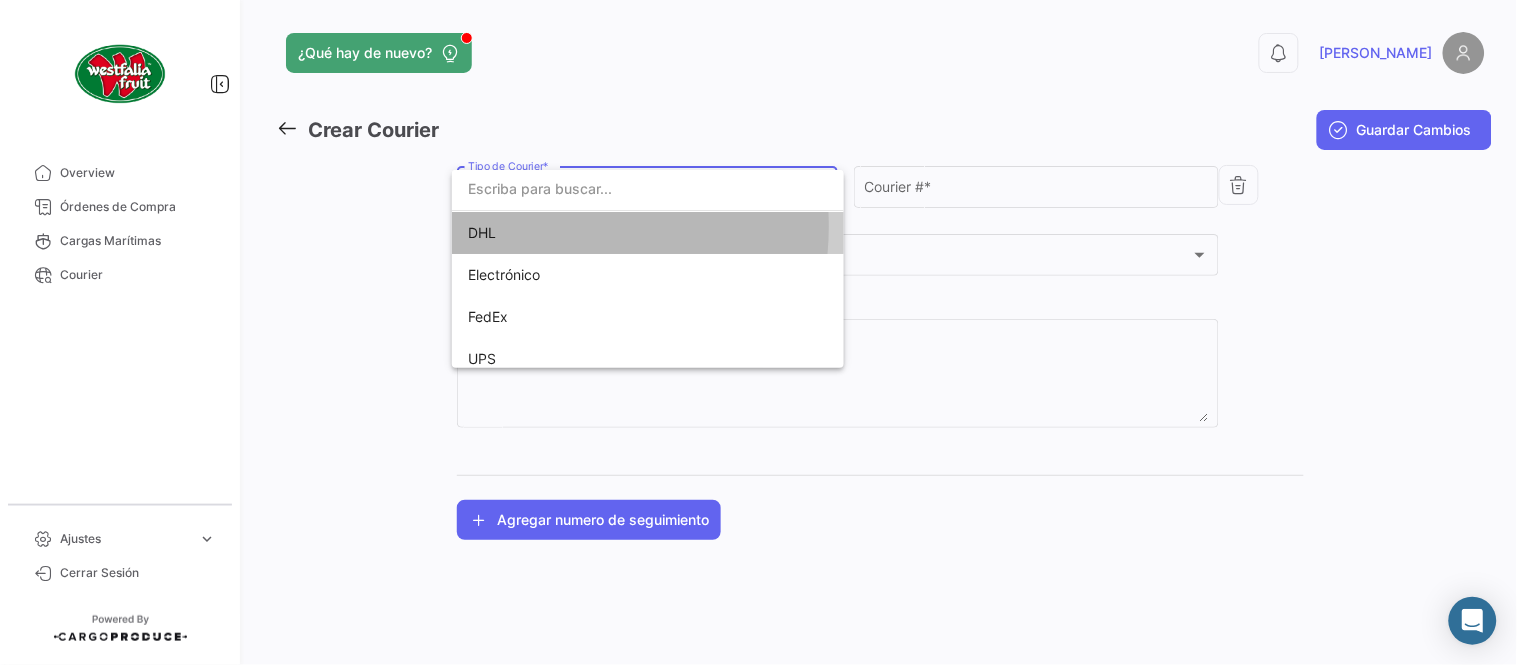 click on "DHL" at bounding box center [608, 233] 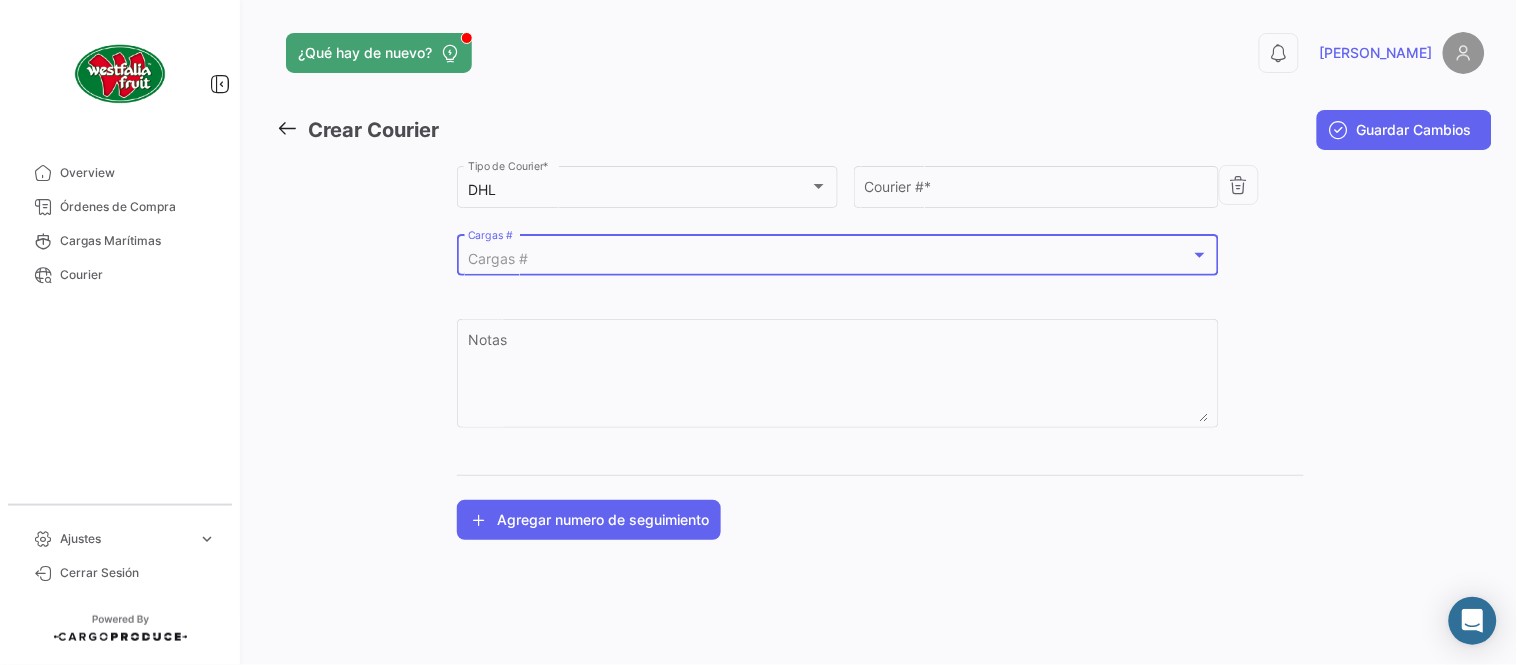 click on "Cargas #" at bounding box center [829, 259] 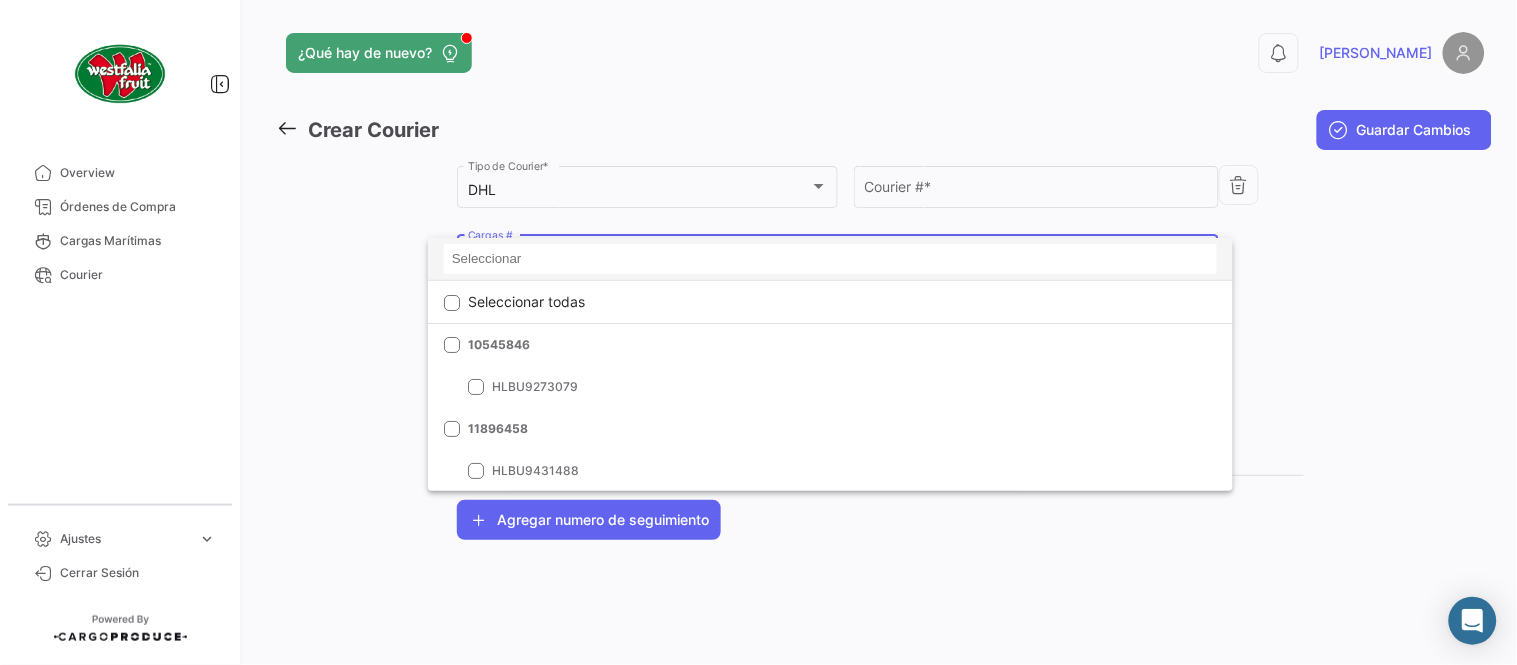 click at bounding box center (830, 259) 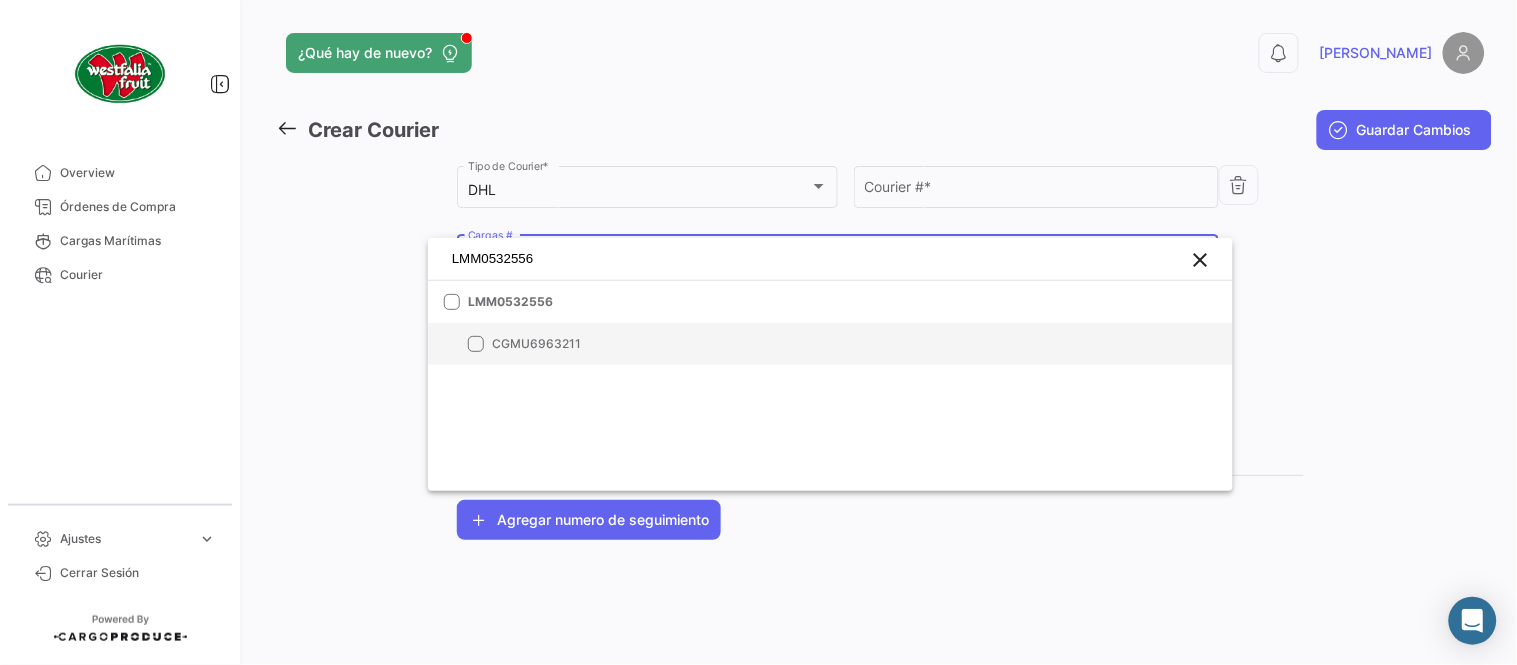 type on "LMM0532556" 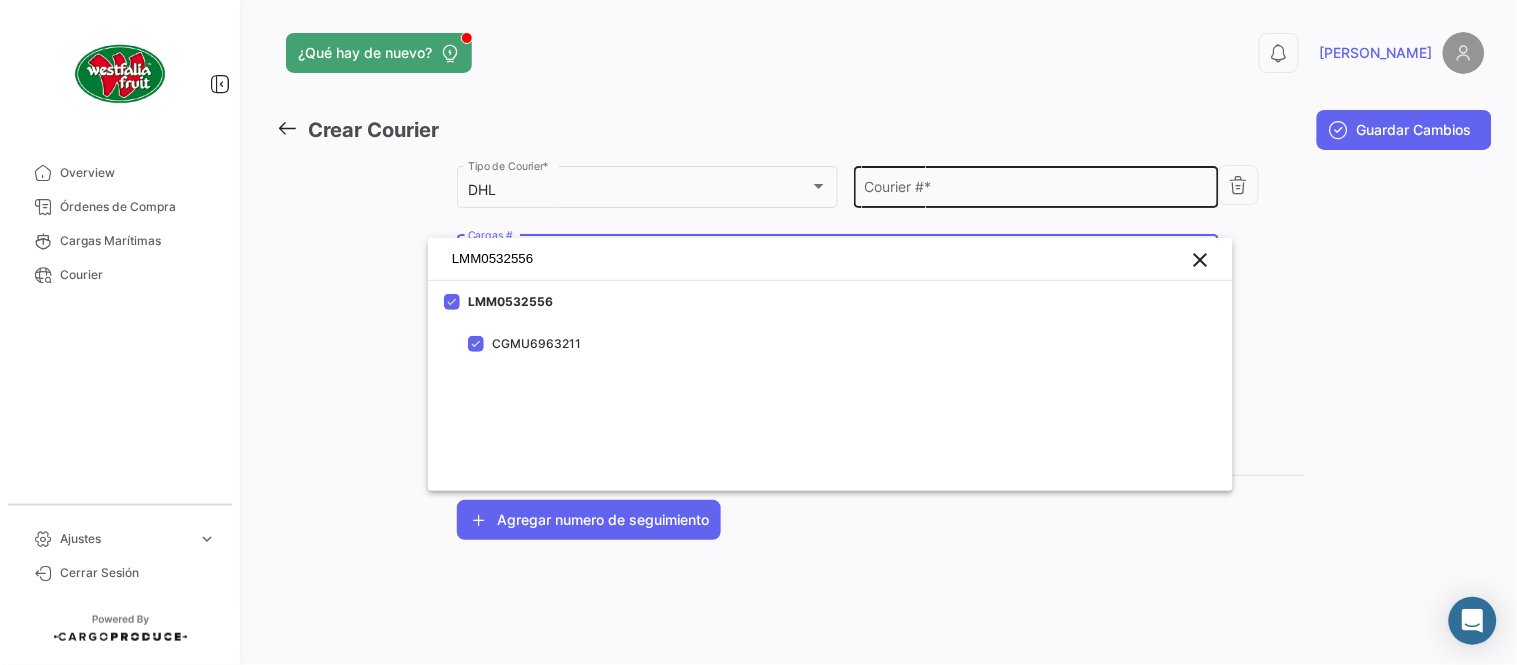click at bounding box center [758, 332] 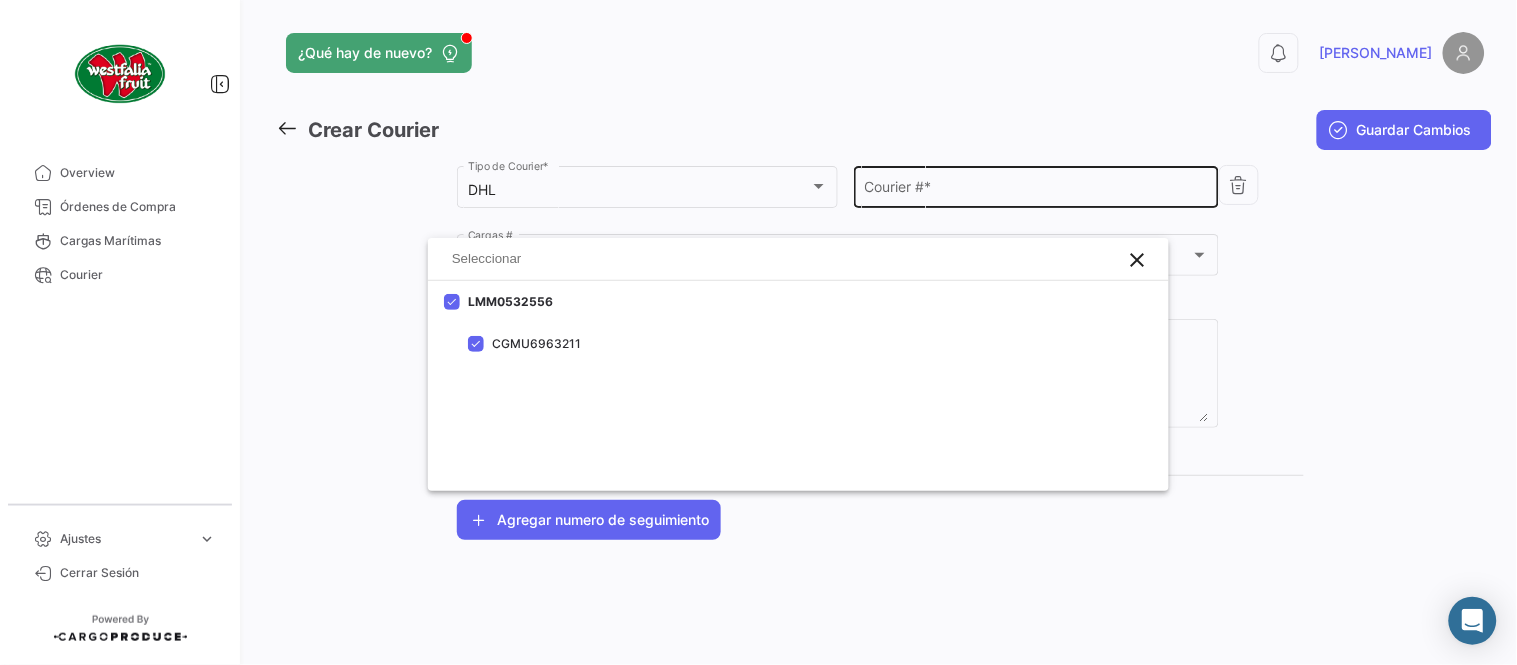 click on "Courier #  *" at bounding box center (1037, 190) 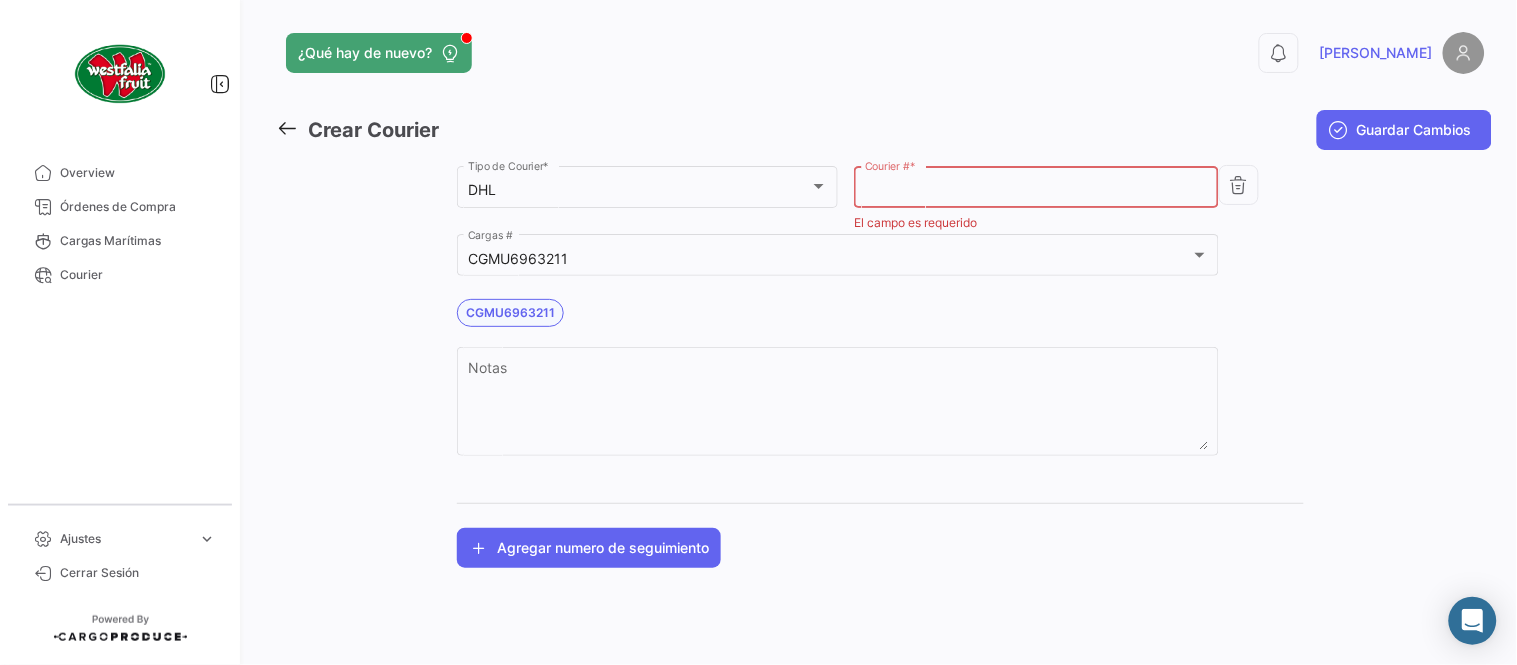paste on "2334246294" 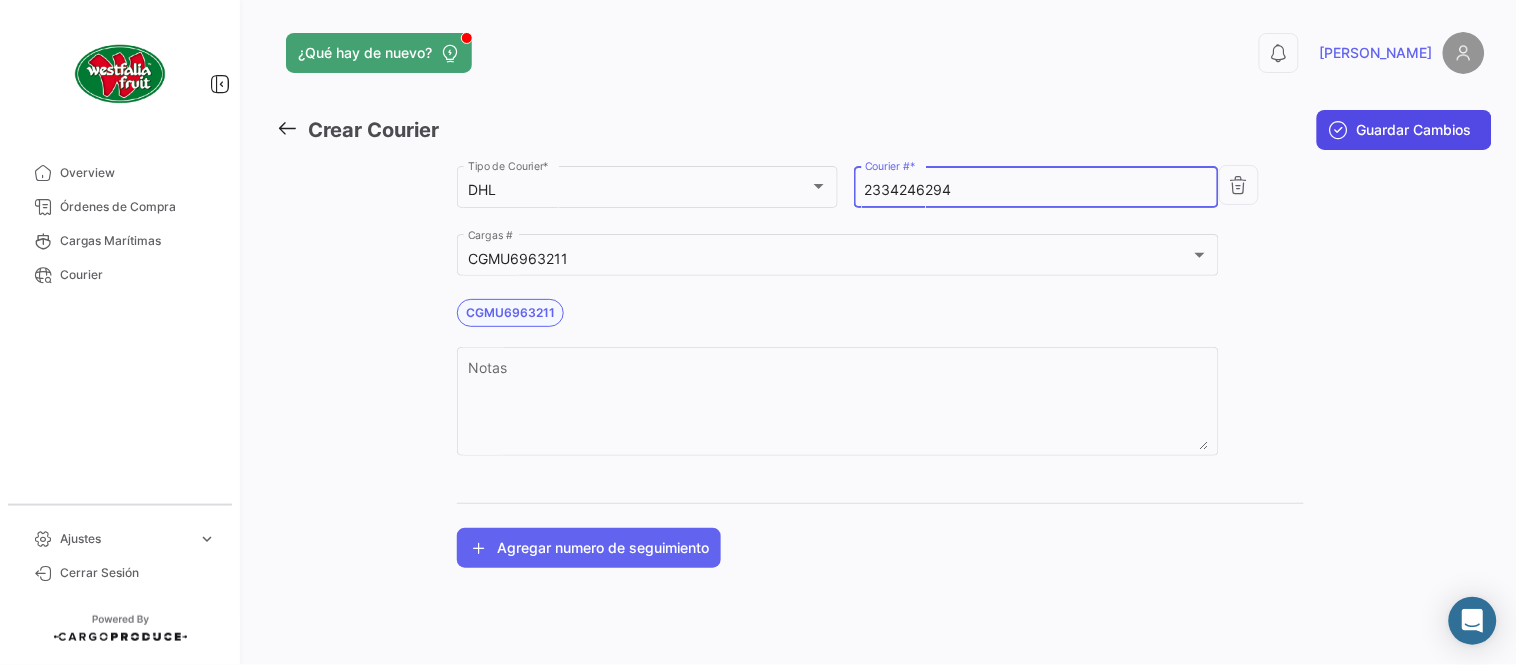 type on "2334246294" 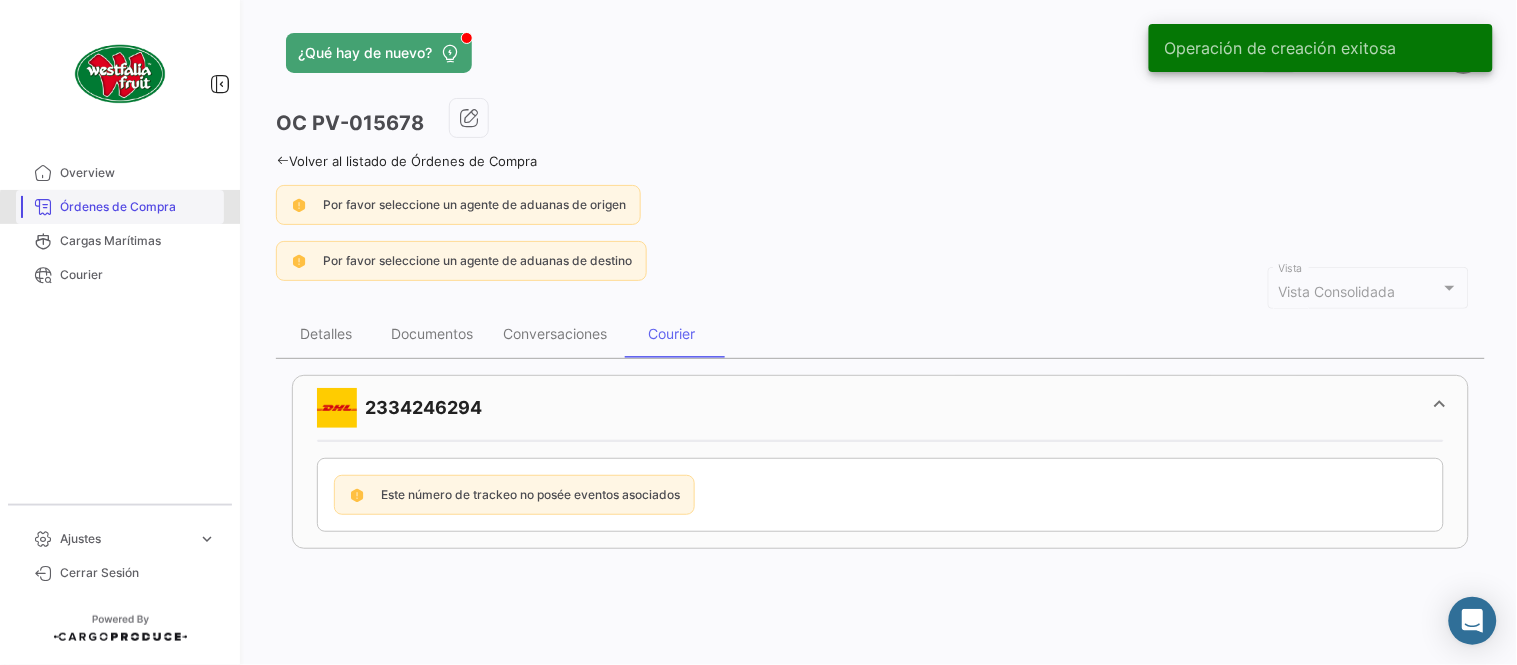 click on "Órdenes de Compra" at bounding box center [138, 207] 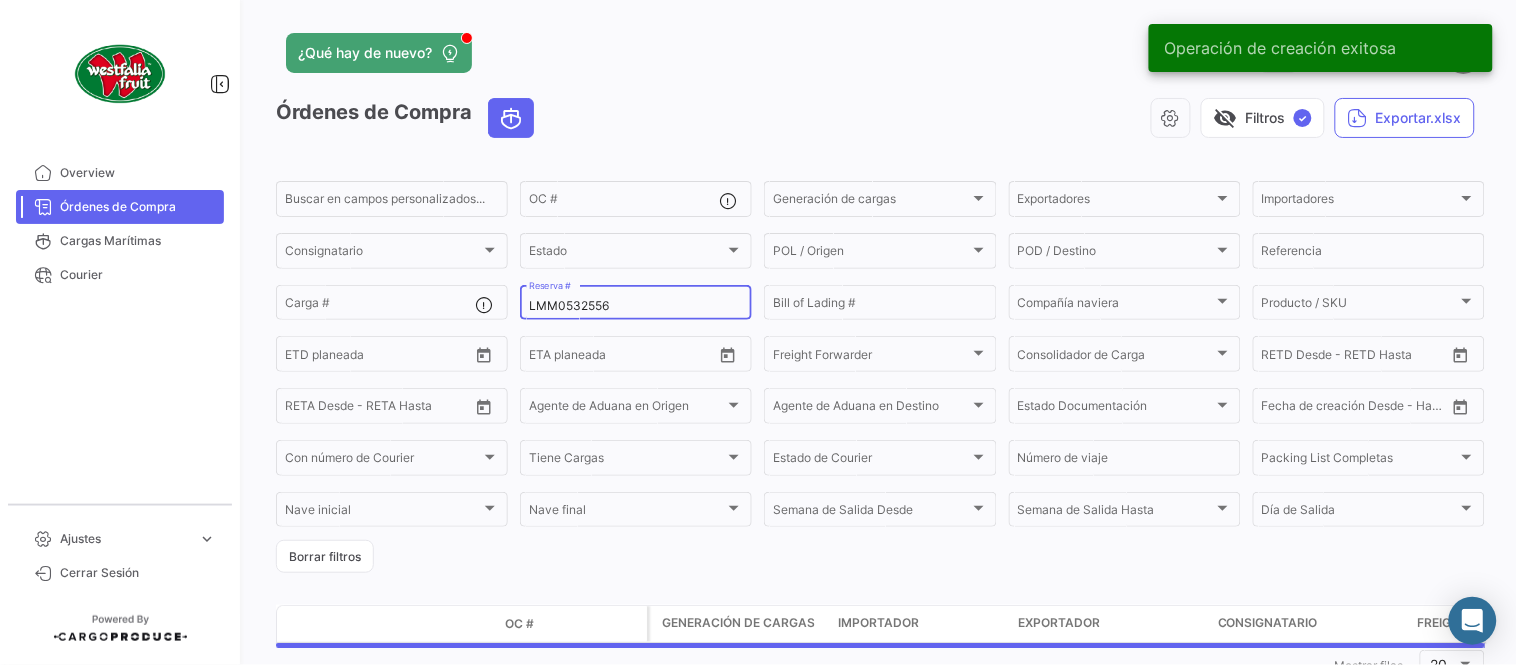 click on "LMM0532556" at bounding box center (636, 306) 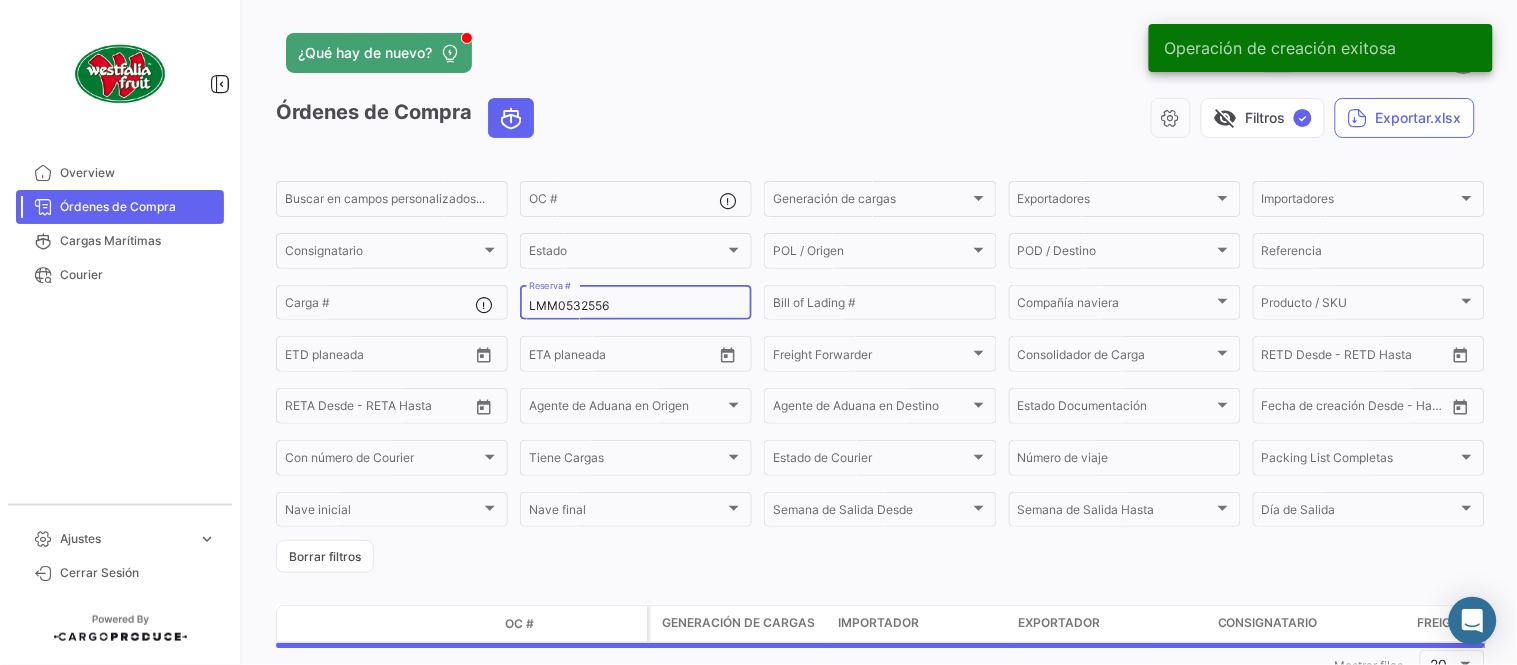 click on "LMM0532556" at bounding box center [636, 306] 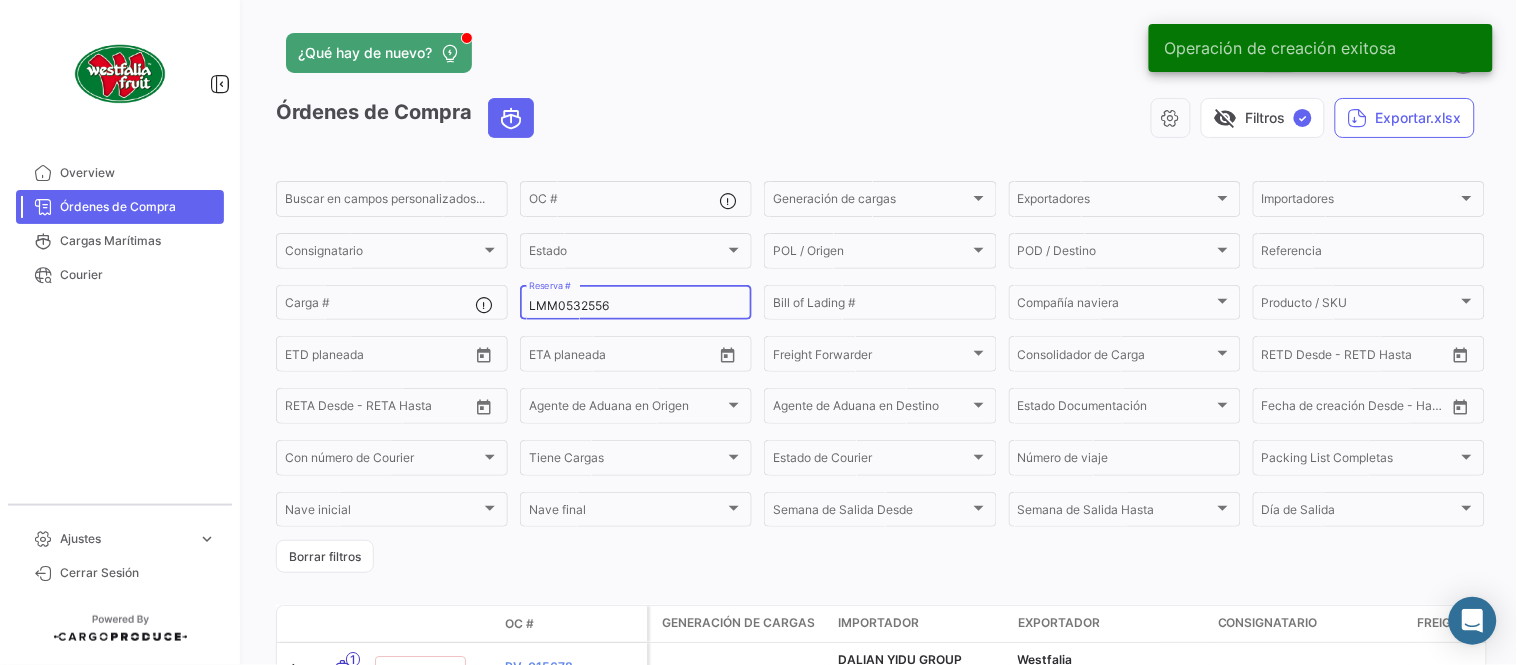 paste on "4" 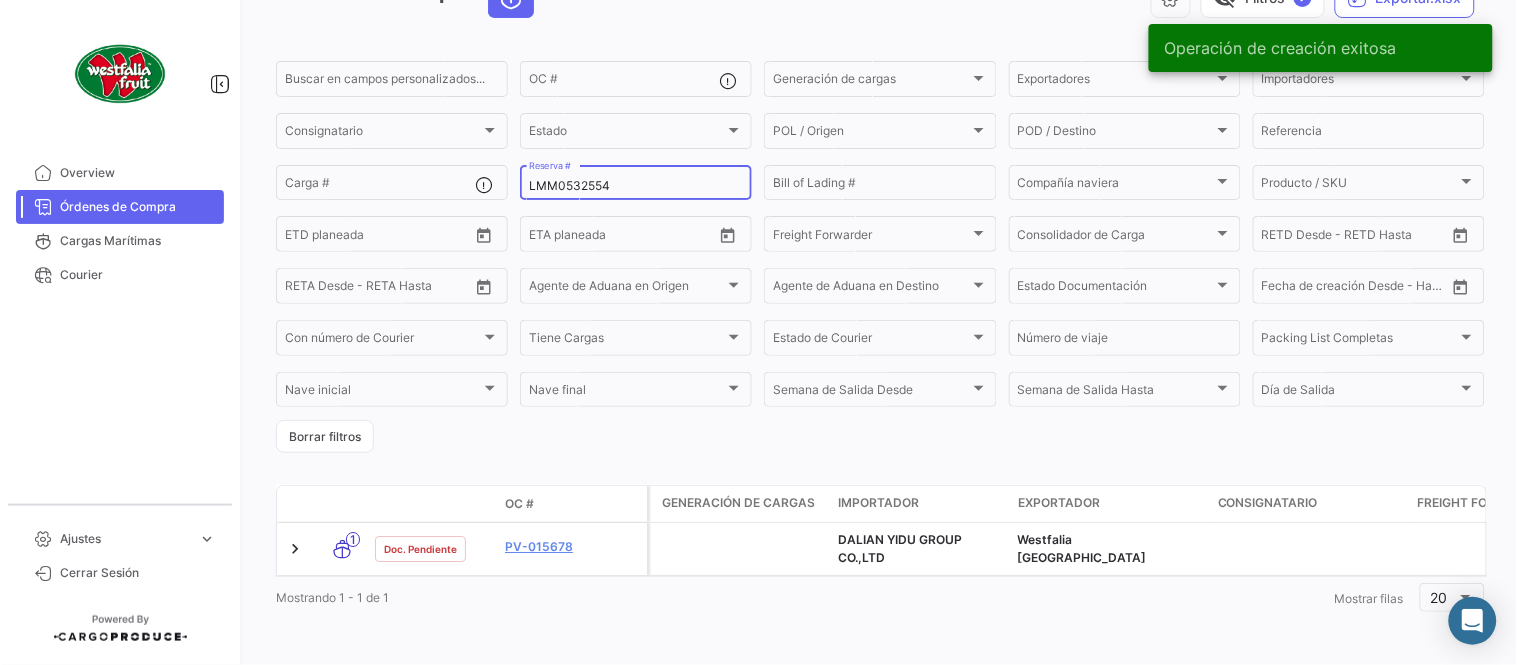 scroll, scrollTop: 136, scrollLeft: 0, axis: vertical 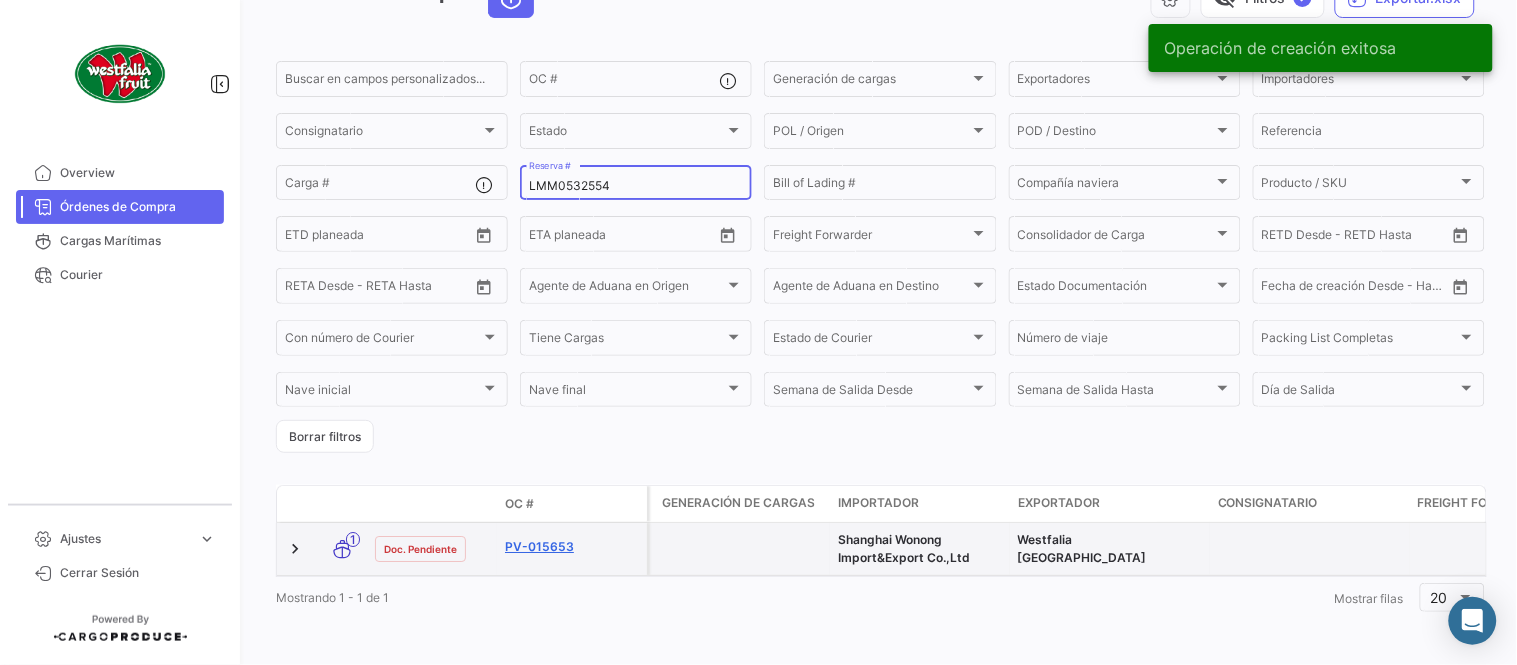 type on "LMM0532554" 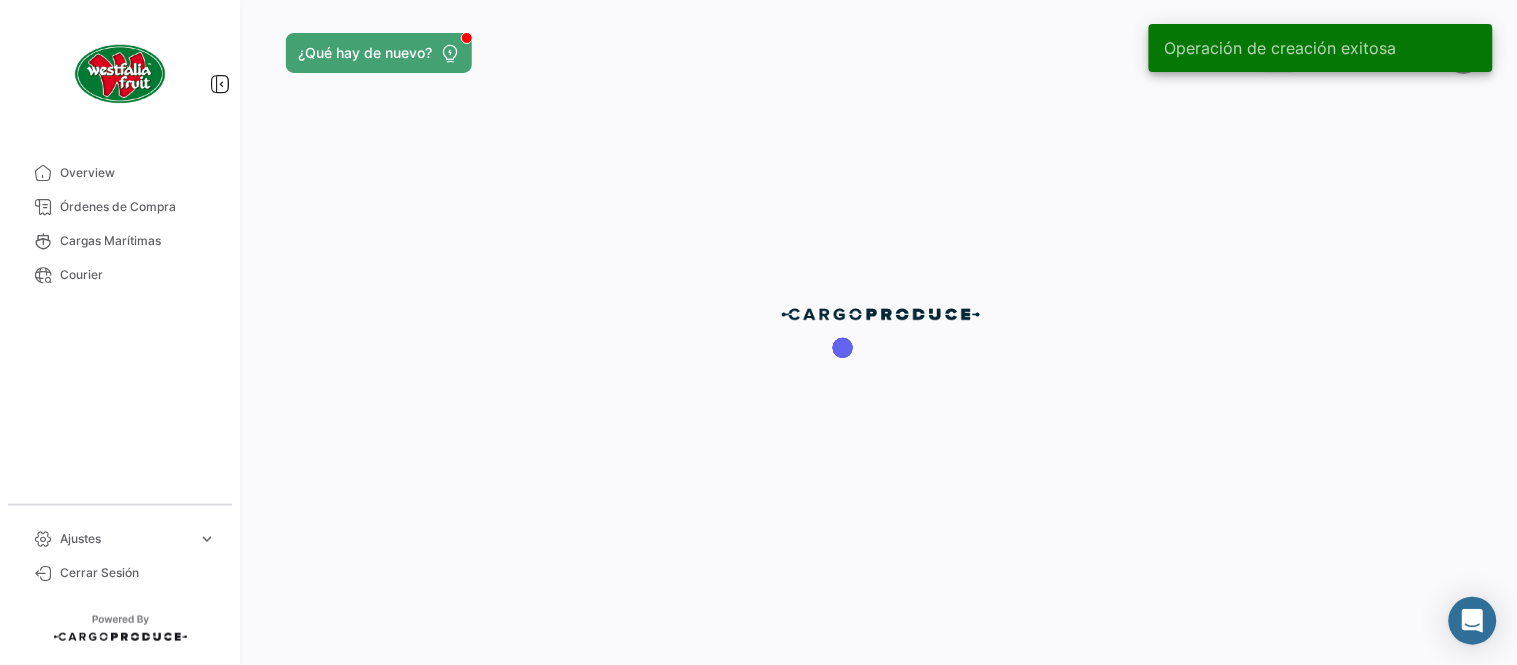 scroll, scrollTop: 0, scrollLeft: 0, axis: both 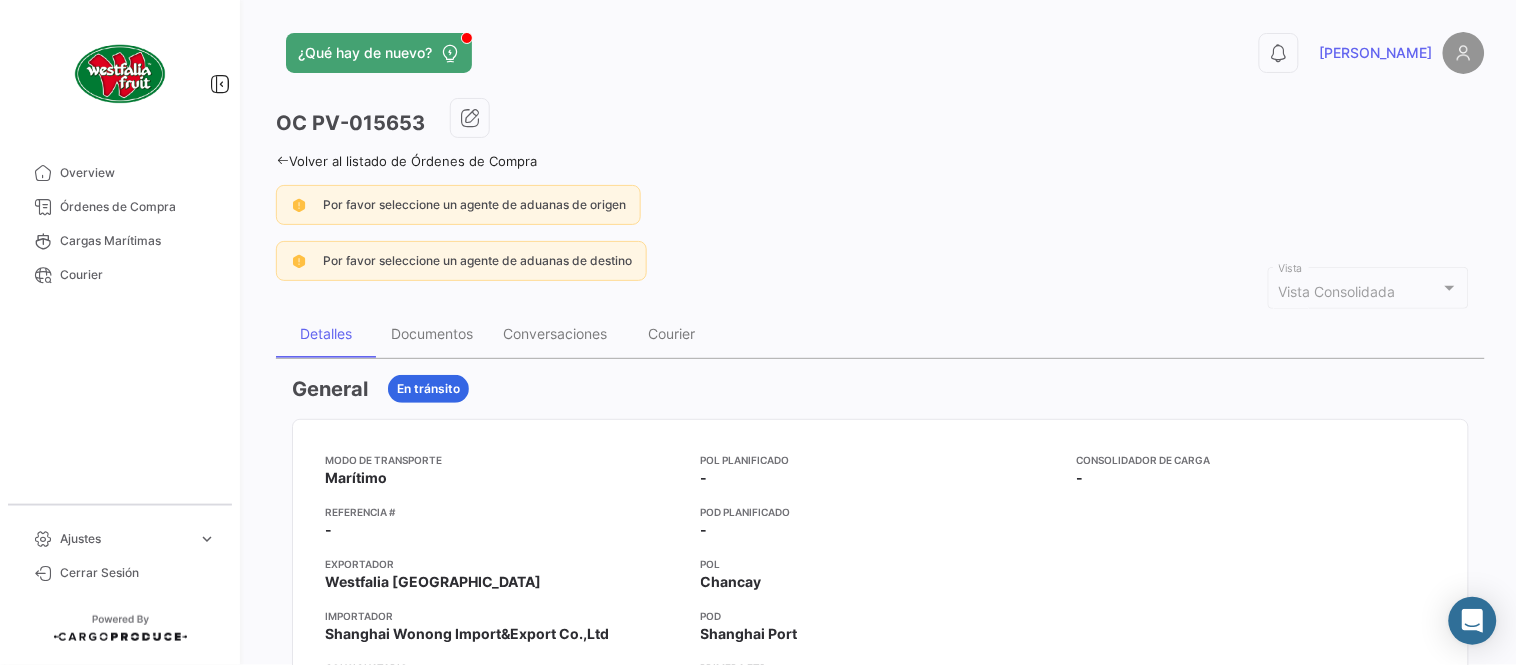 click on "Por favor seleccione un agente de aduanas de origen Por favor seleccione un agente de aduanas de destino" 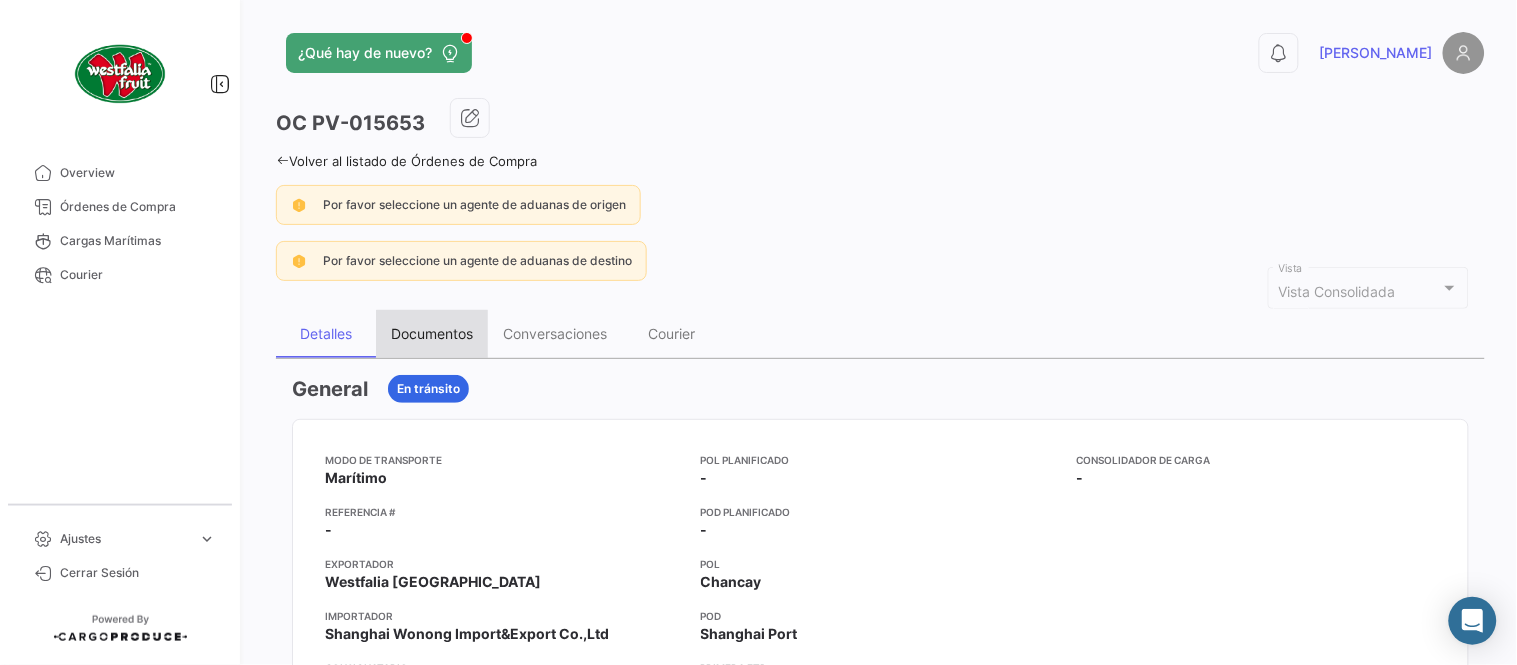 click on "Documentos" at bounding box center [432, 334] 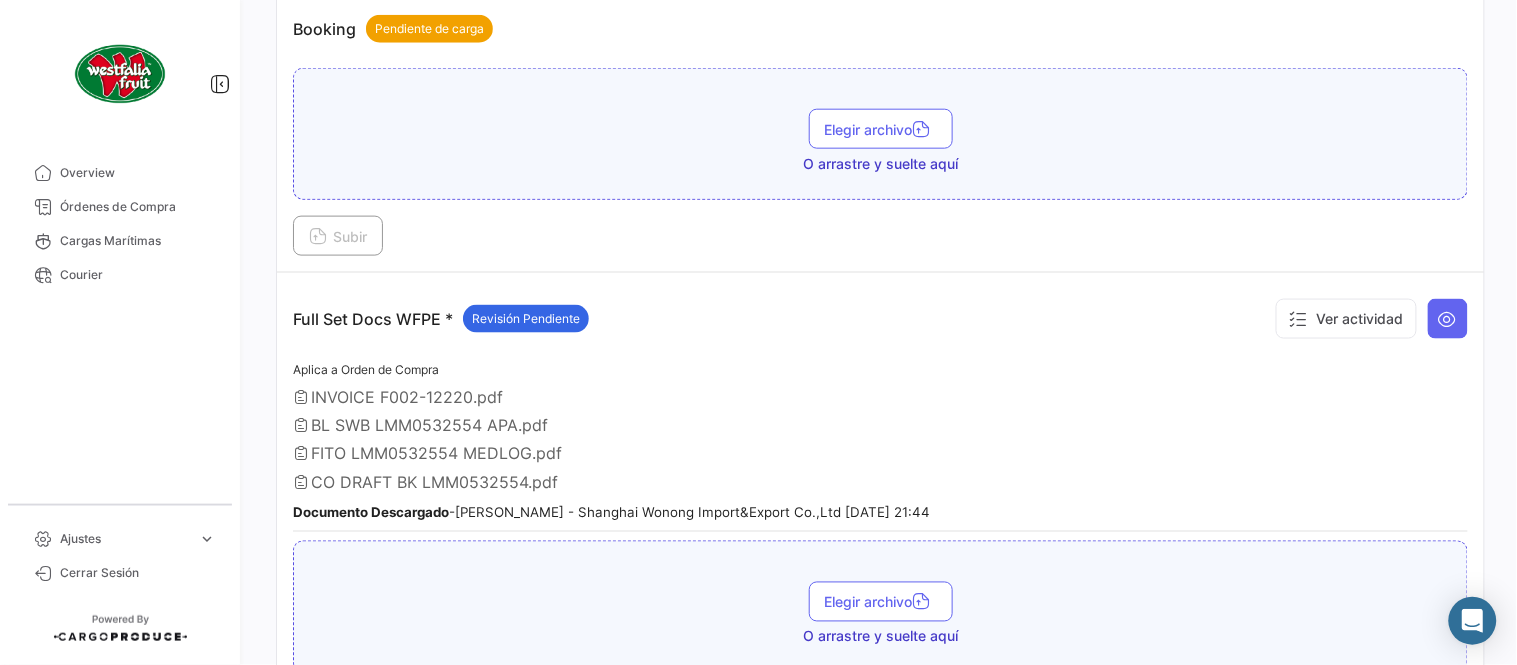 scroll, scrollTop: 555, scrollLeft: 0, axis: vertical 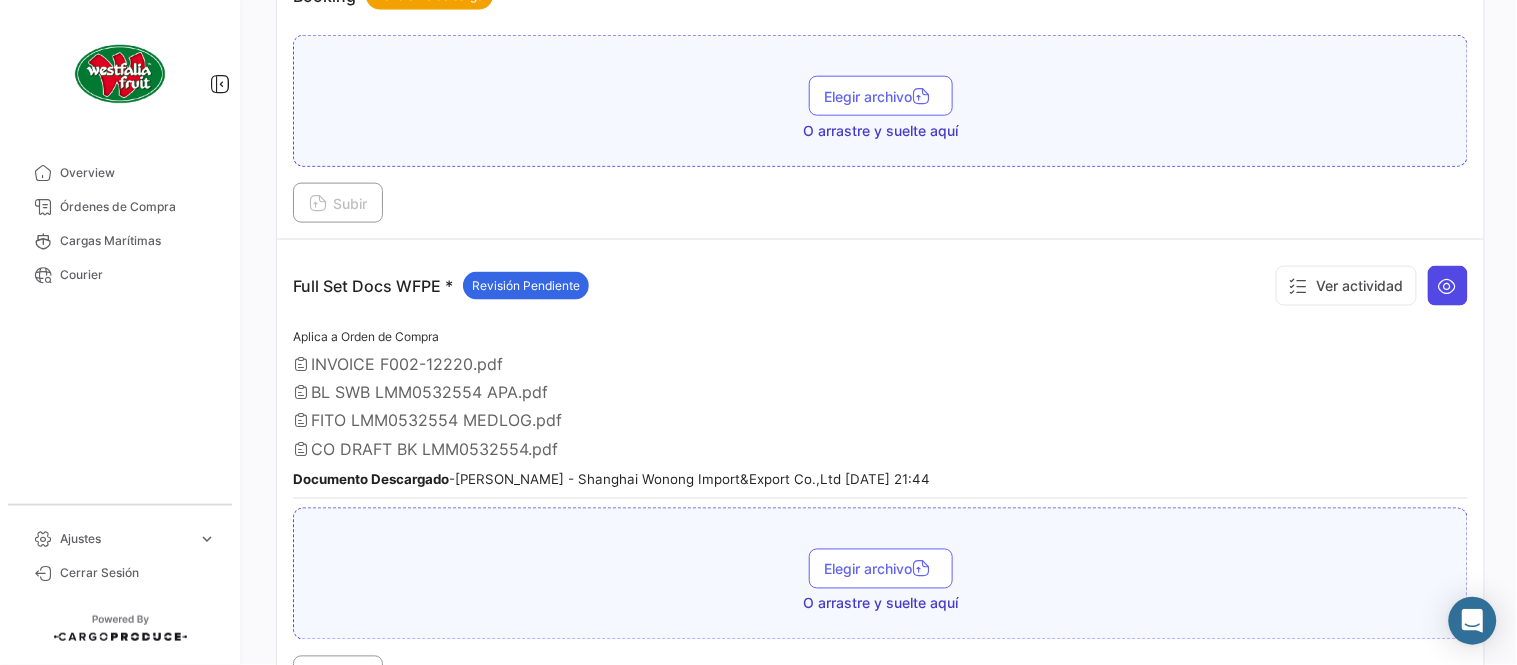 click at bounding box center (1448, 286) 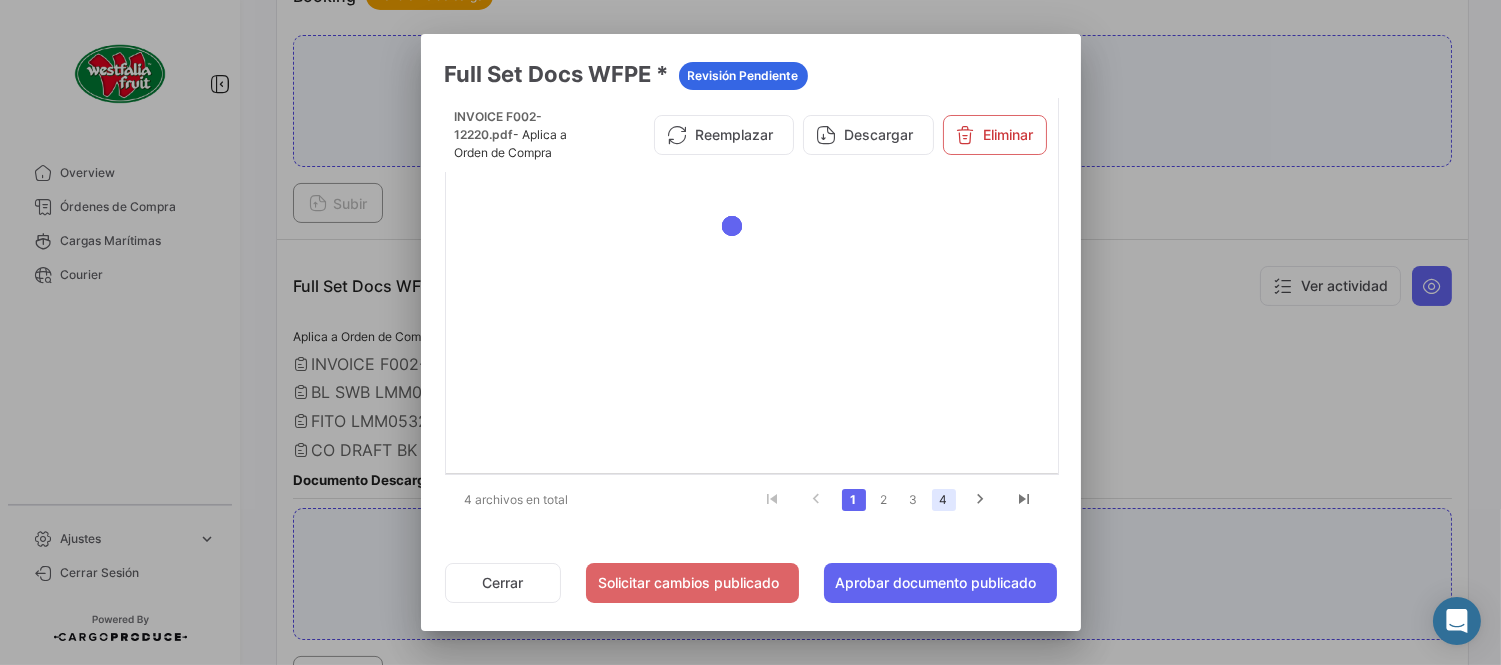 click on "4" 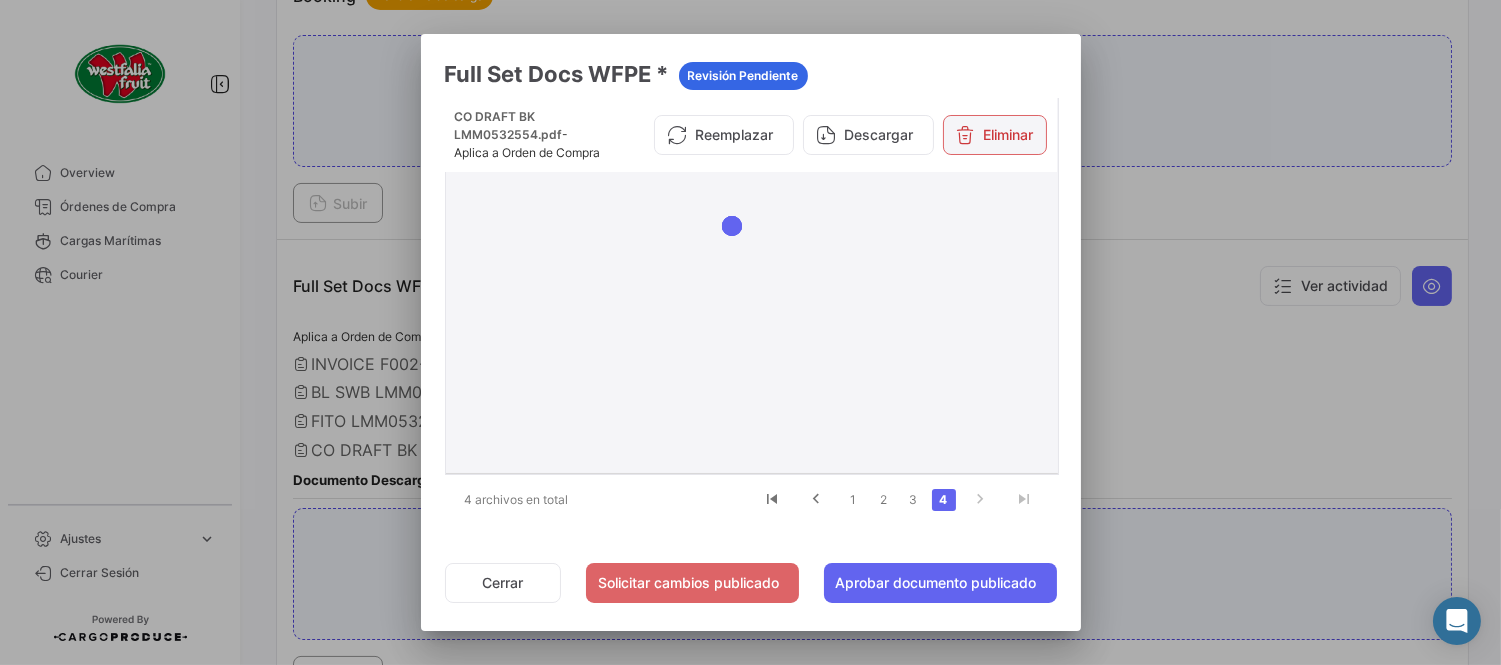 click on "Eliminar" at bounding box center [995, 135] 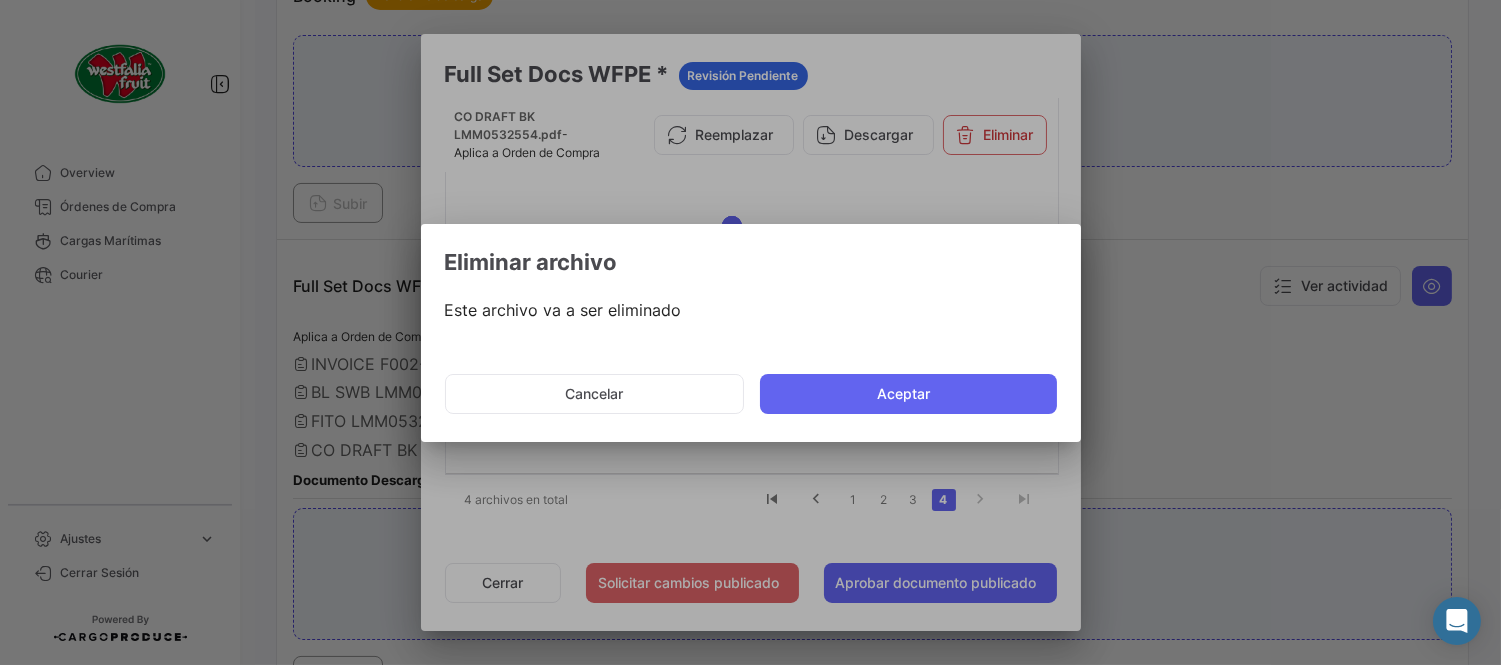 click on "Aceptar" 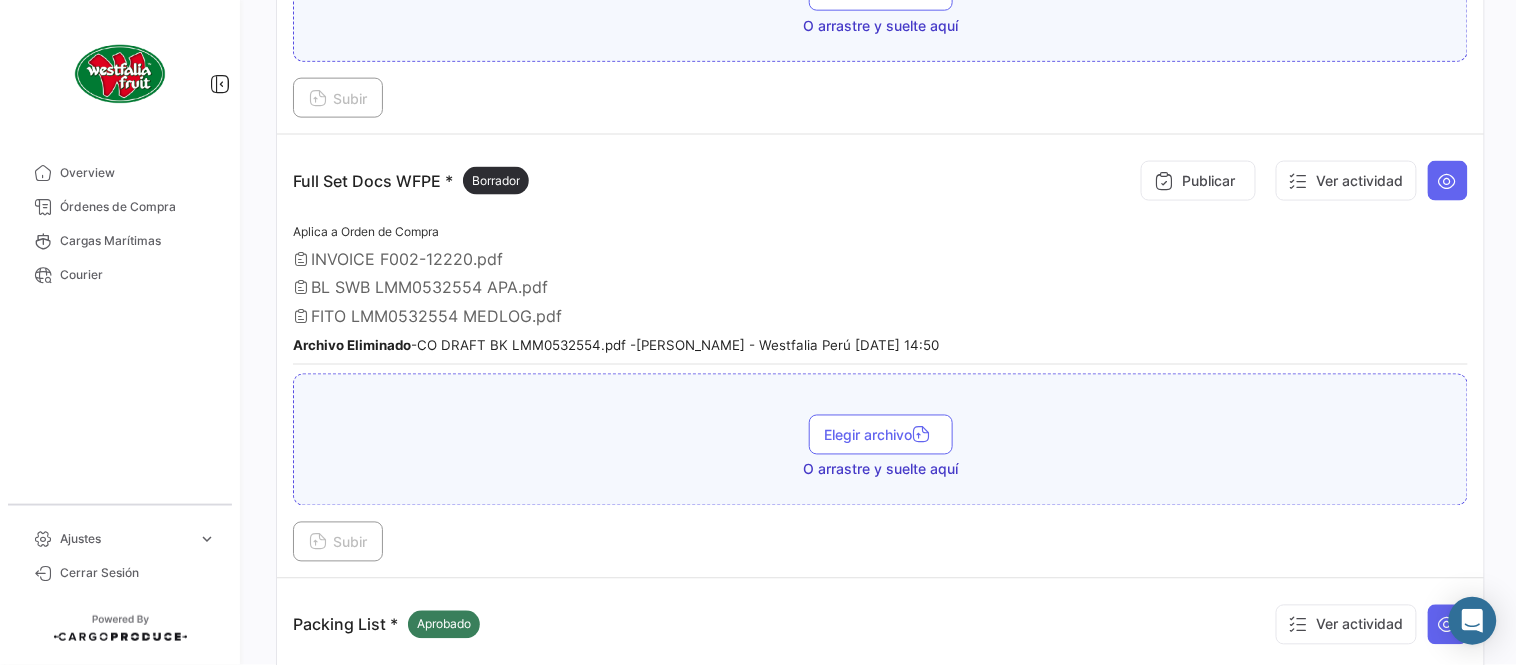 scroll, scrollTop: 777, scrollLeft: 0, axis: vertical 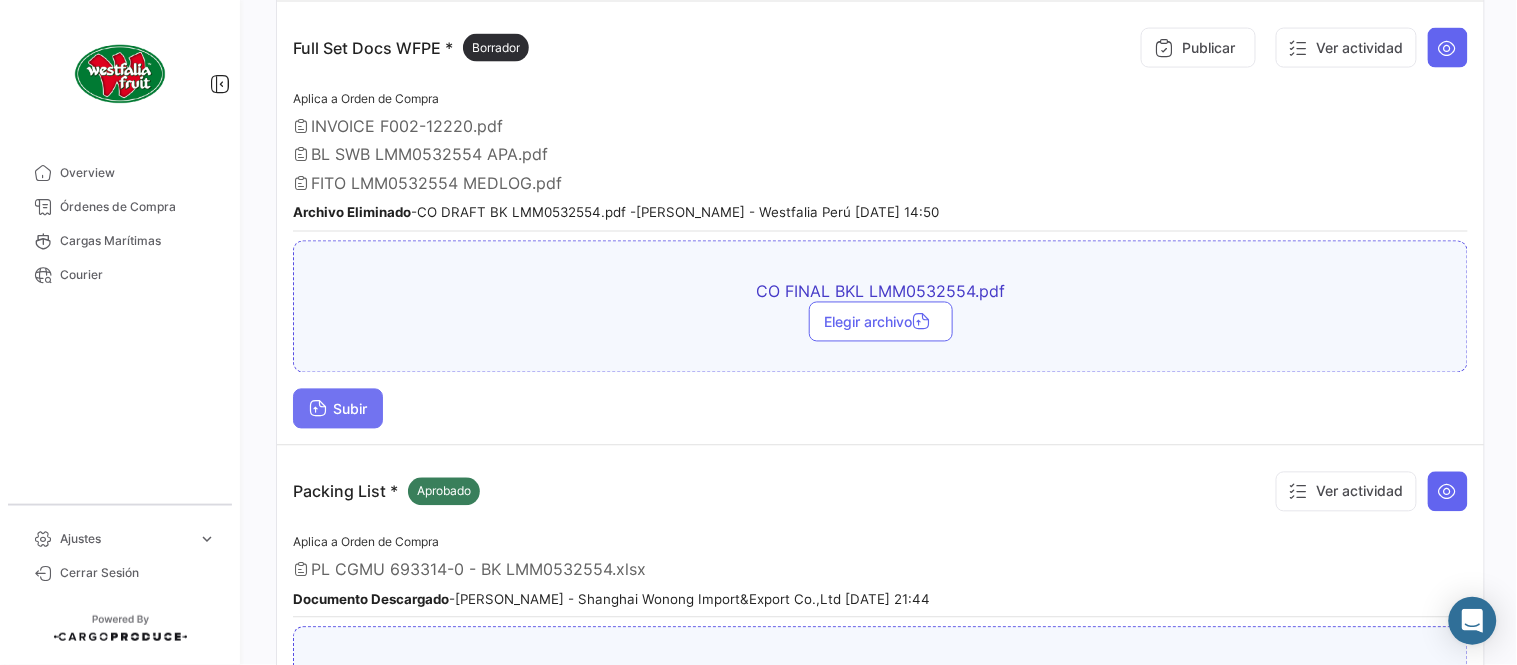 click on "Subir" at bounding box center [338, 409] 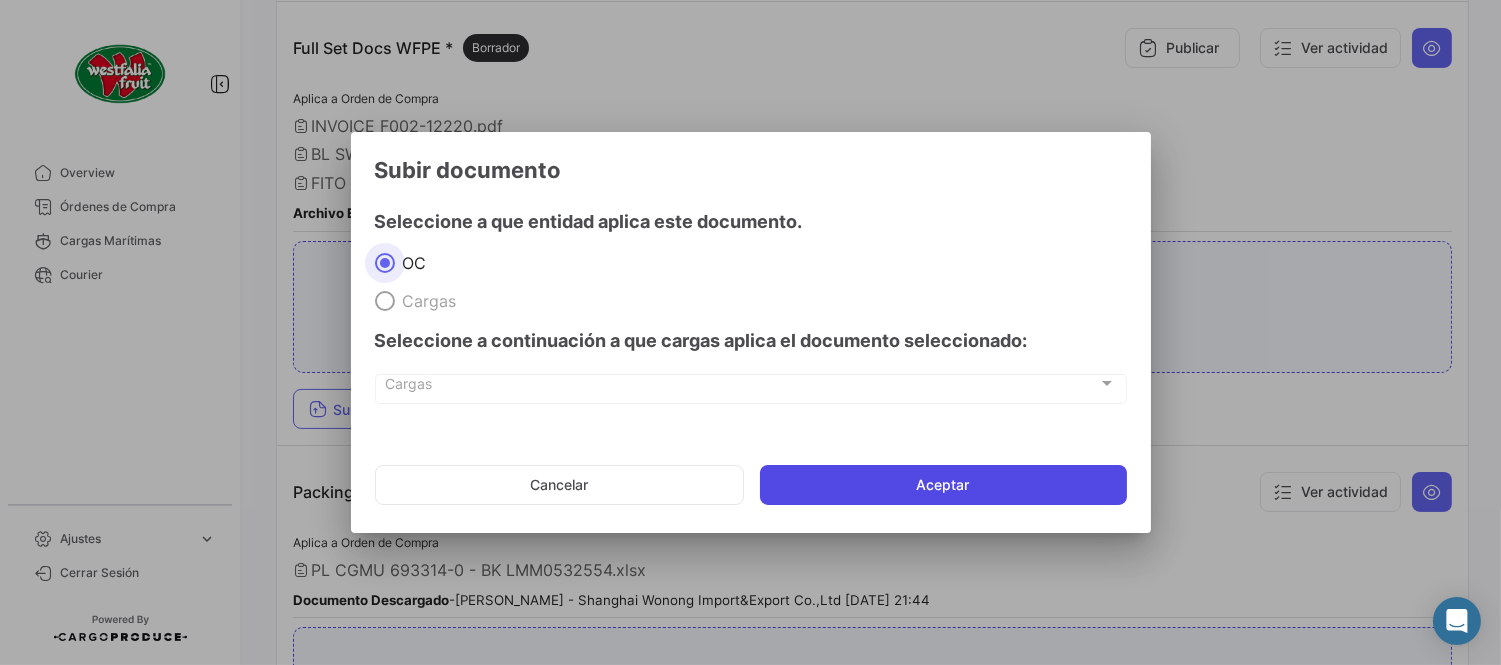 click on "Aceptar" 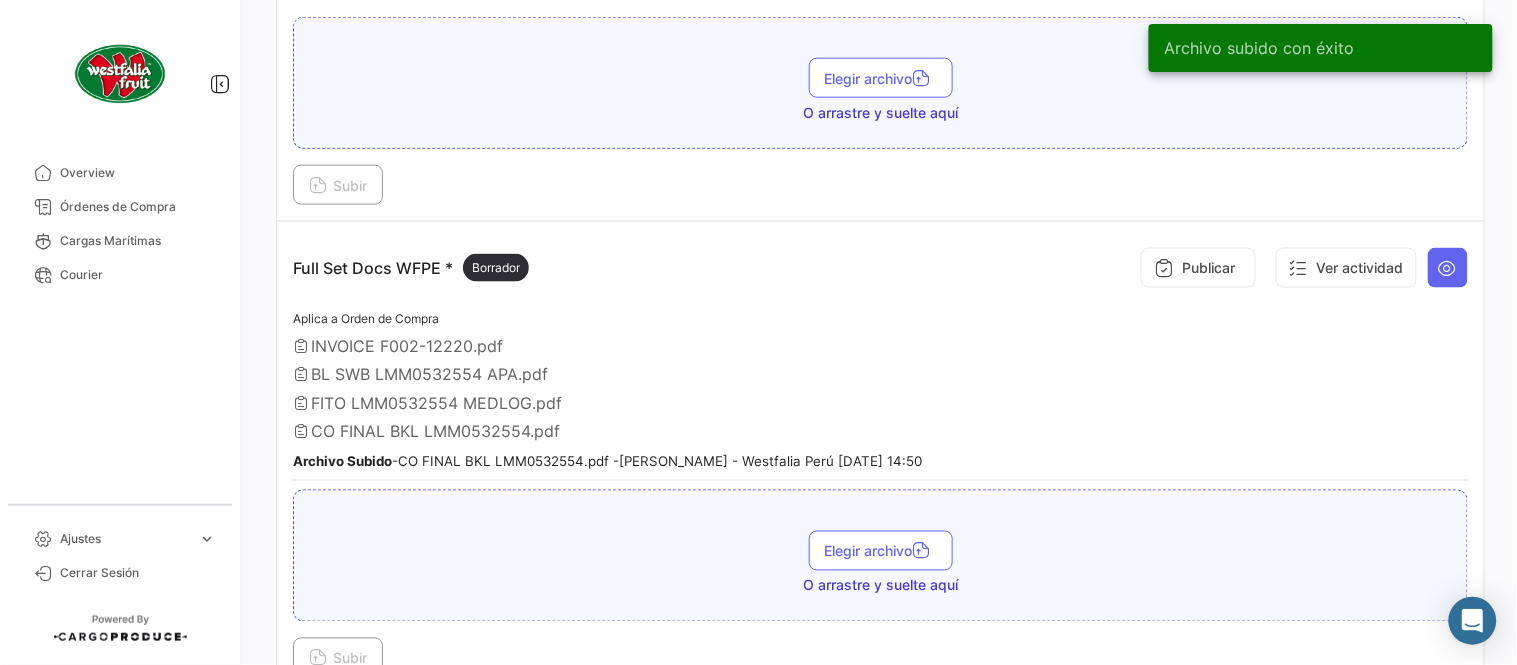 scroll, scrollTop: 555, scrollLeft: 0, axis: vertical 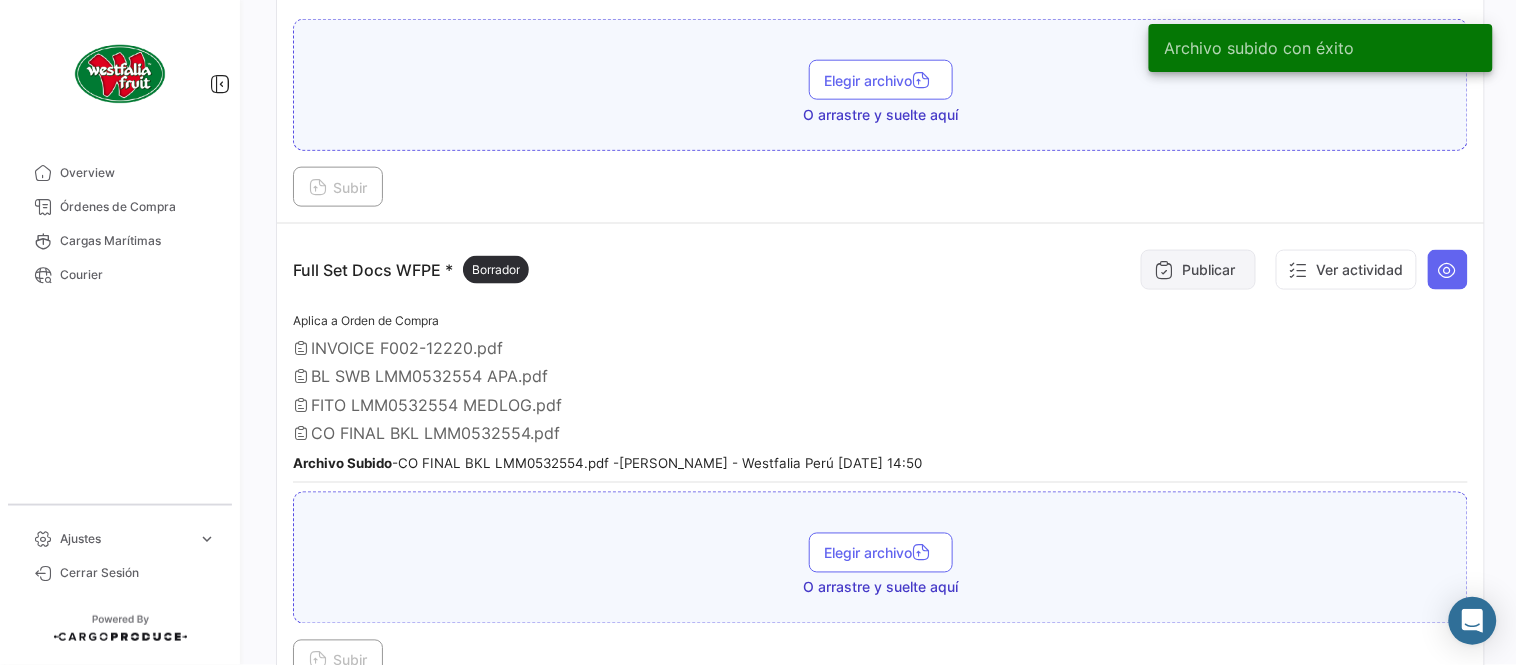 click on "Publicar" at bounding box center (1198, 270) 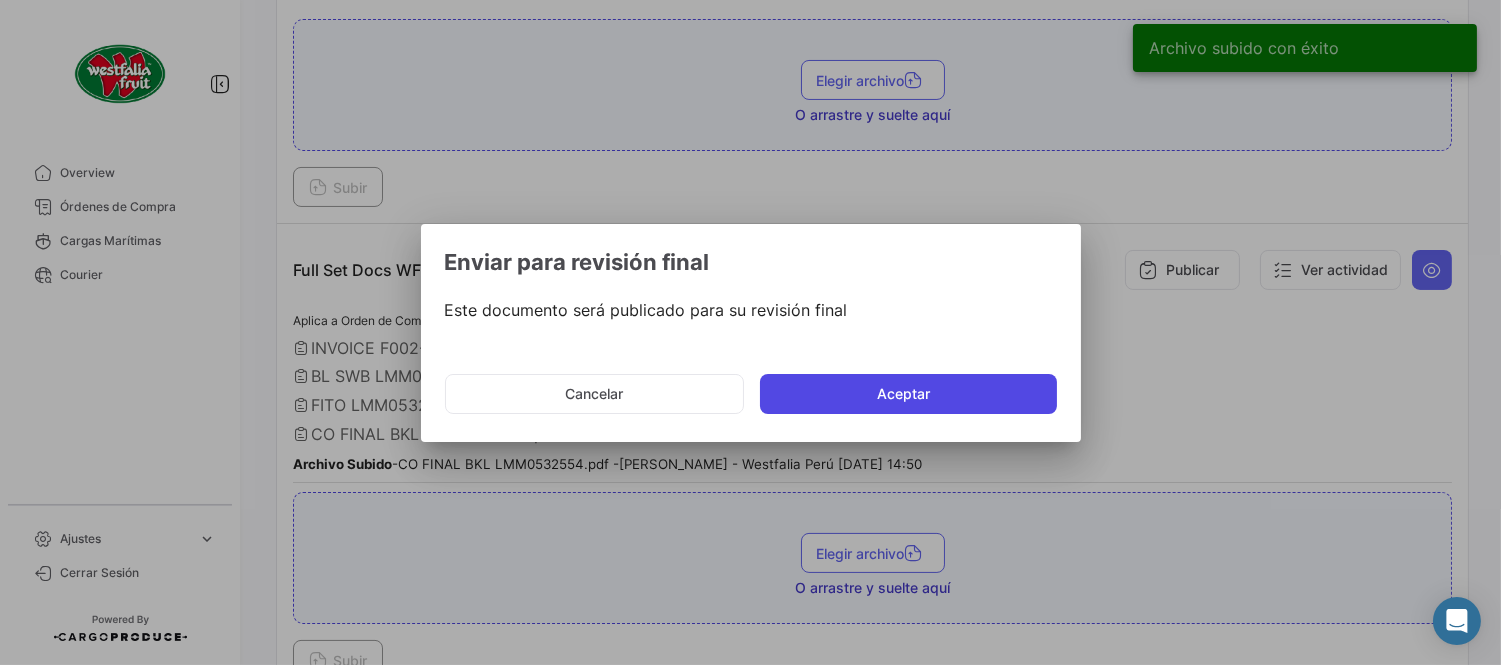 click on "Aceptar" 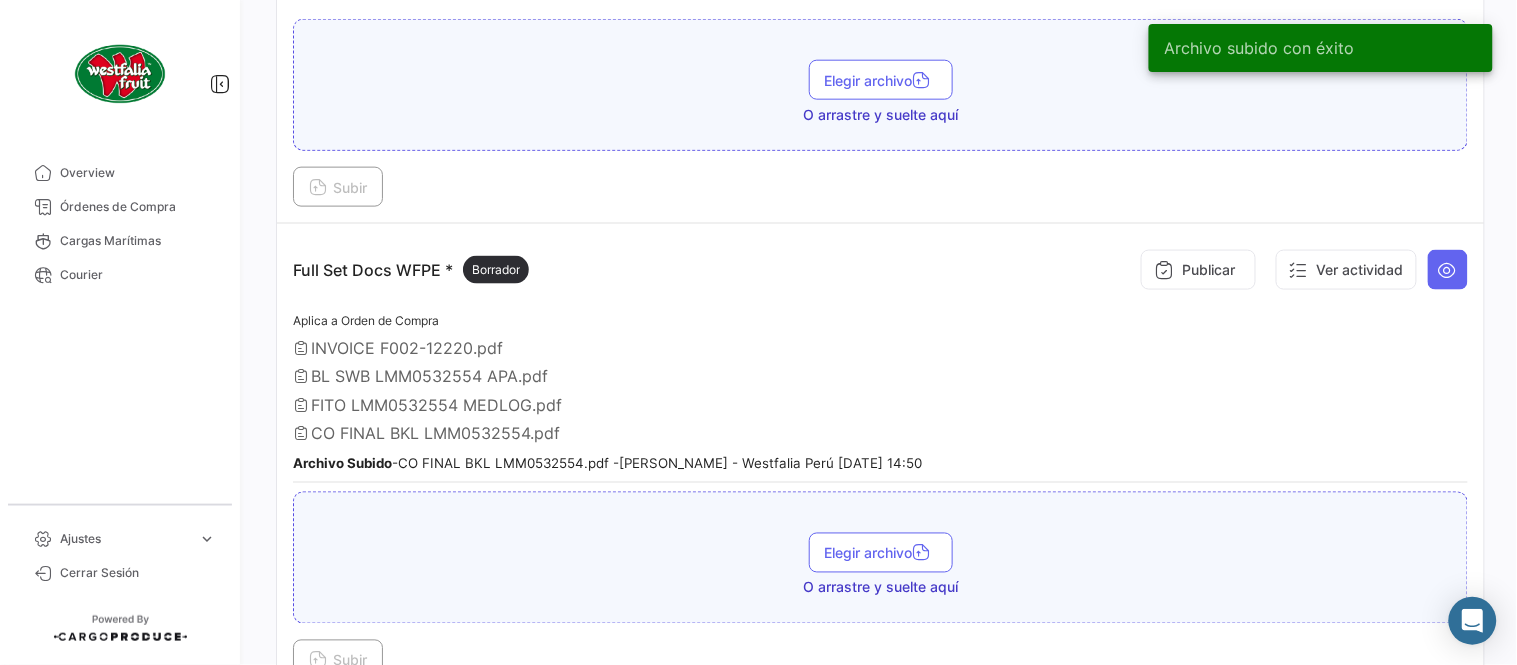 type 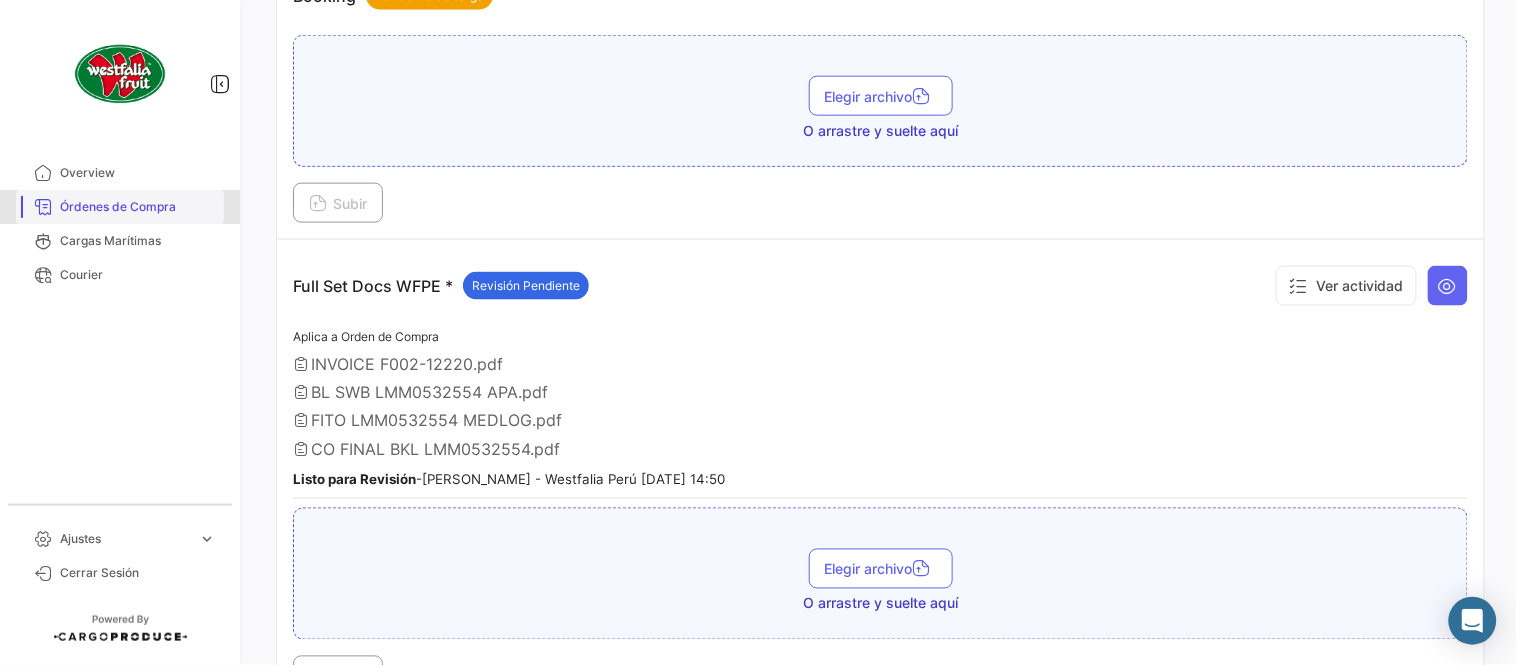 click on "Órdenes de Compra" at bounding box center [138, 207] 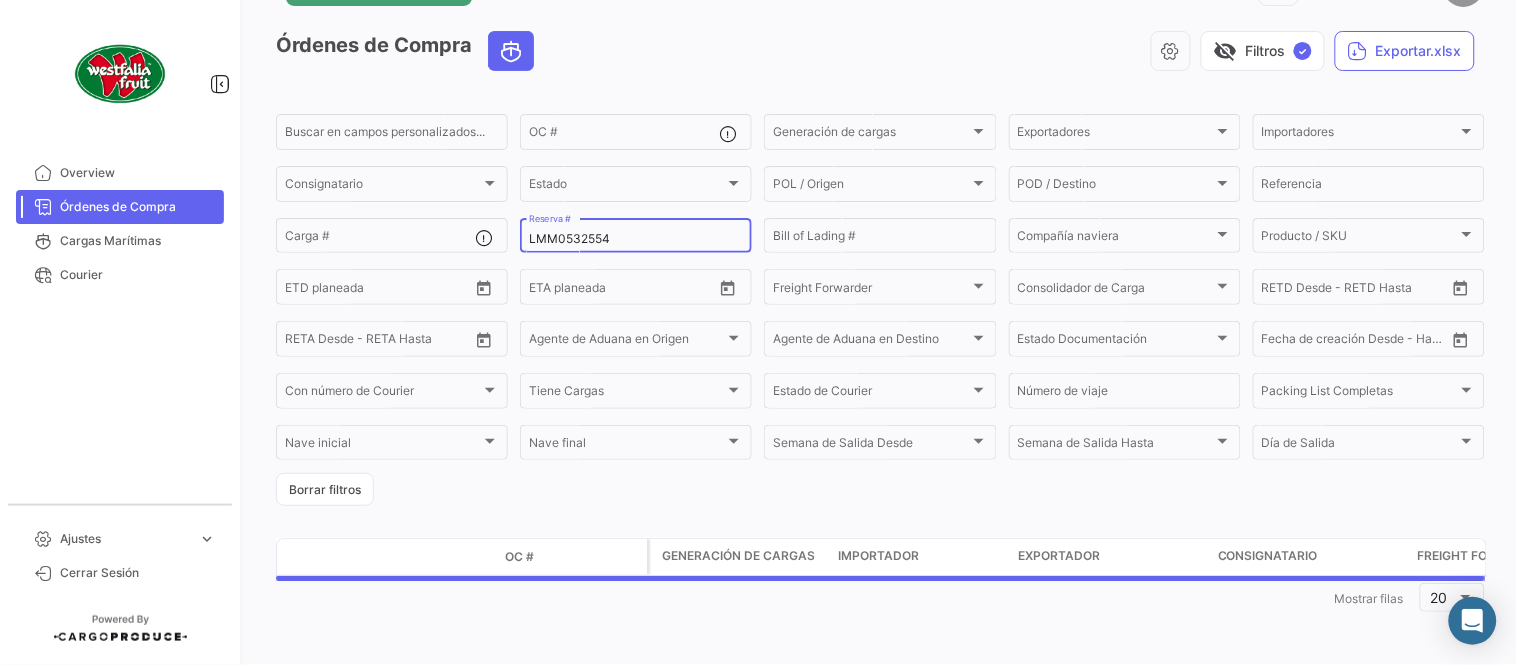 scroll, scrollTop: 0, scrollLeft: 0, axis: both 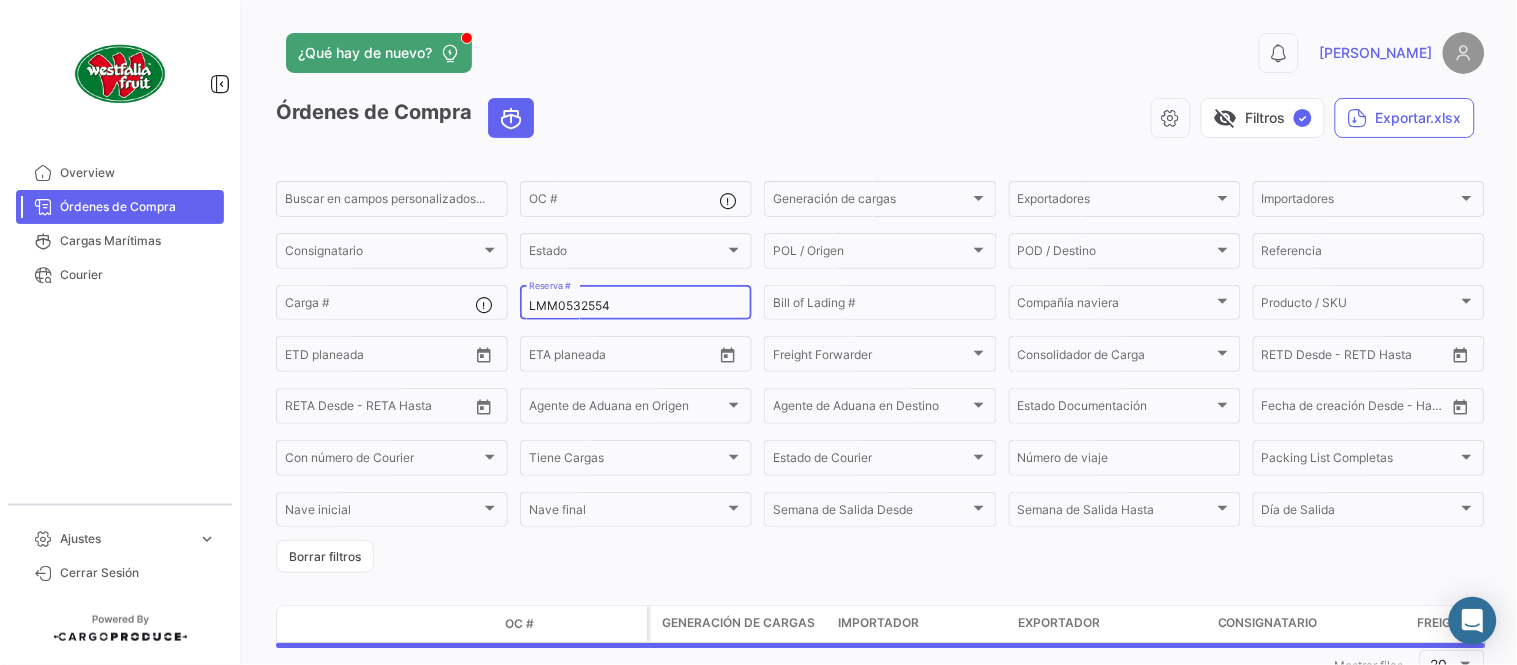click on "LMM0532554 Reserva #" 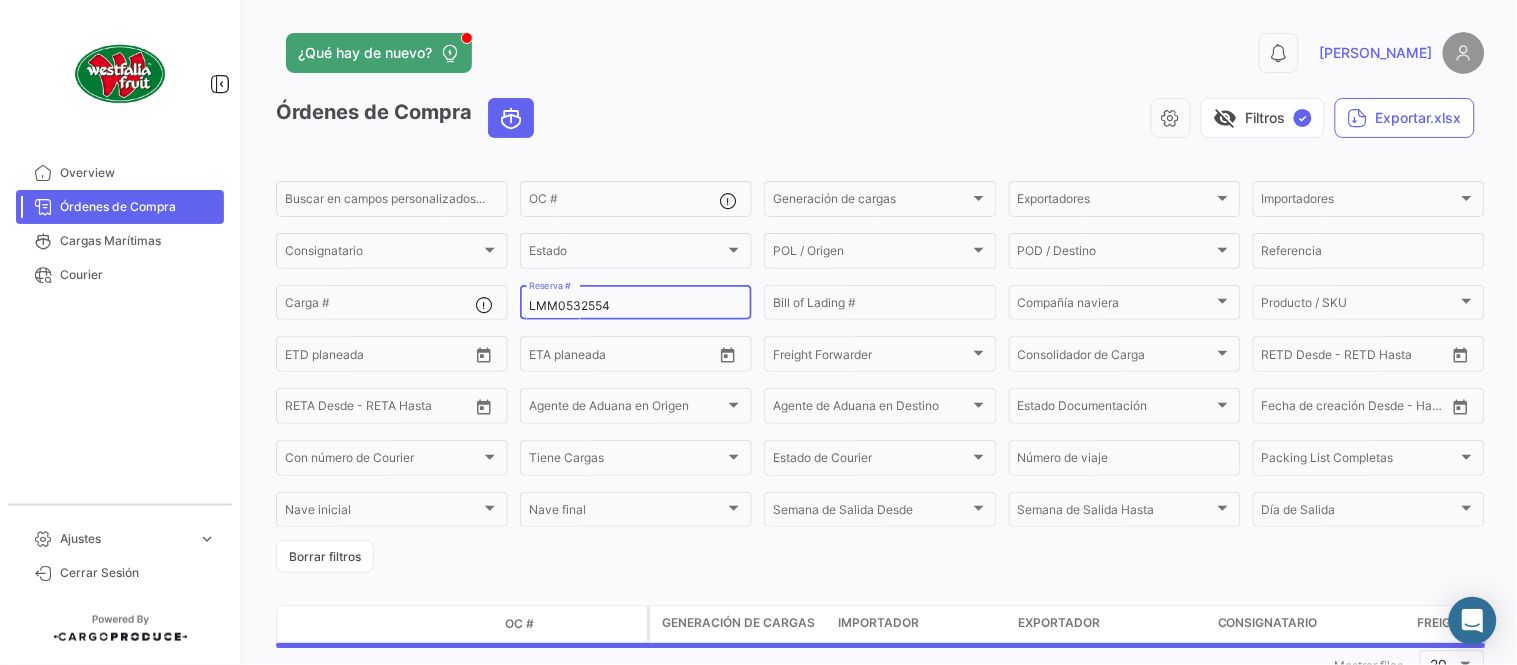 click on "LMM0532554" at bounding box center [636, 306] 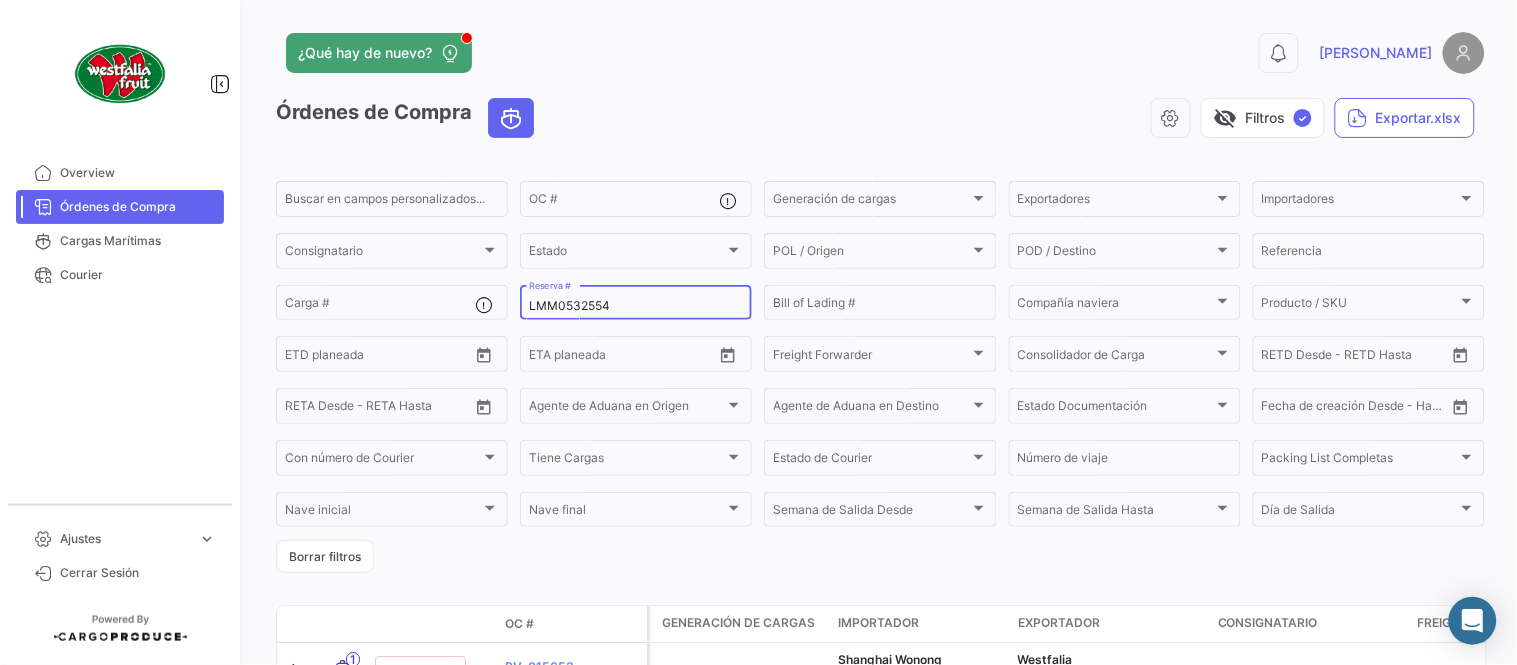 paste on "8" 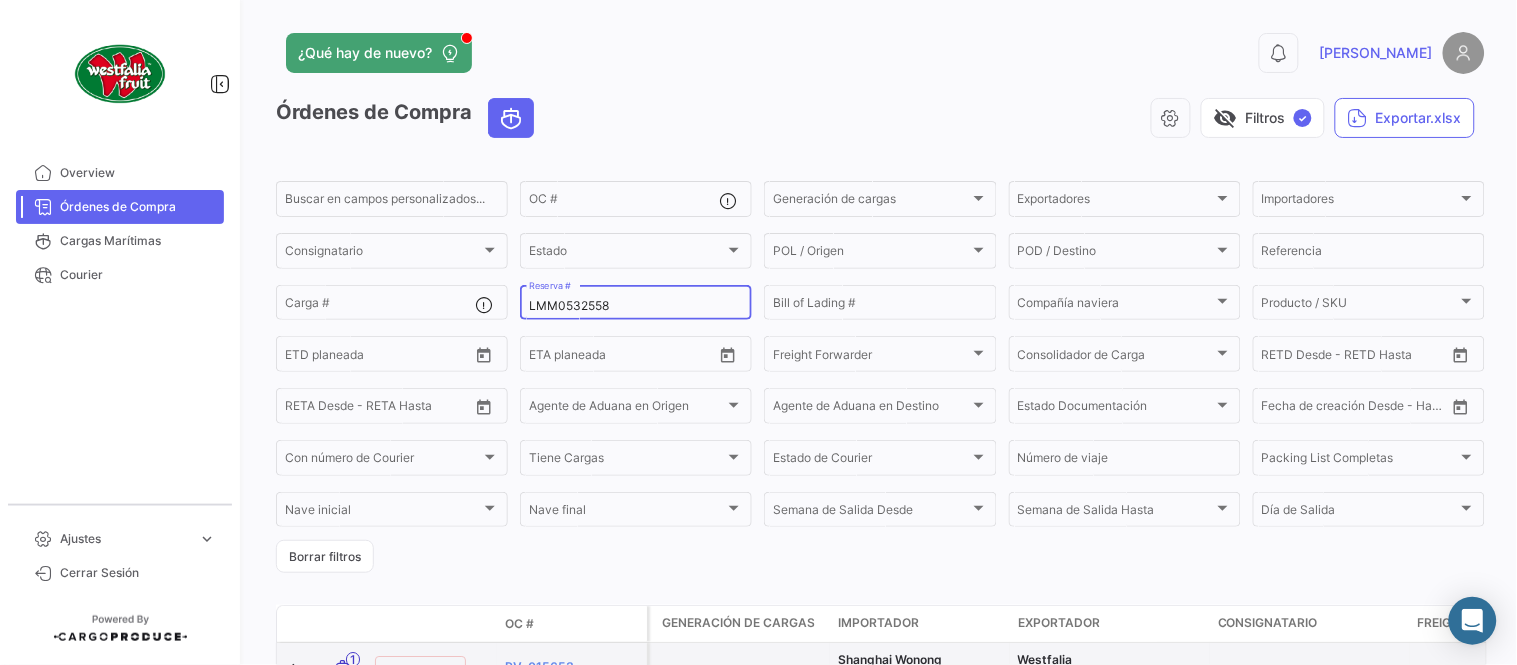 type on "LMM0532558" 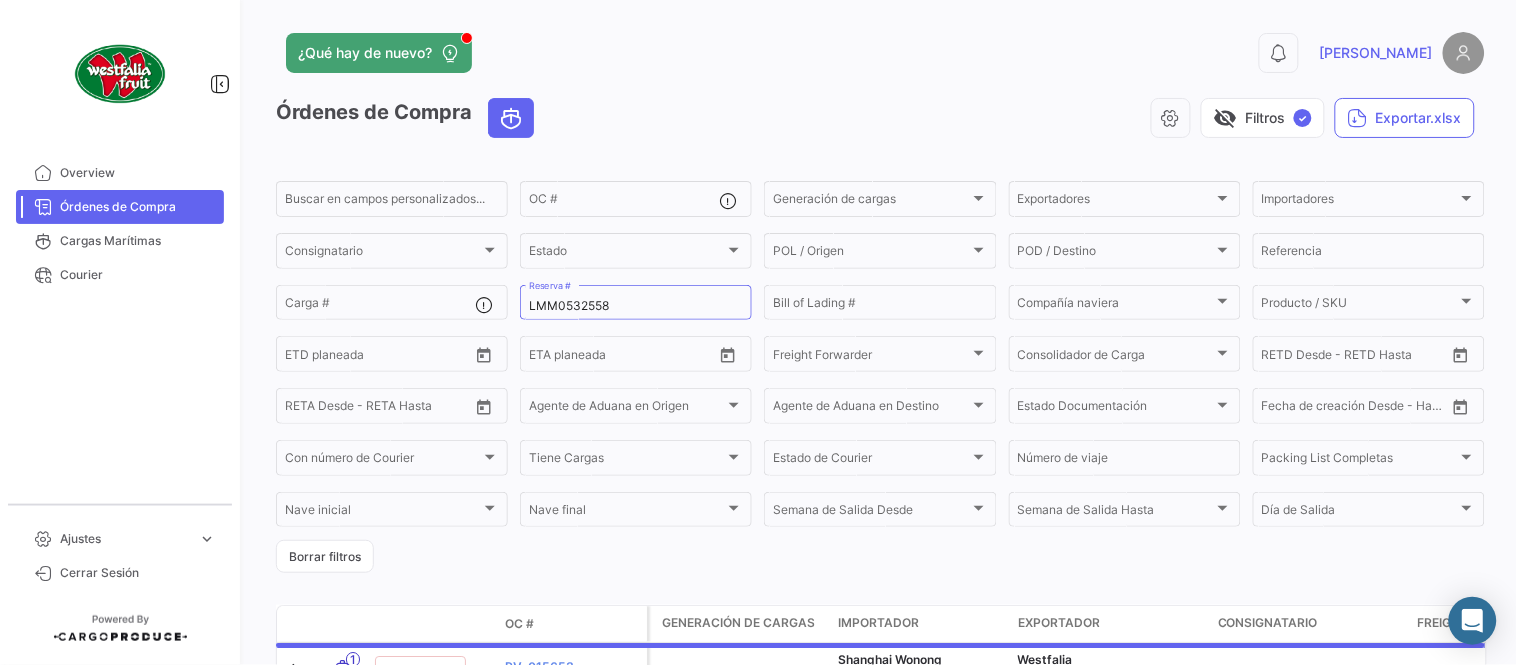 drag, startPoint x: 827, startPoint y: 62, endPoint x: 545, endPoint y: 221, distance: 323.736 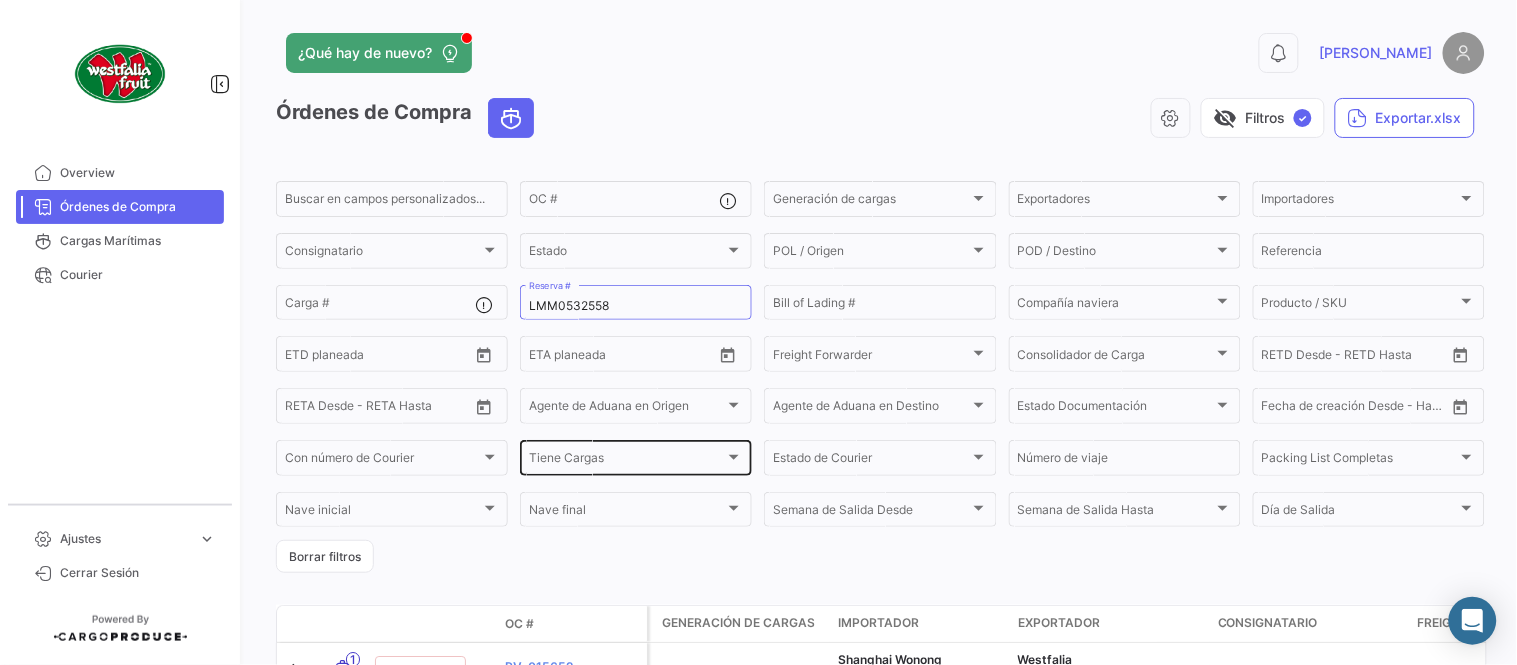 scroll, scrollTop: 136, scrollLeft: 0, axis: vertical 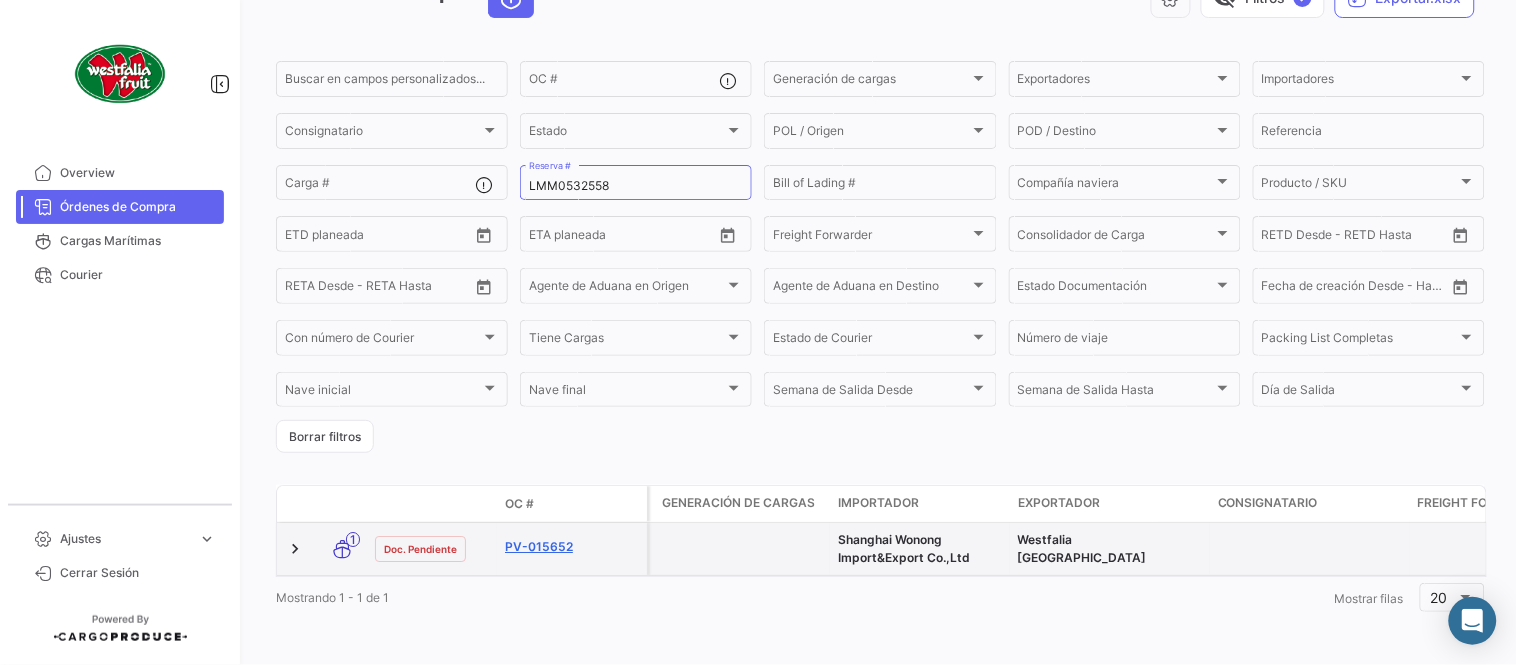 click on "PV-015652" 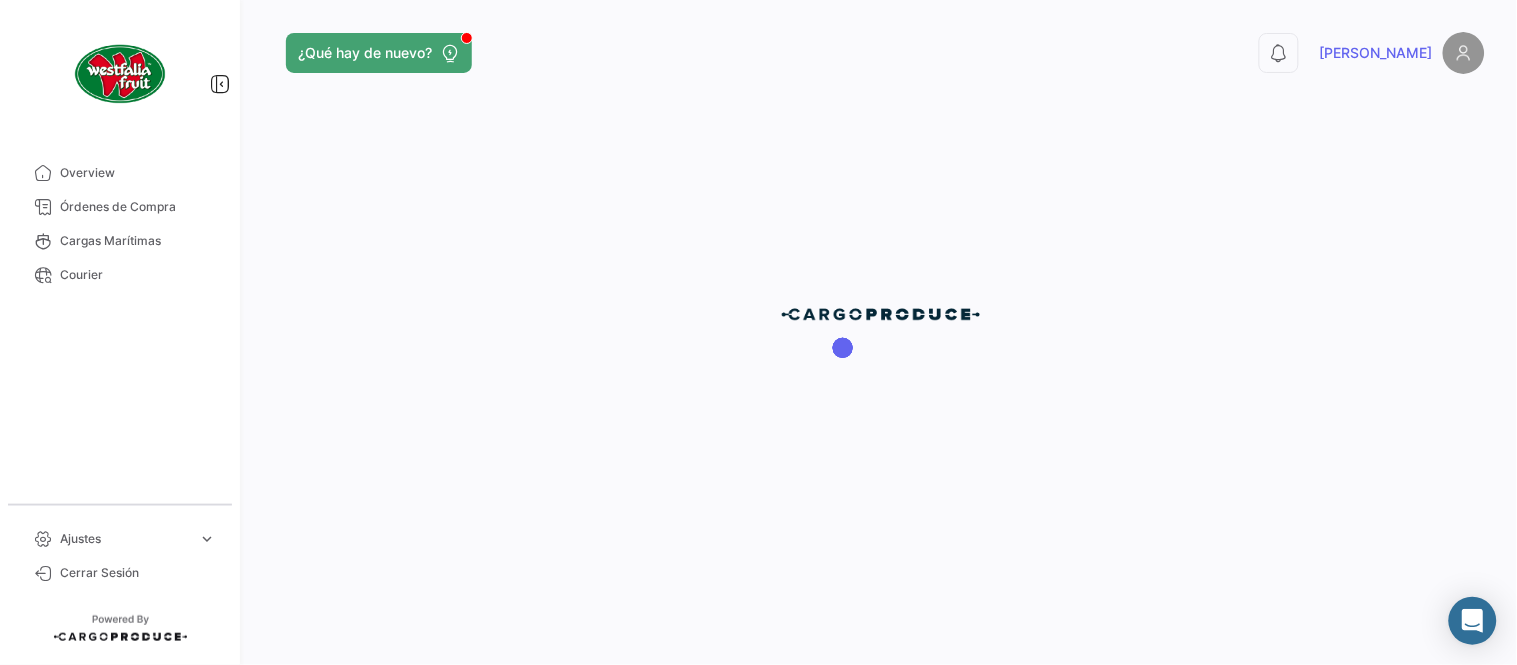 scroll, scrollTop: 0, scrollLeft: 0, axis: both 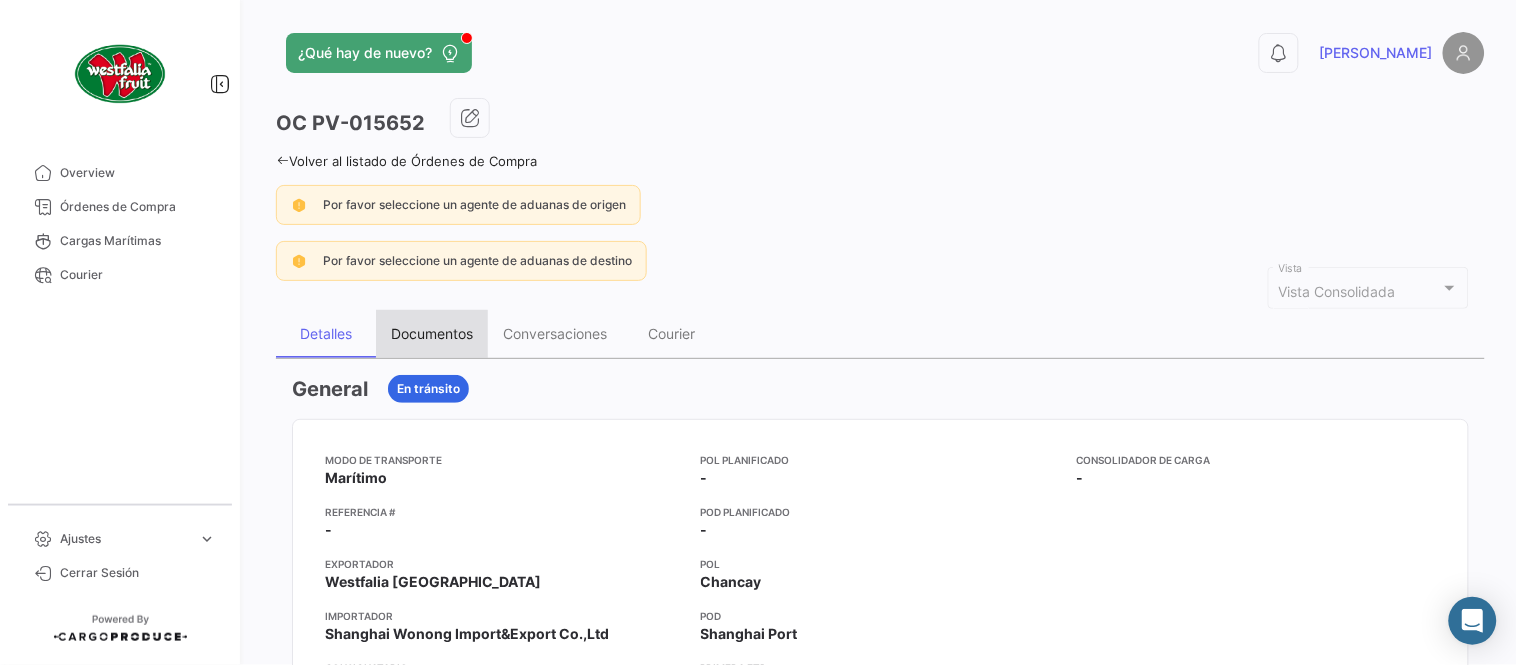click on "Documentos" at bounding box center [432, 333] 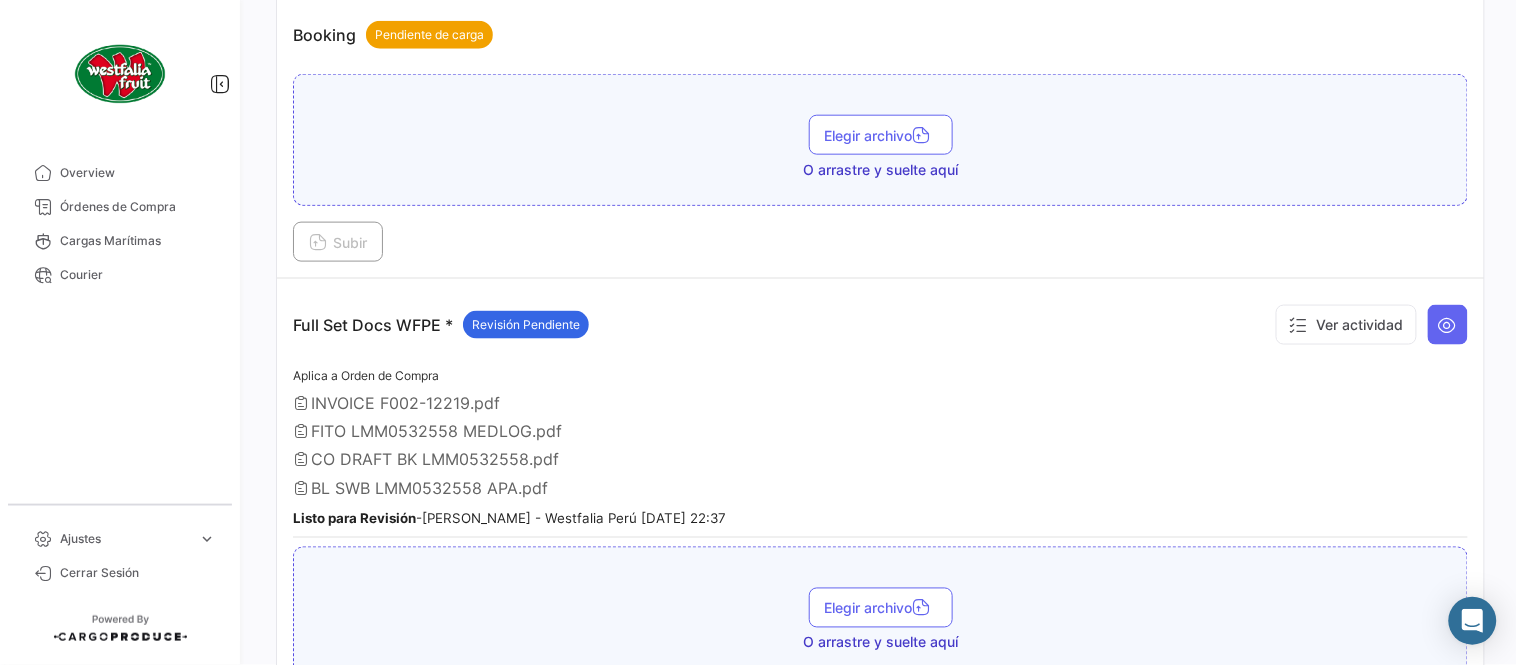 scroll, scrollTop: 665, scrollLeft: 0, axis: vertical 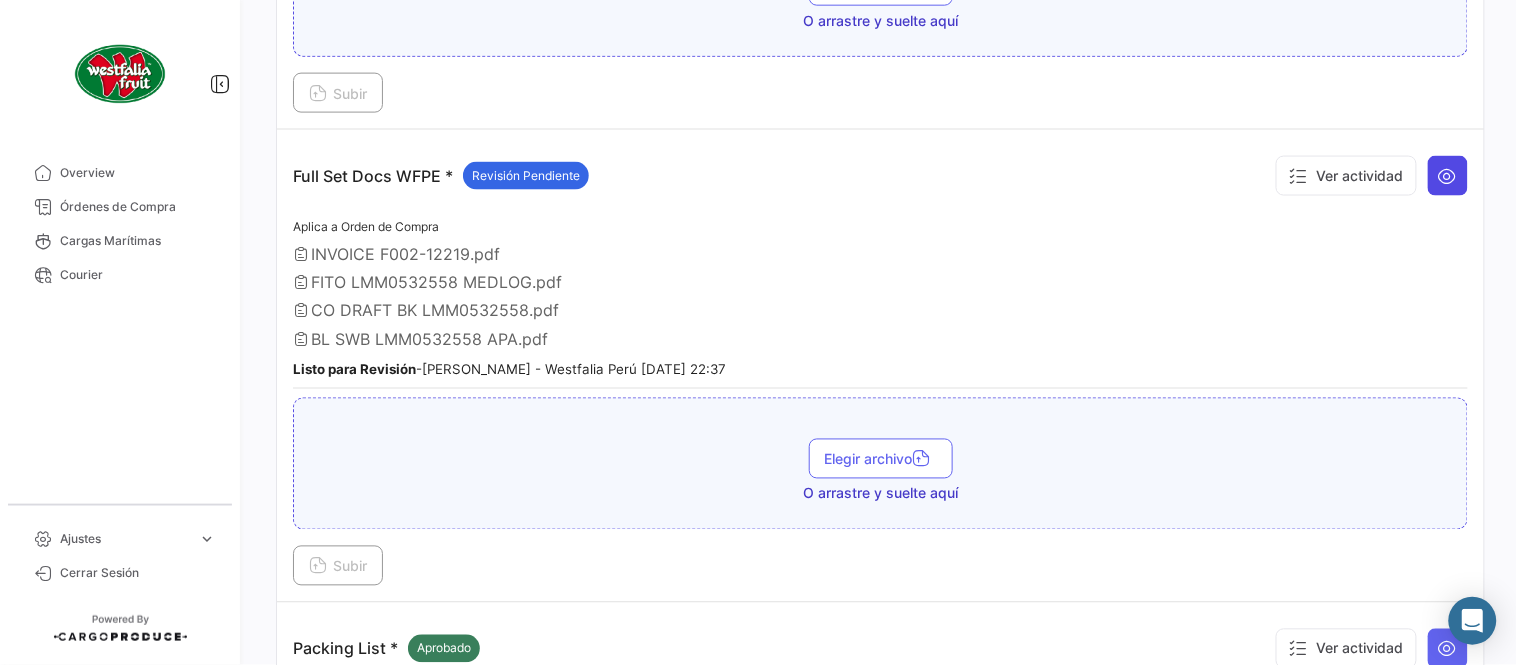 click at bounding box center (1448, 176) 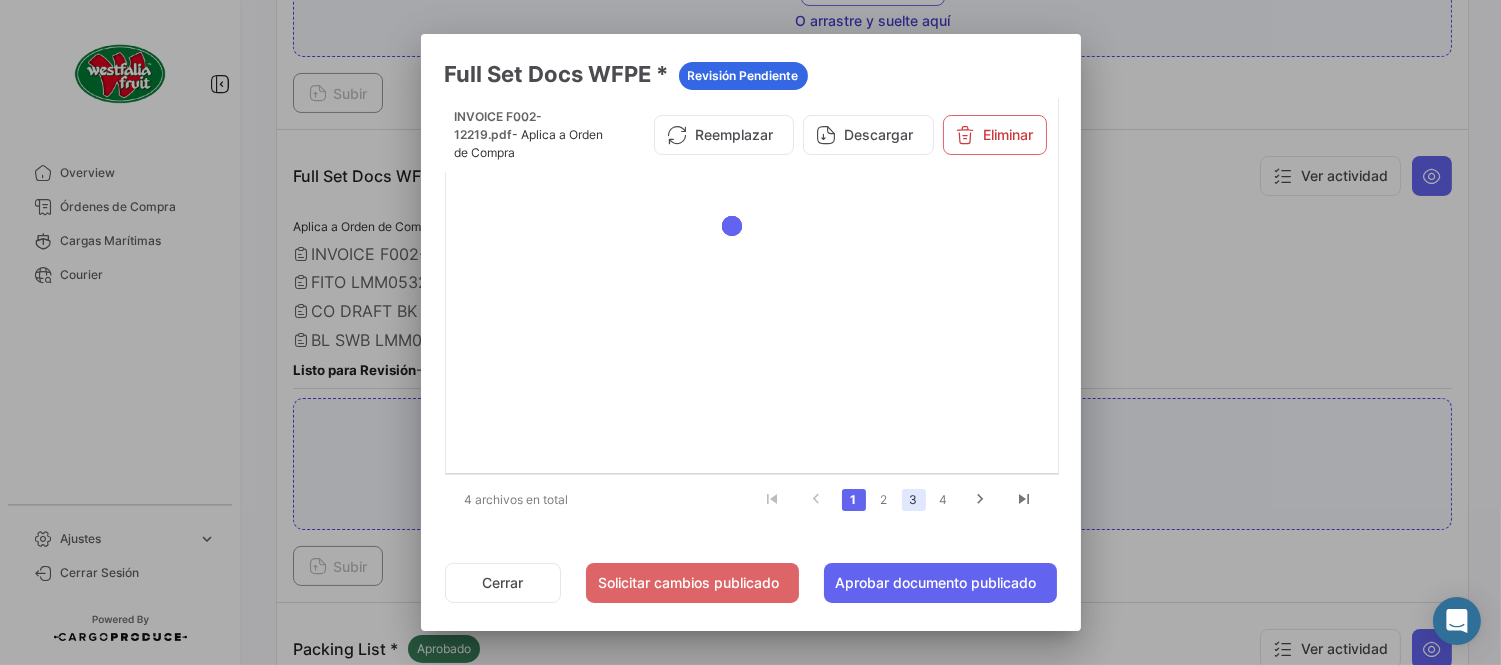 click on "3" 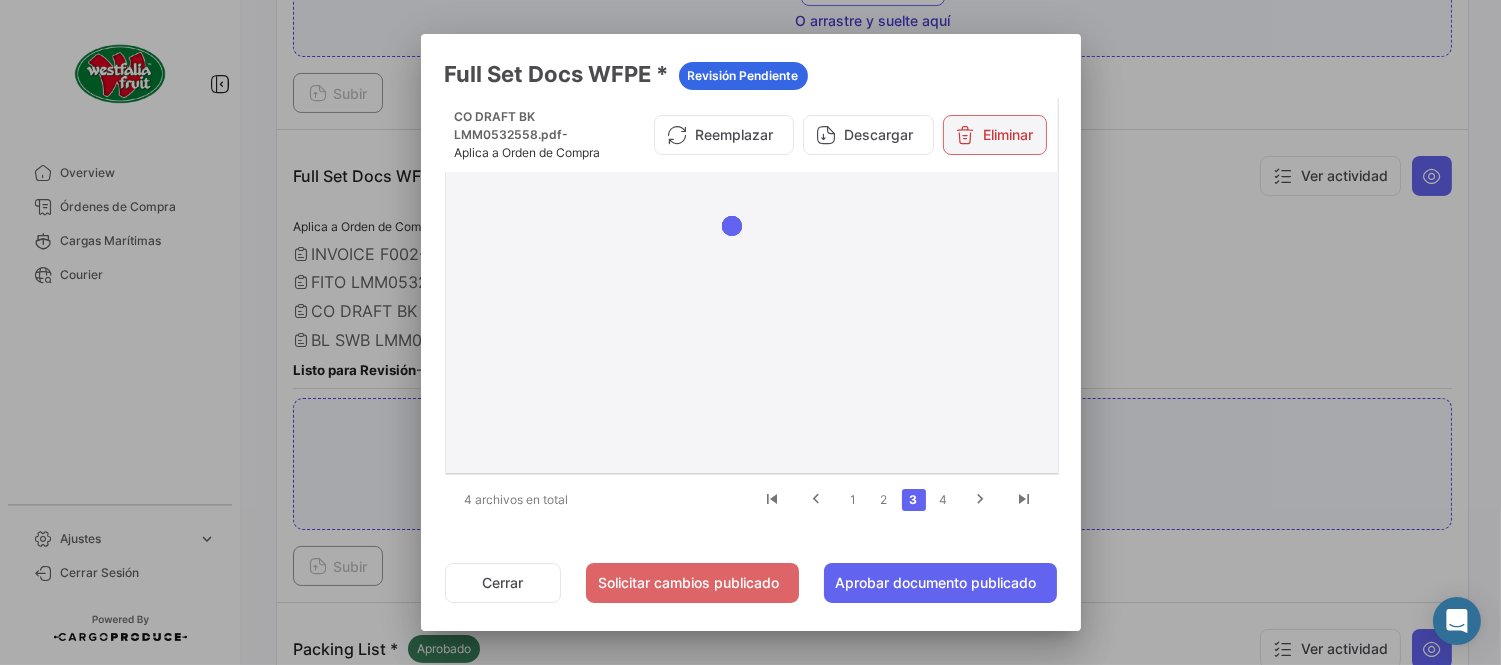 click on "Eliminar" at bounding box center (995, 135) 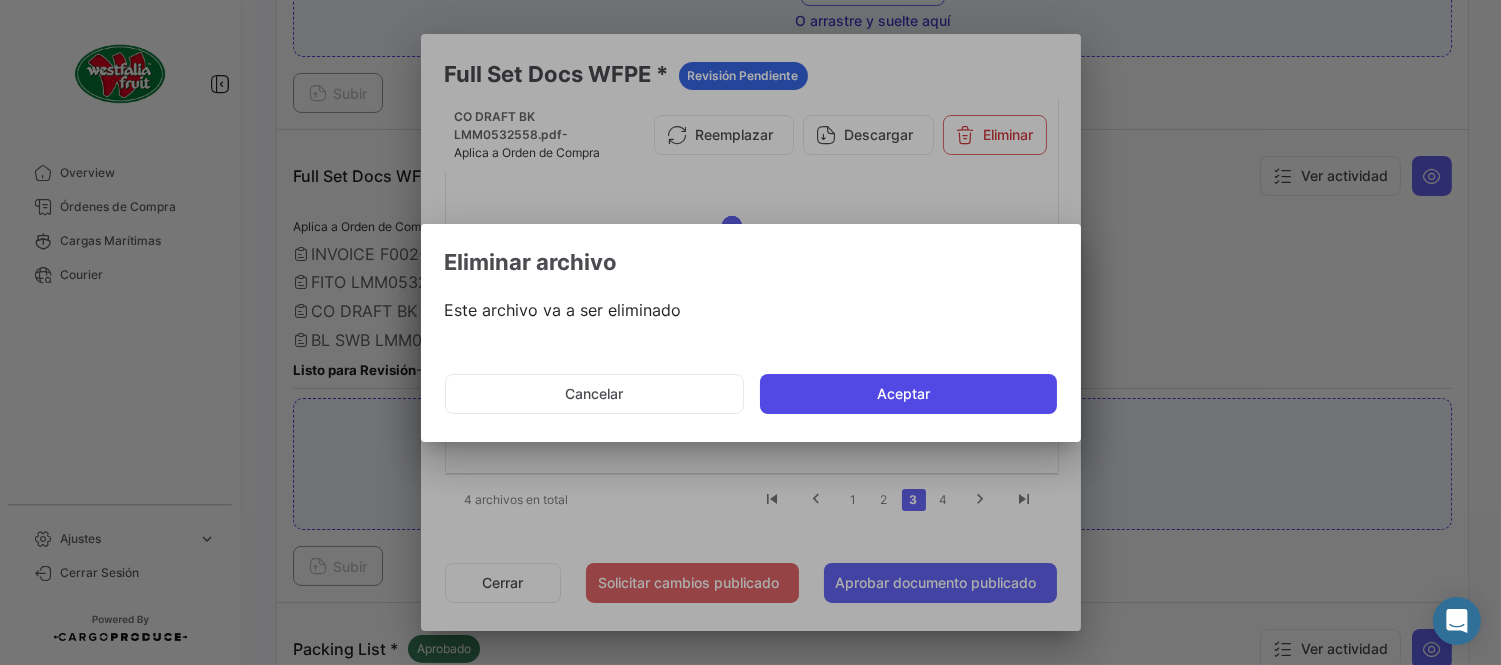 click on "Aceptar" 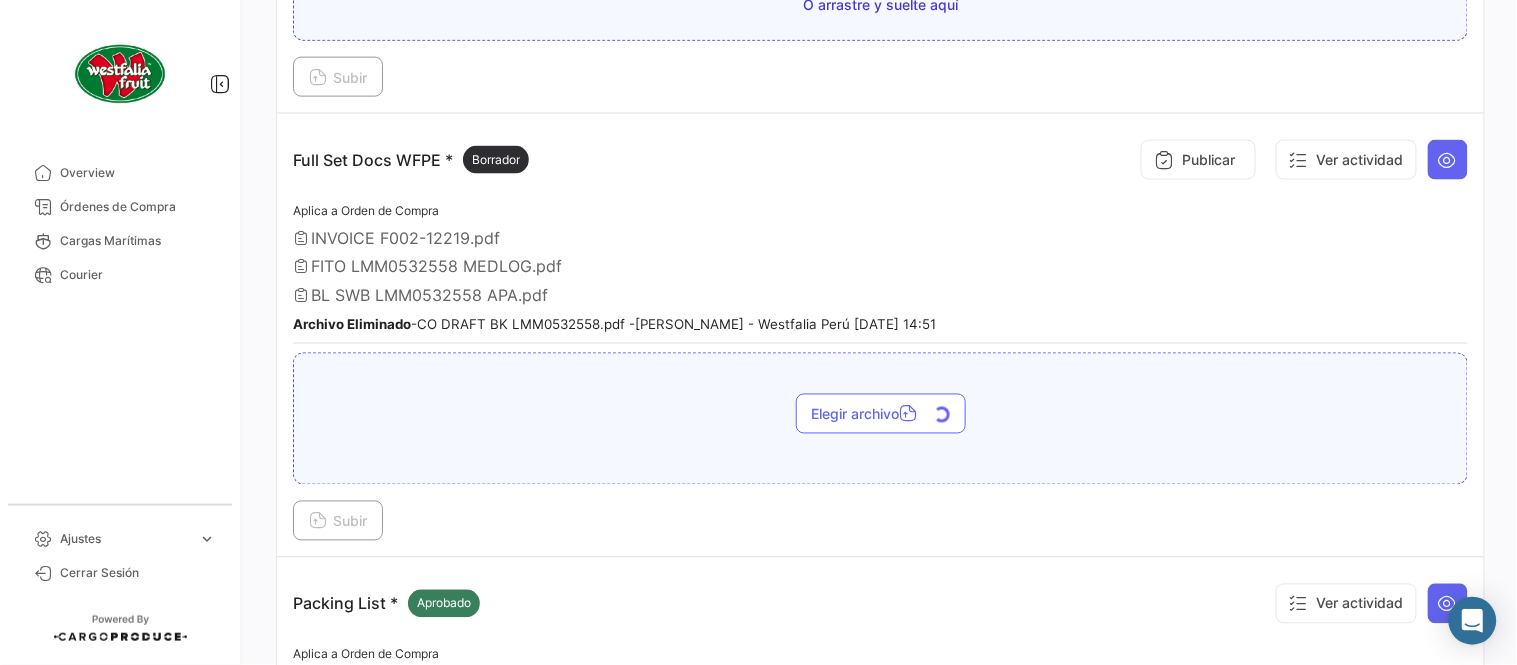 click on "Subir" at bounding box center (338, 521) 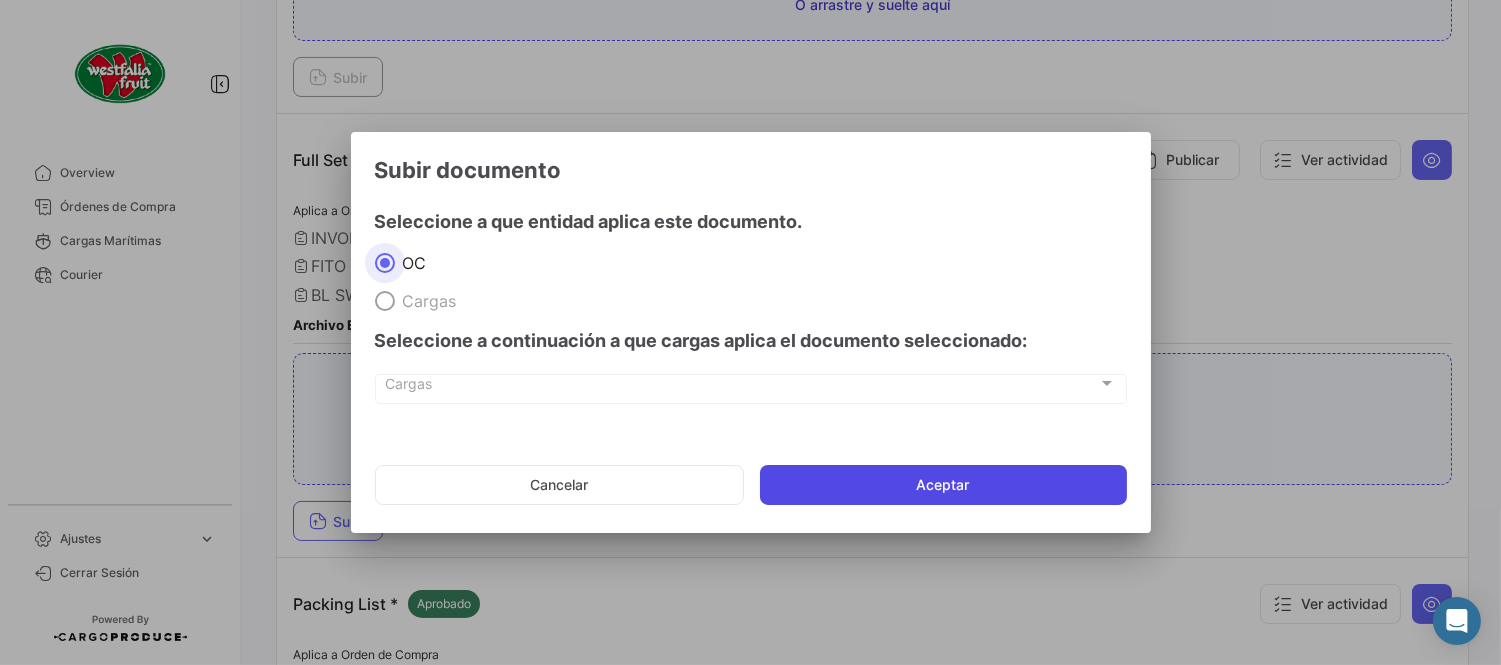 click on "Aceptar" 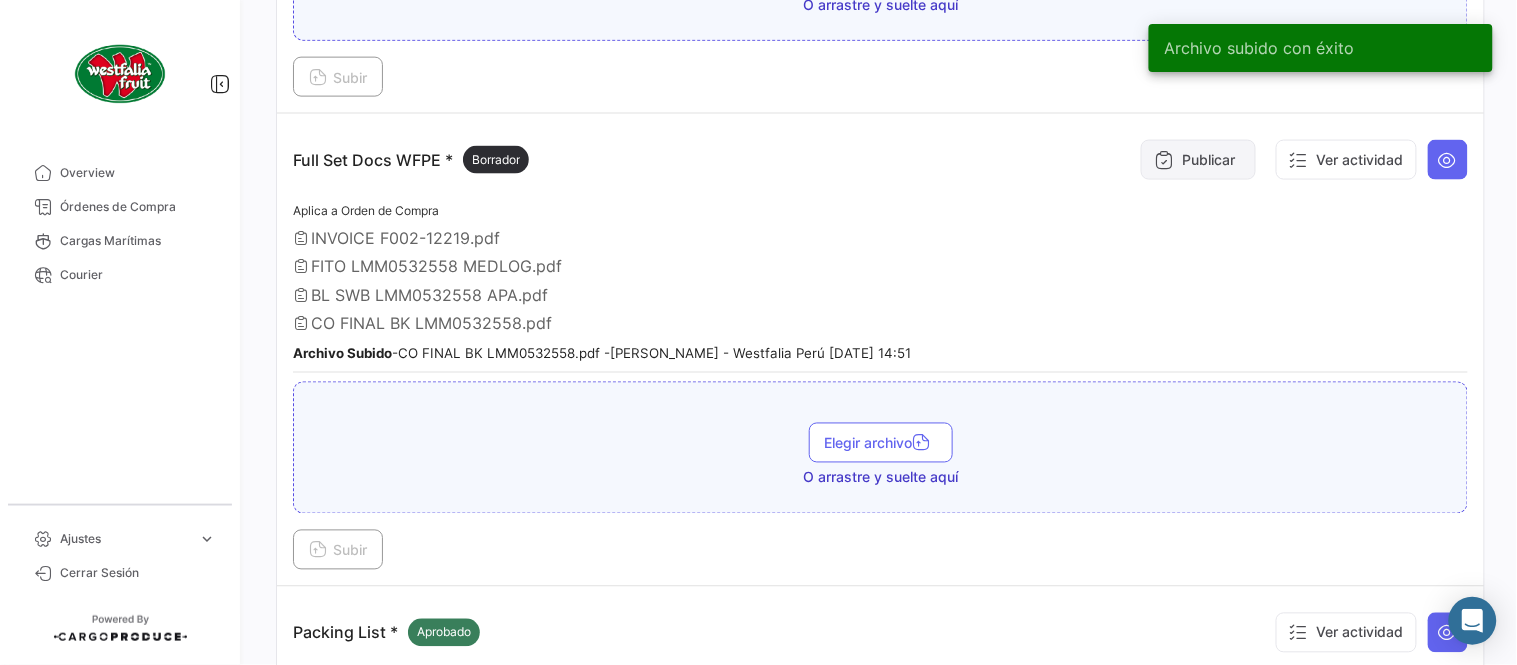 click on "Publicar" at bounding box center (1198, 160) 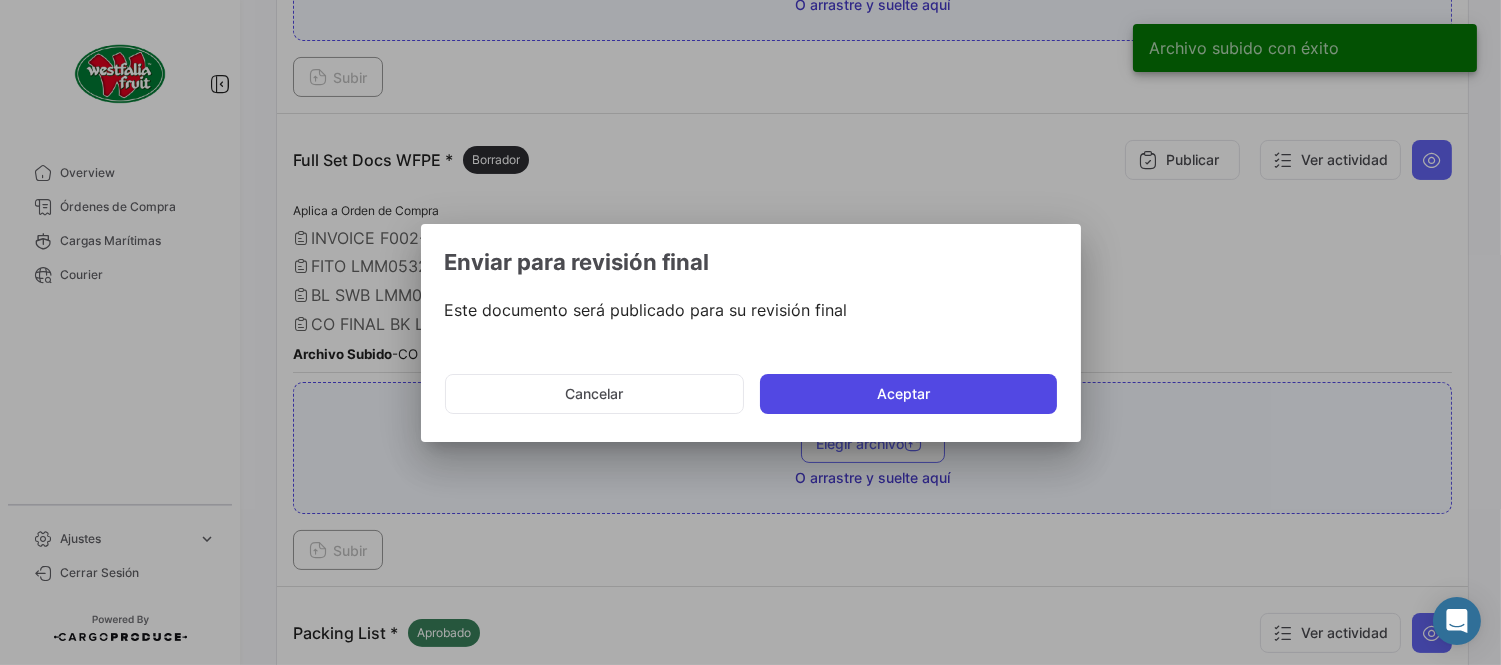 click on "Aceptar" 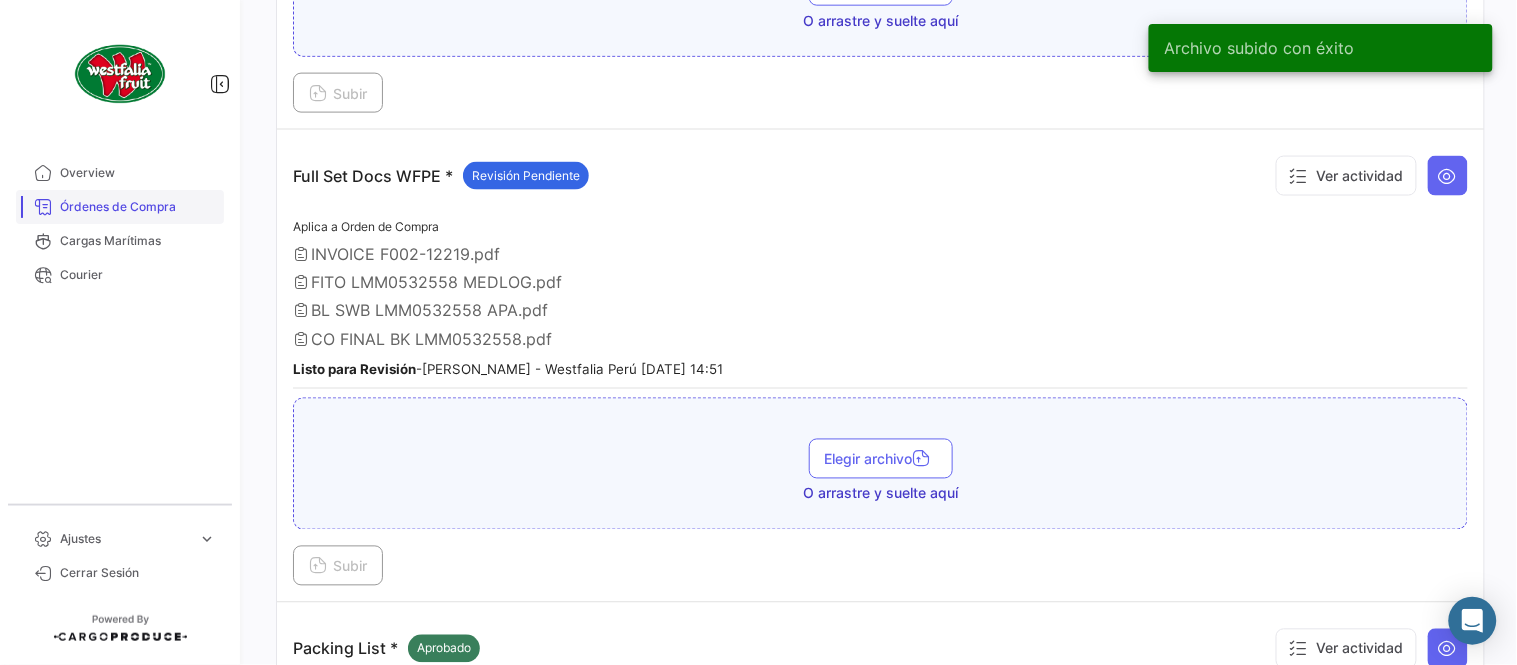 click on "Órdenes de Compra" at bounding box center (138, 207) 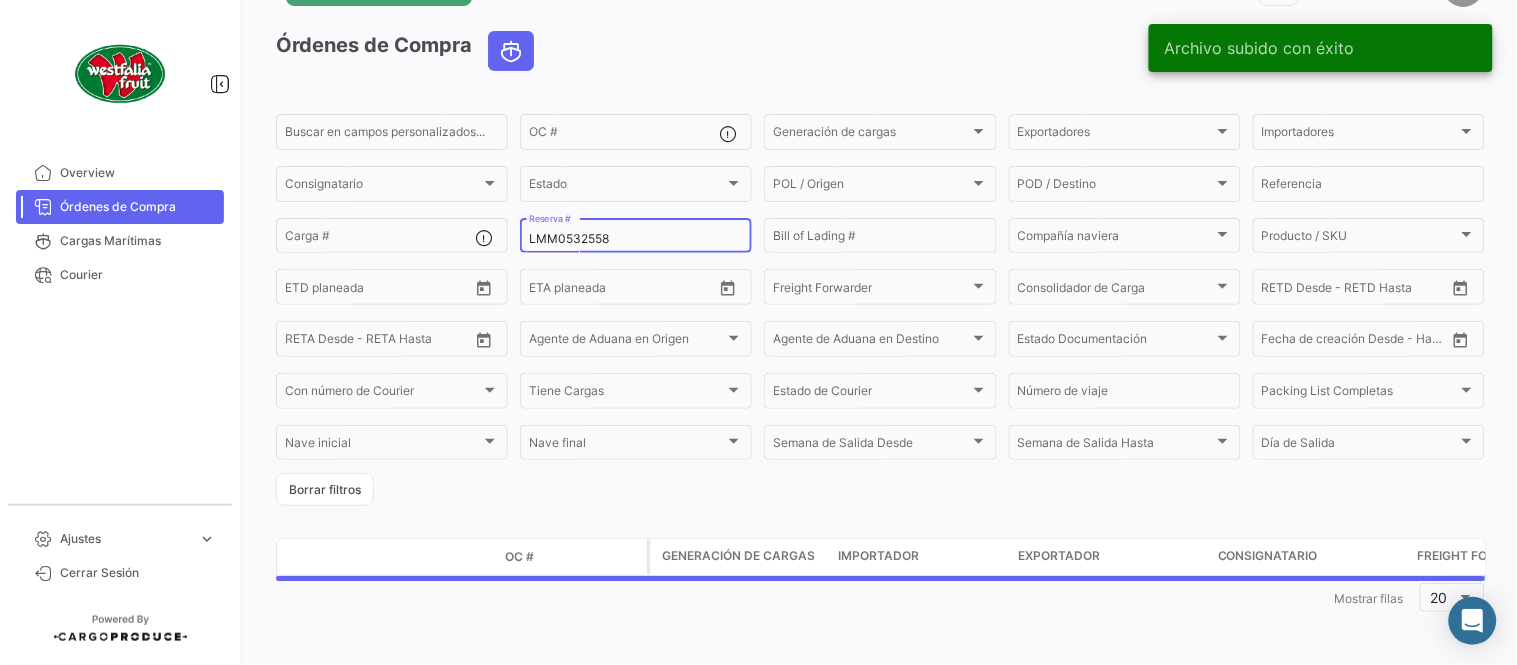 scroll, scrollTop: 0, scrollLeft: 0, axis: both 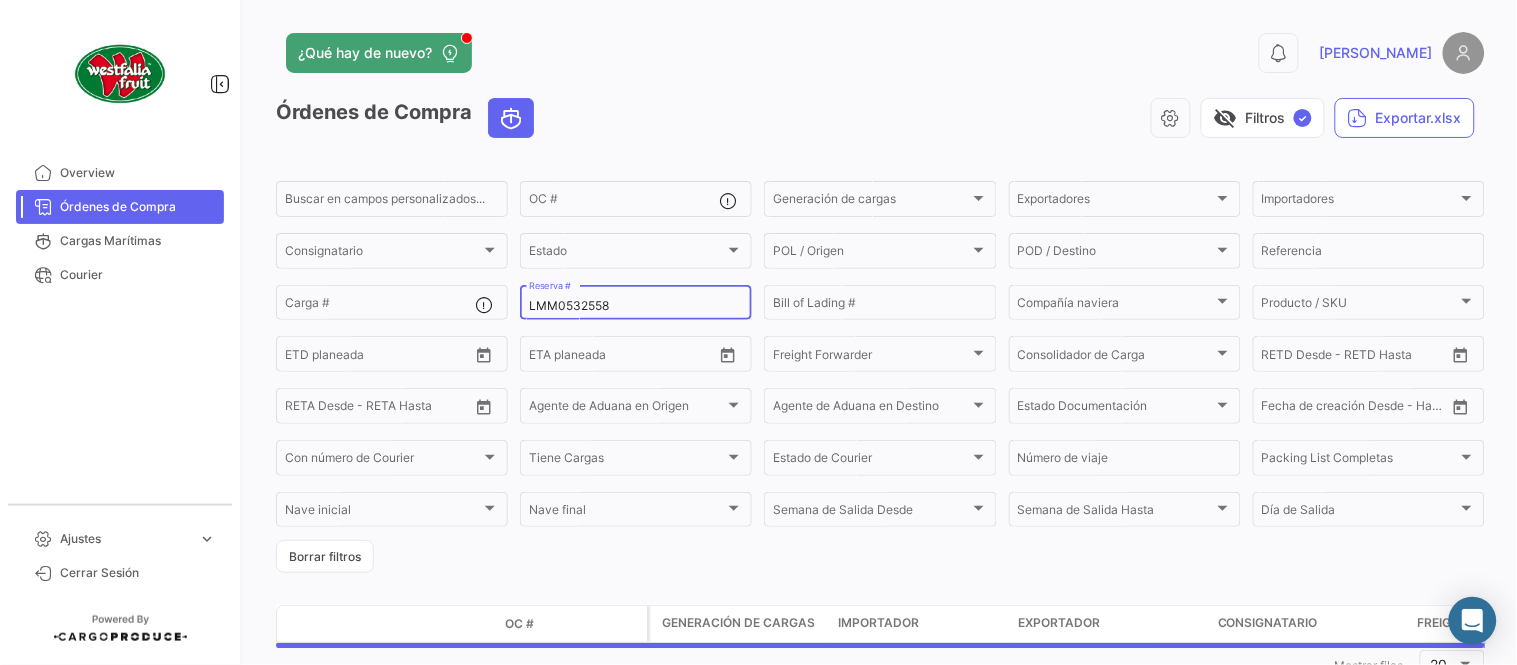 click on "LMM0532558" at bounding box center [636, 306] 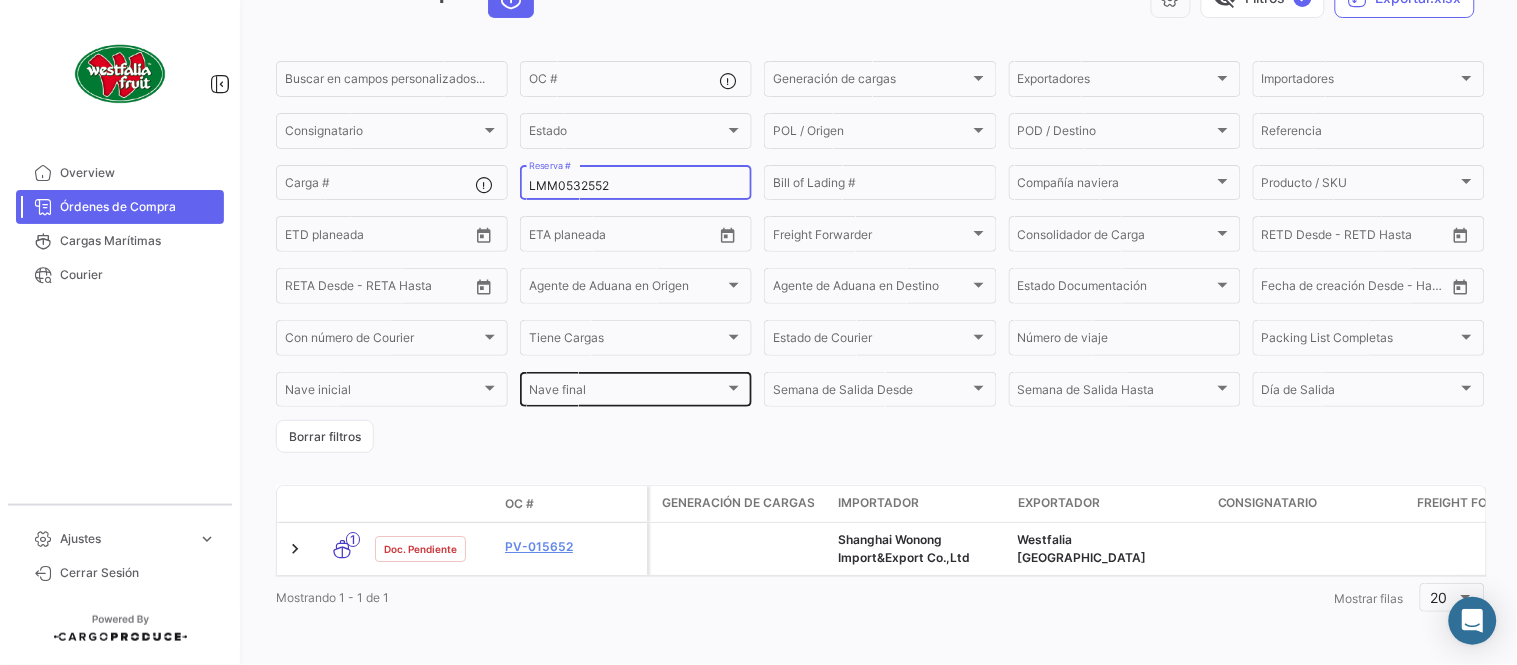 scroll, scrollTop: 136, scrollLeft: 0, axis: vertical 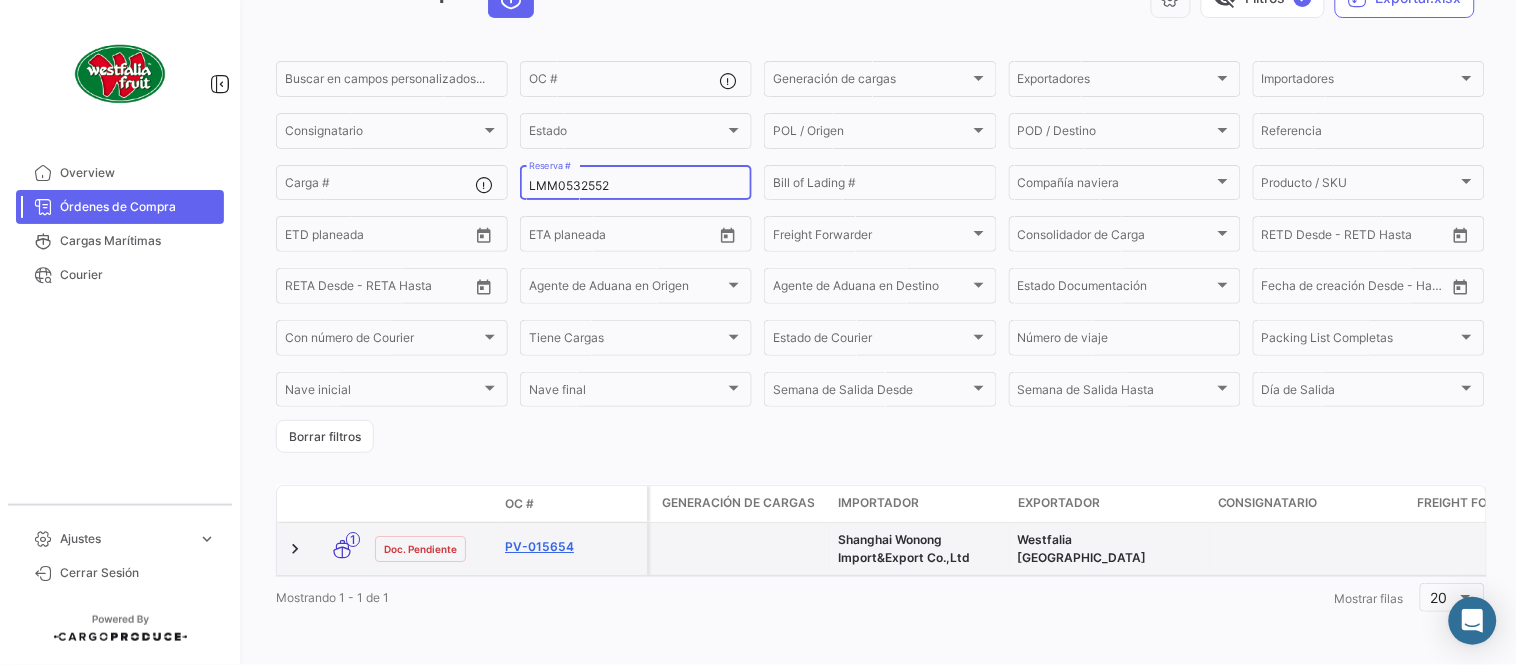 type on "LMM0532552" 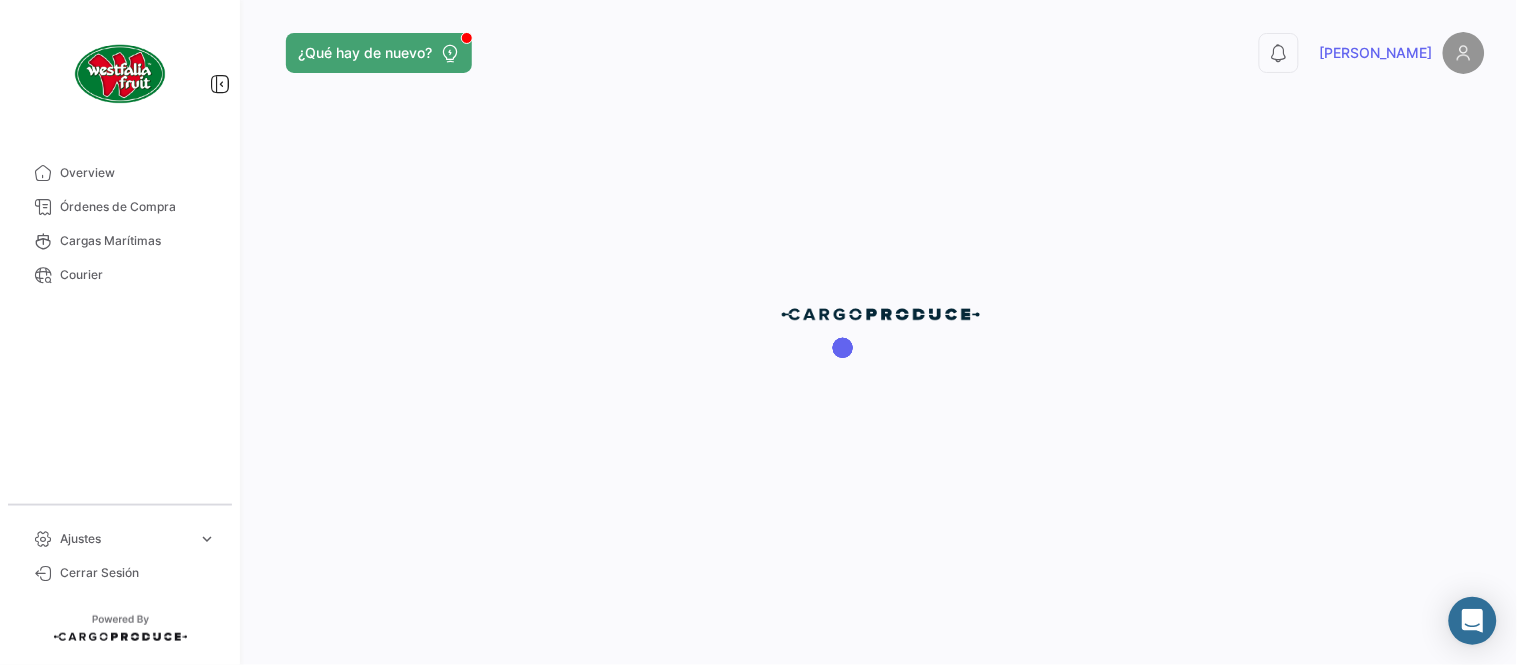 scroll, scrollTop: 0, scrollLeft: 0, axis: both 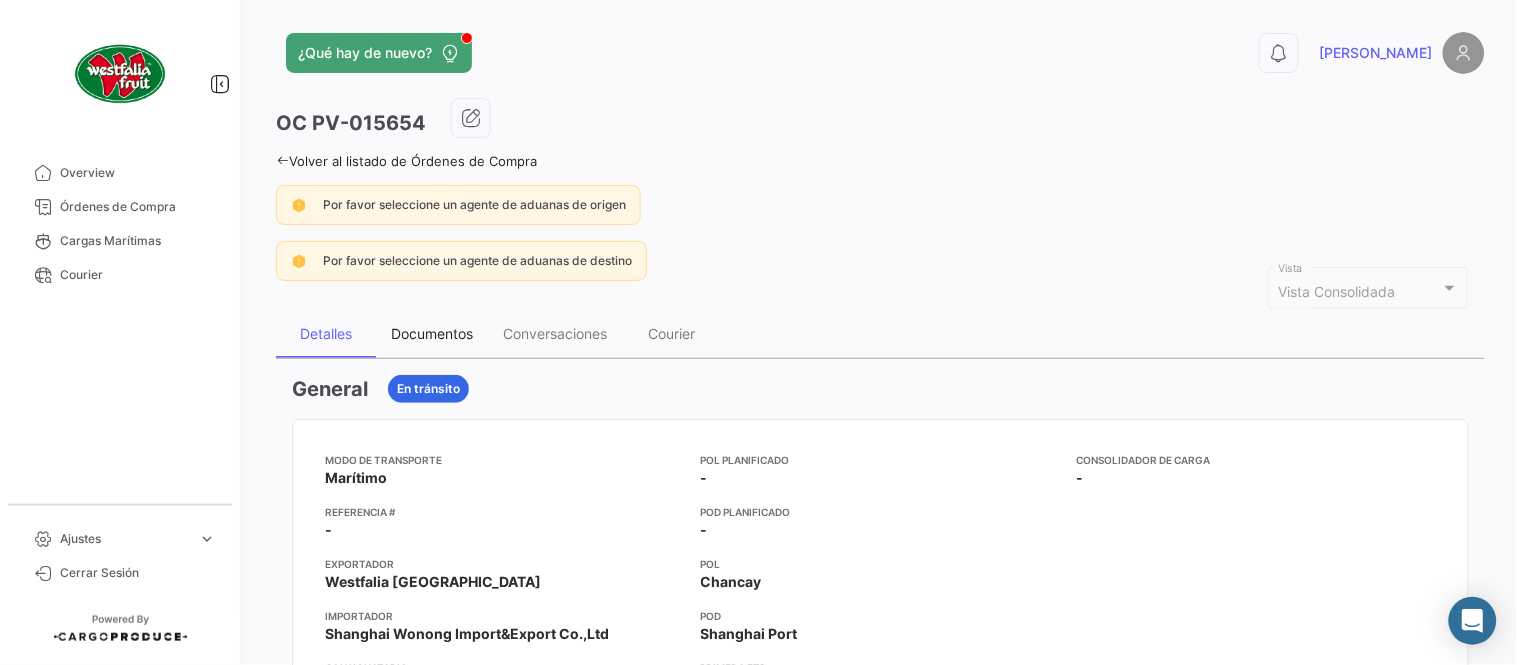 click on "Documentos" at bounding box center (432, 334) 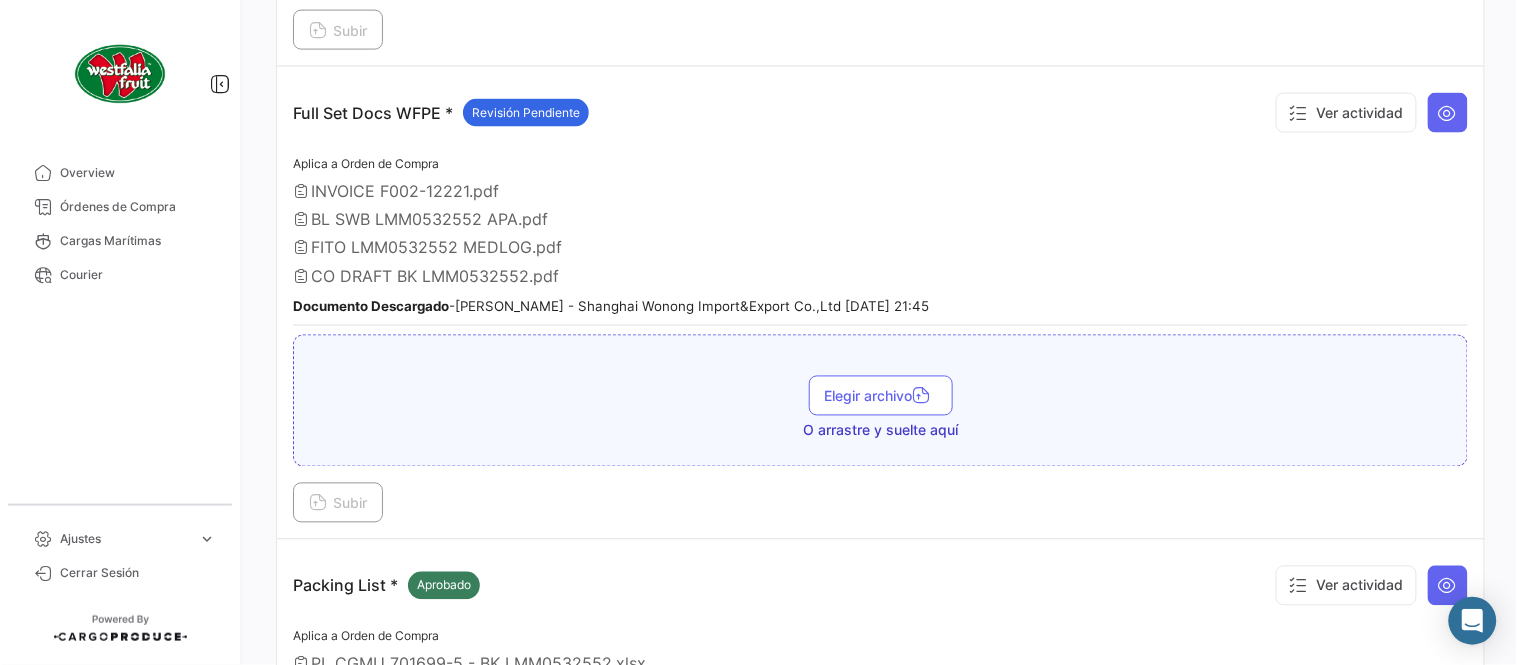 scroll, scrollTop: 777, scrollLeft: 0, axis: vertical 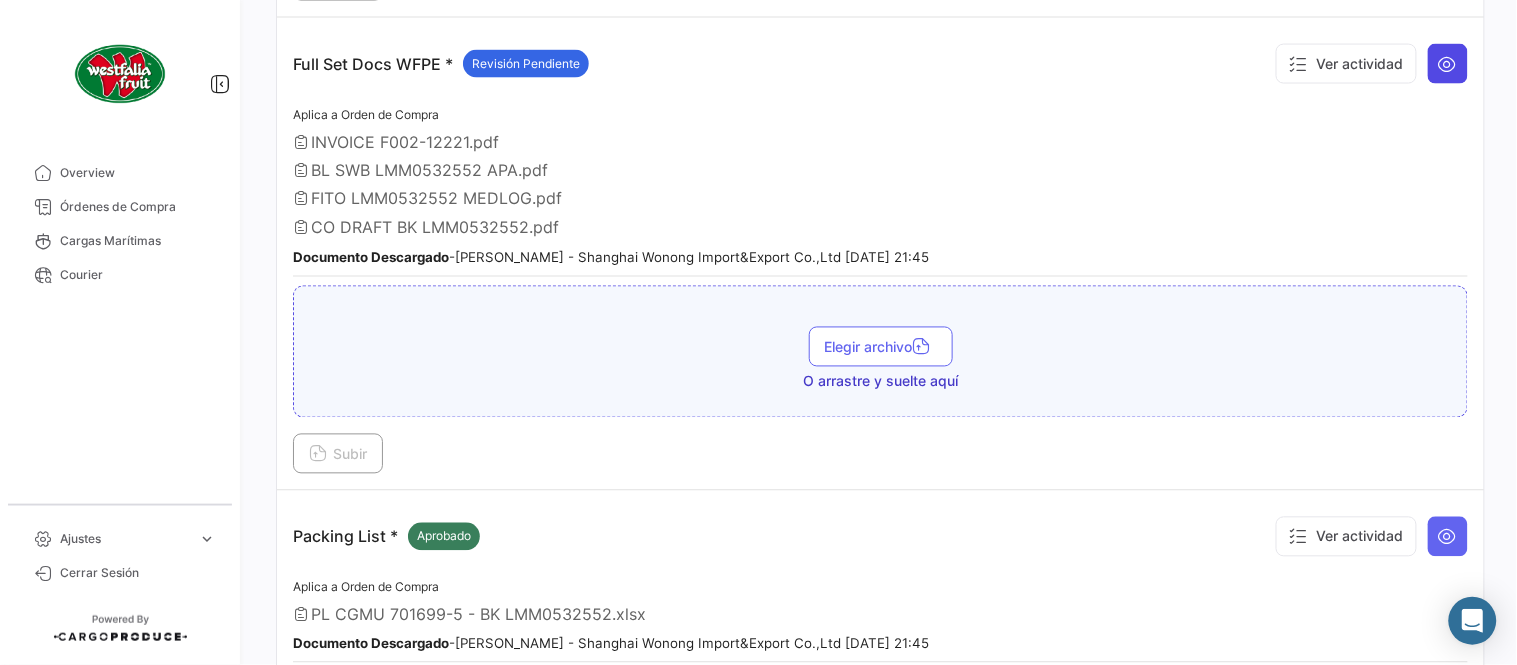 click at bounding box center (1448, 64) 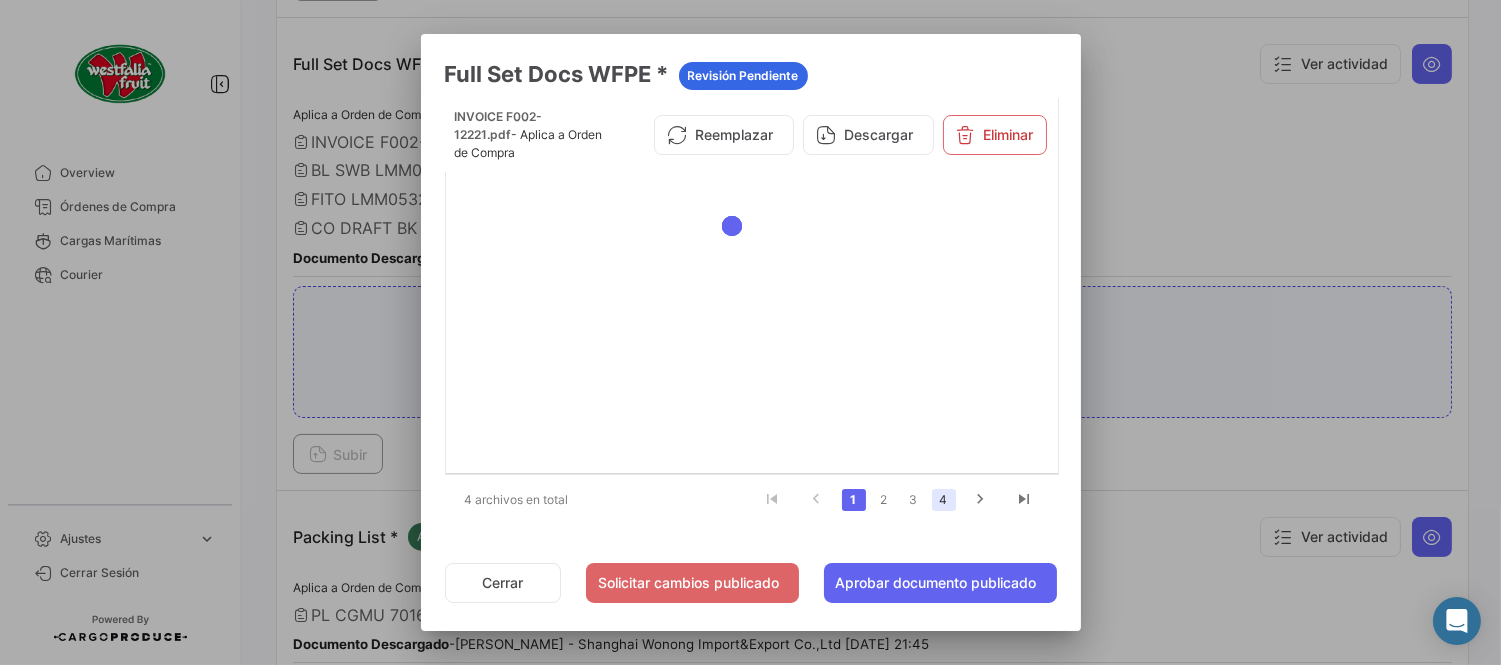 click on "4" 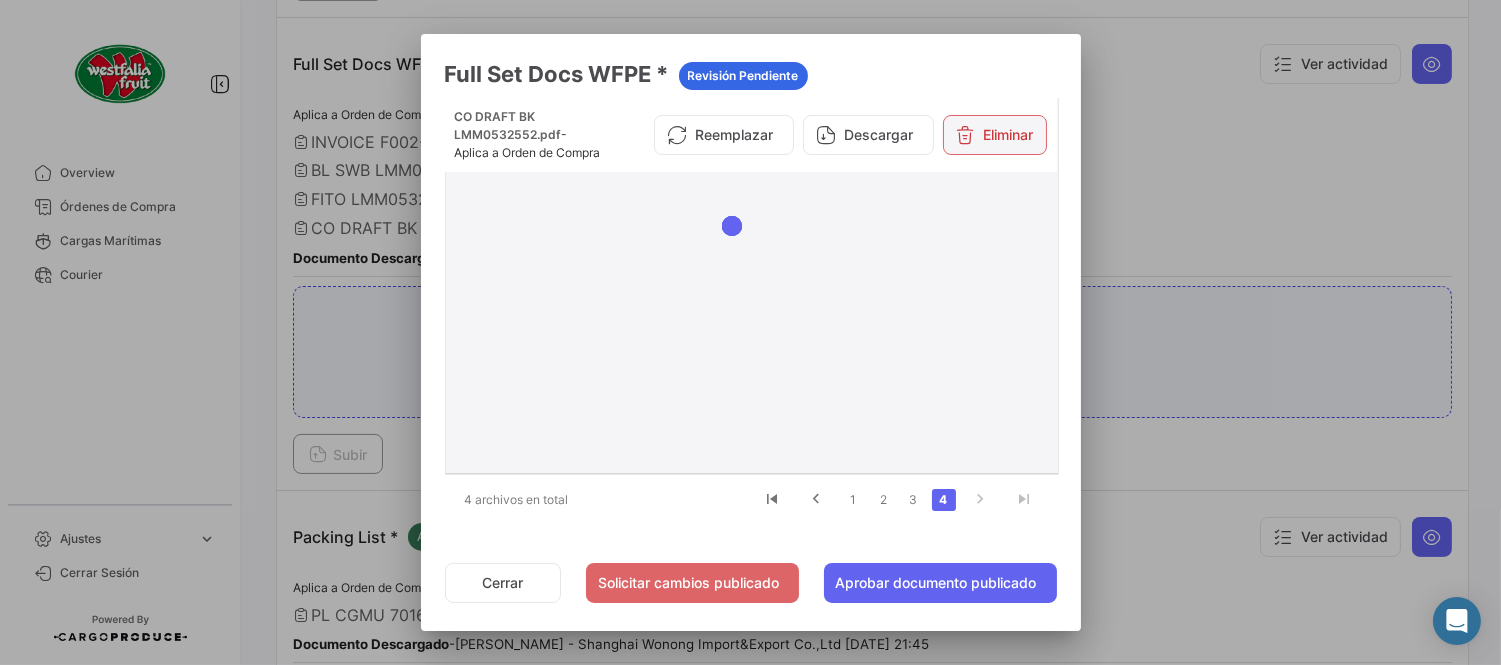 click on "Eliminar" at bounding box center (995, 135) 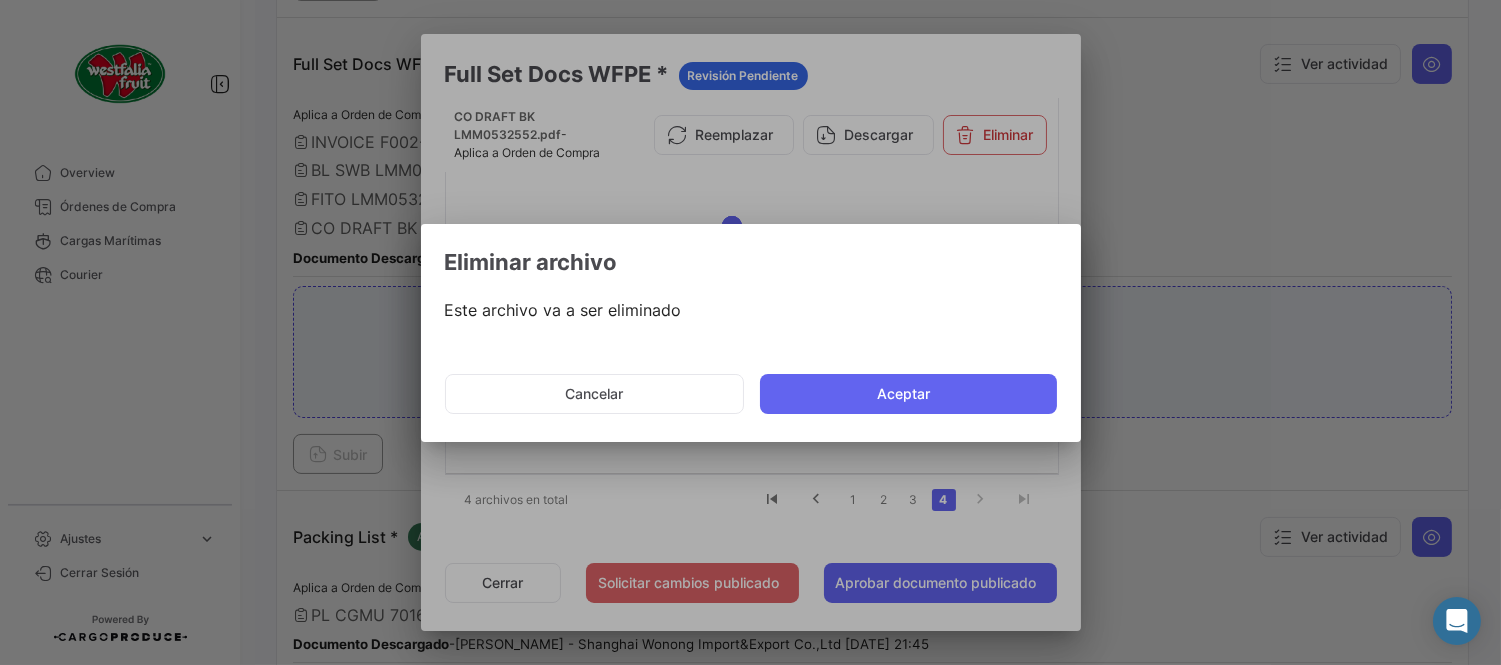 click on "Aceptar" 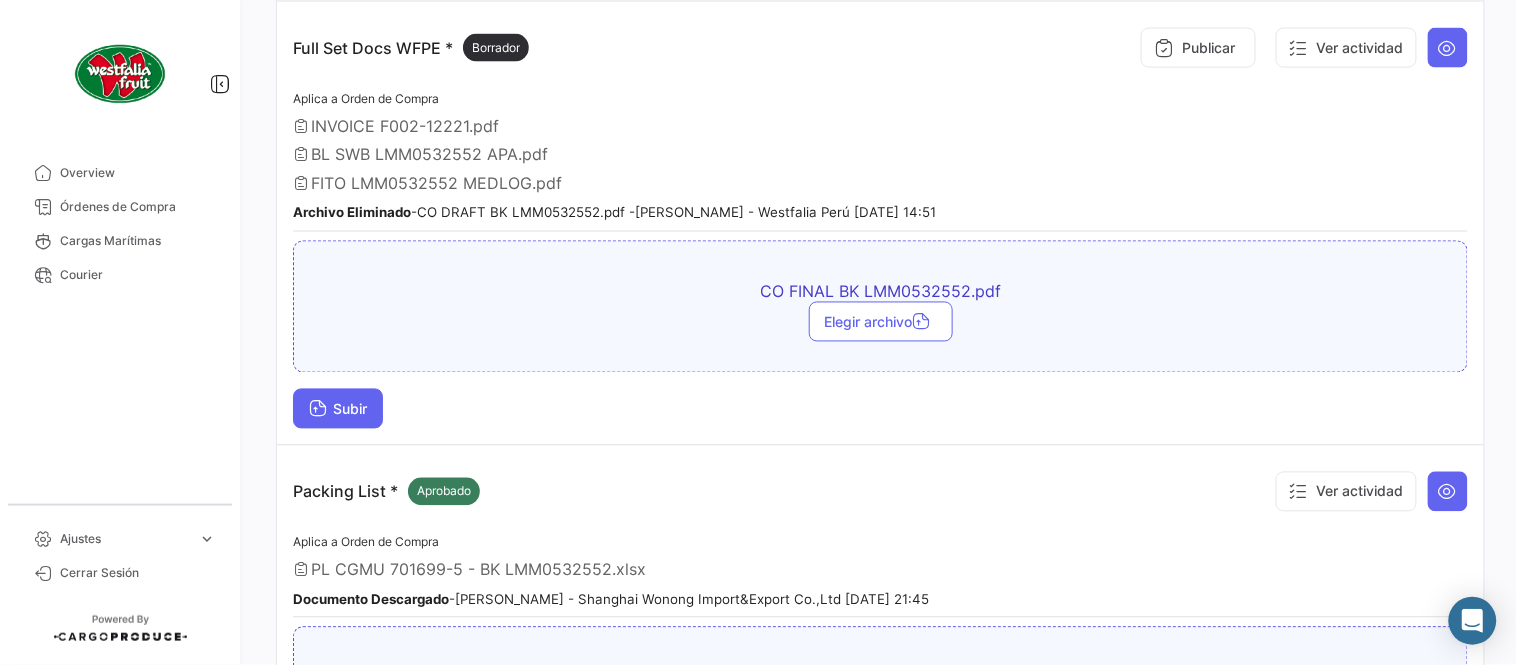 click on "Subir" at bounding box center [338, 409] 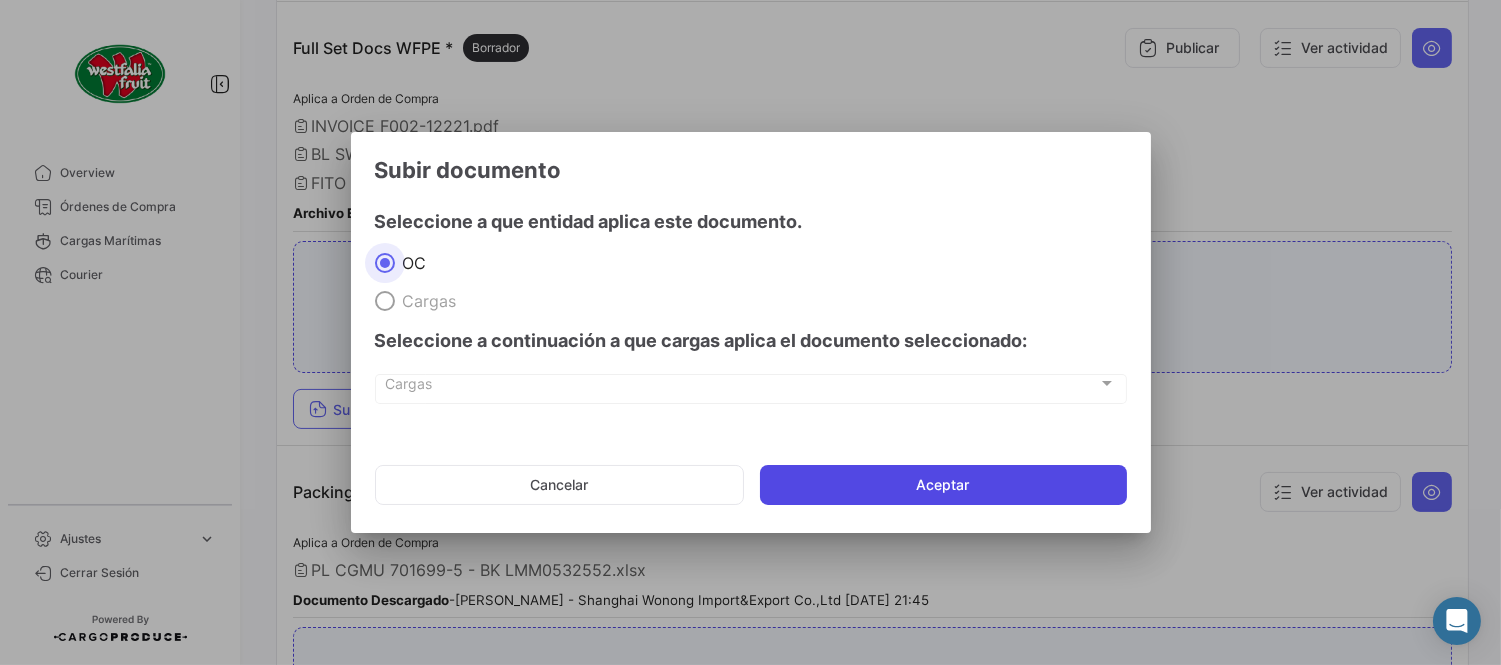 click on "Aceptar" 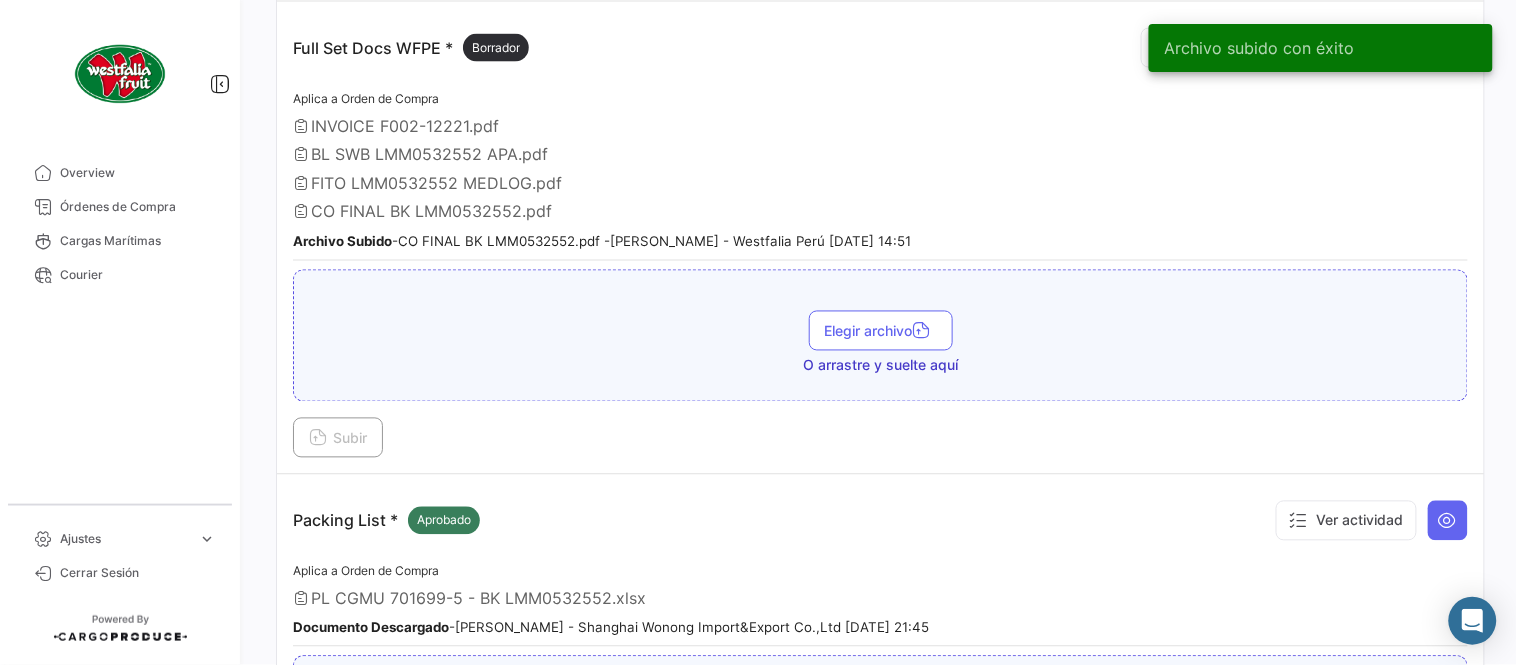 scroll, scrollTop: 666, scrollLeft: 0, axis: vertical 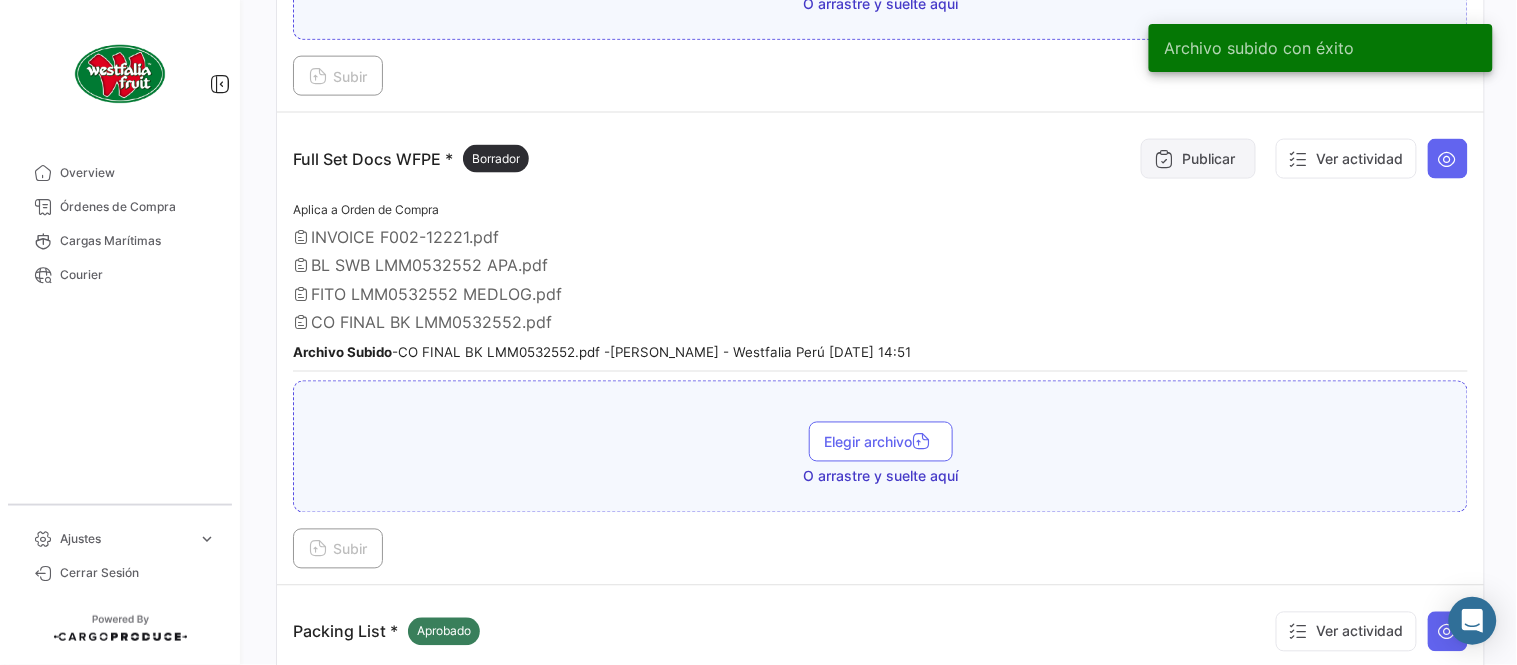 click on "Publicar" at bounding box center [1198, 159] 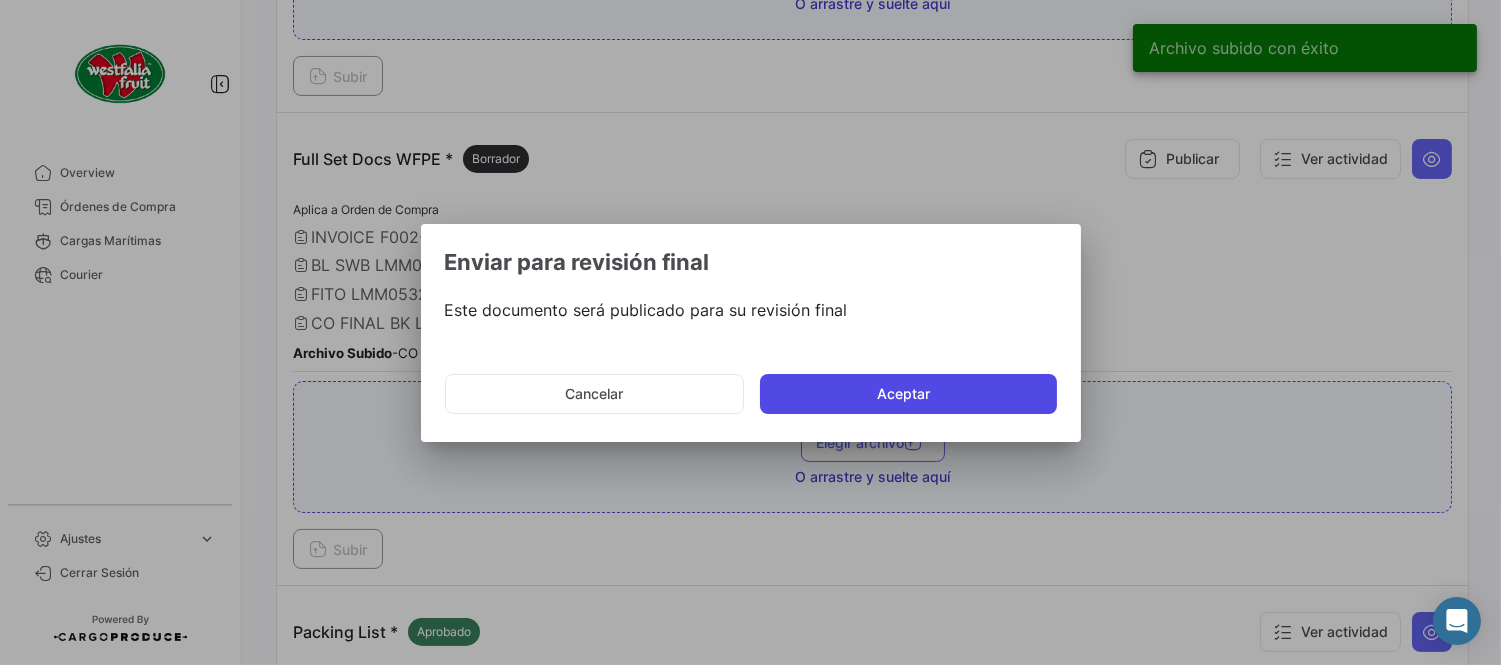 click on "Aceptar" 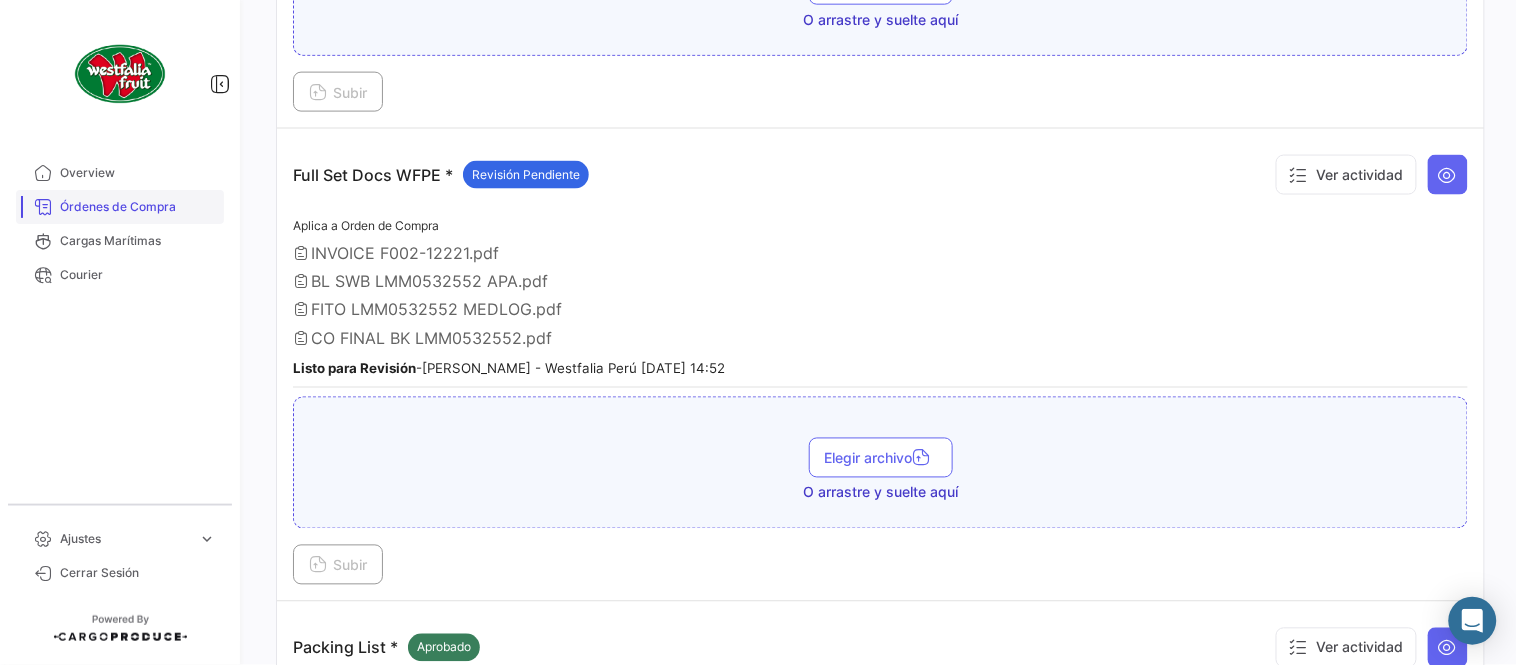 click on "Órdenes de Compra" at bounding box center [138, 207] 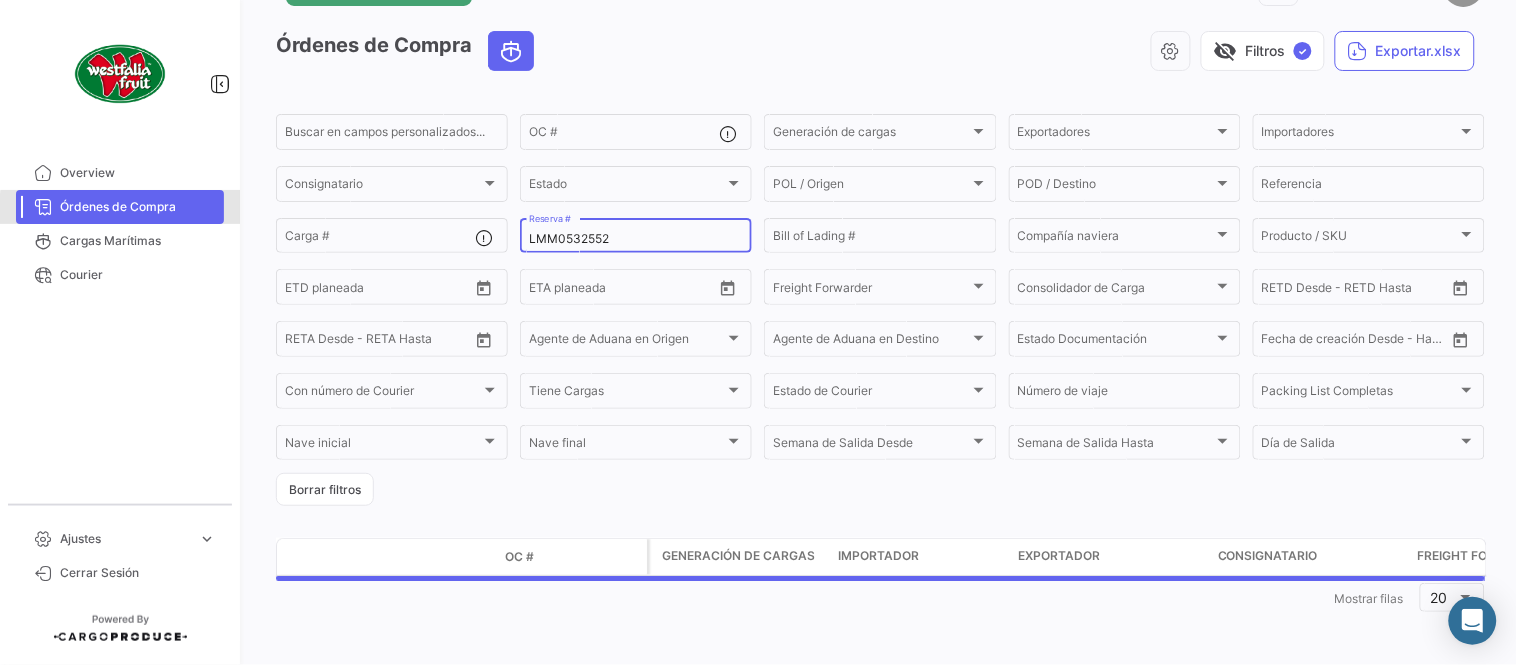 scroll, scrollTop: 0, scrollLeft: 0, axis: both 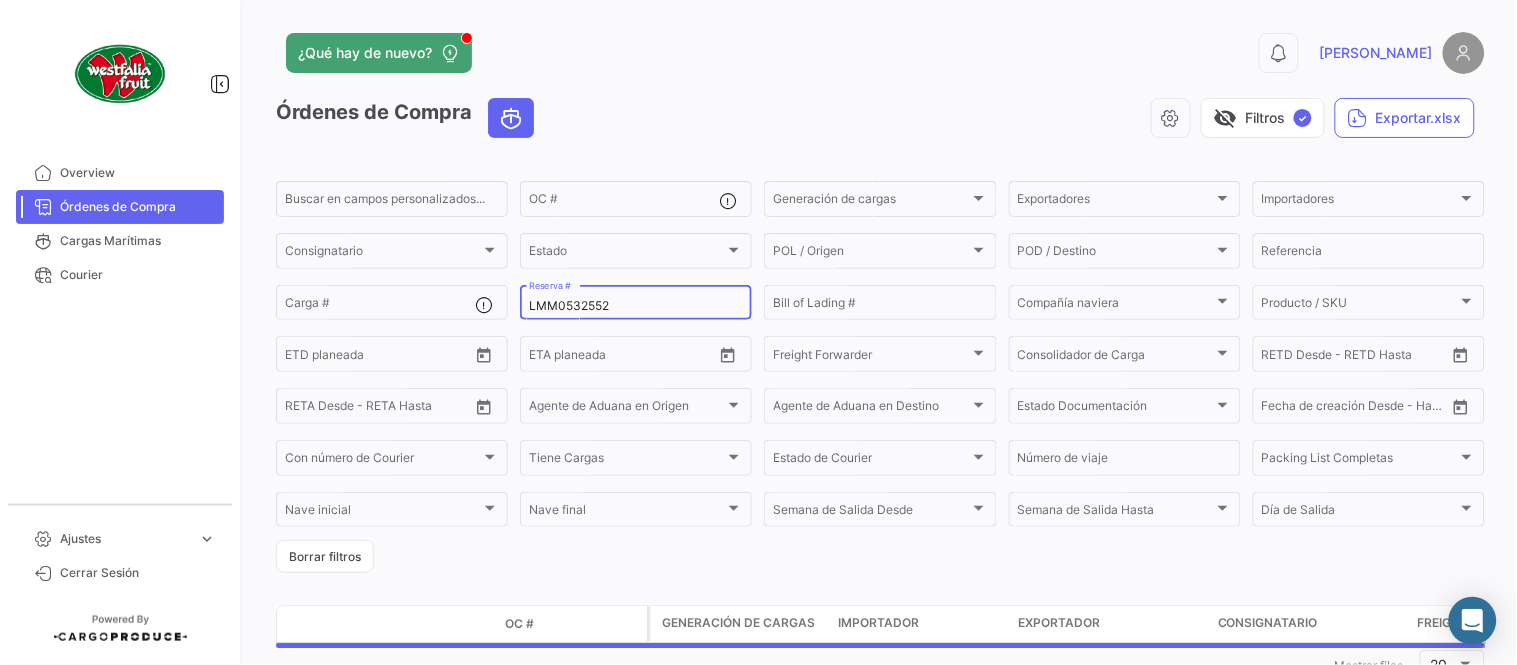 click on "LMM0532552" at bounding box center (636, 306) 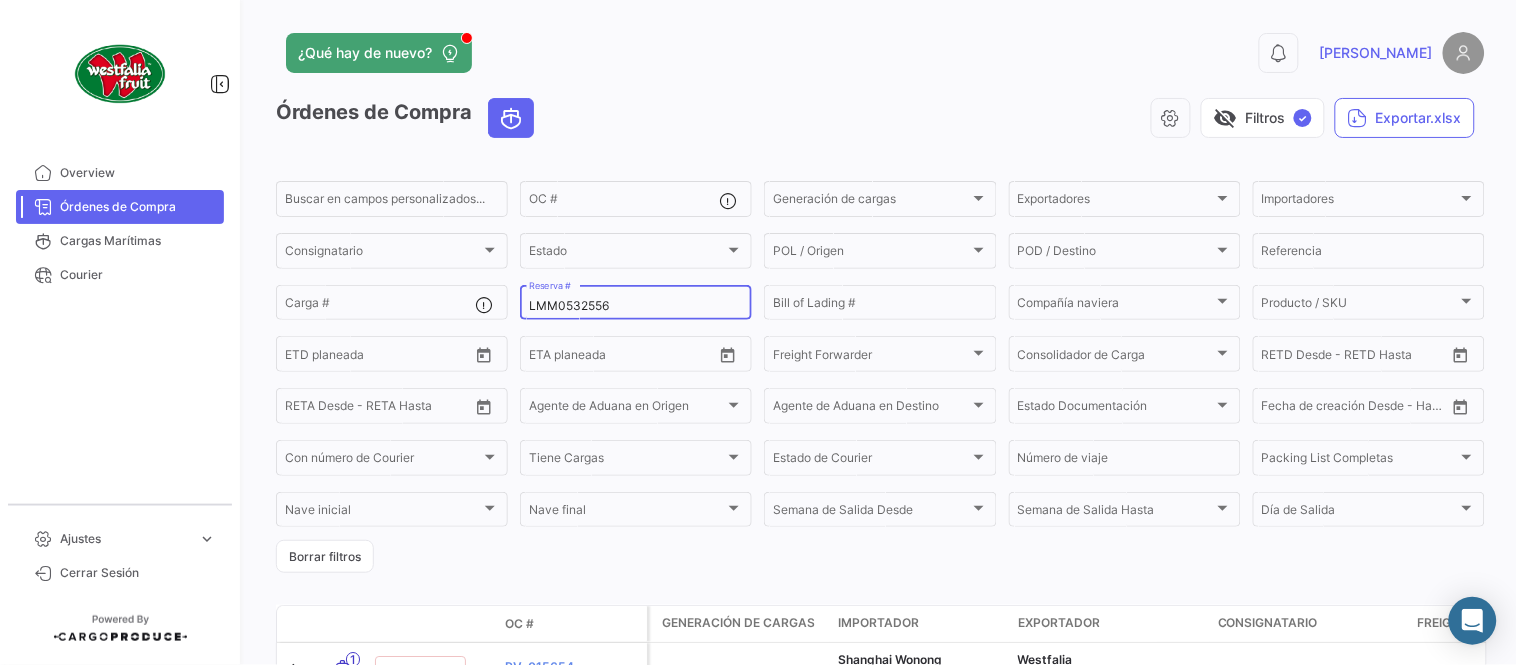 type on "LMM0532556" 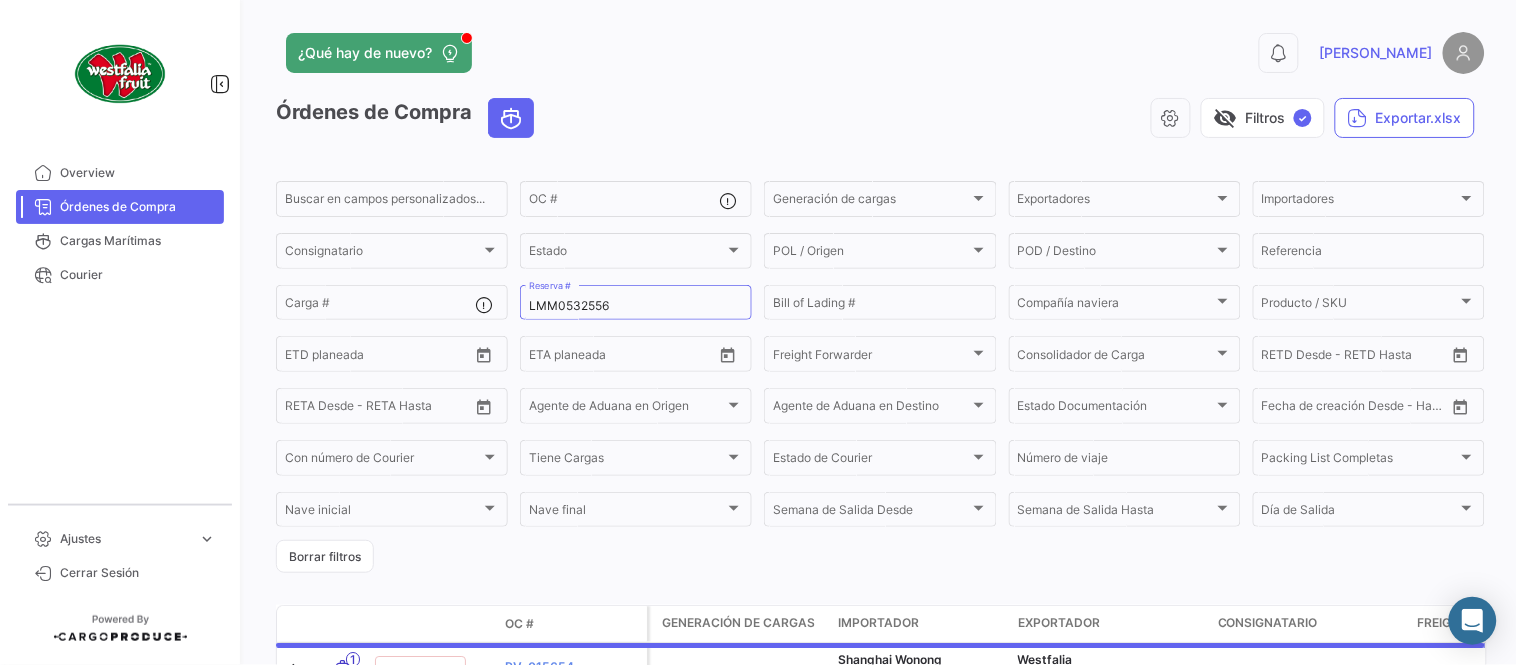 drag, startPoint x: 840, startPoint y: 68, endPoint x: 791, endPoint y: 56, distance: 50.447994 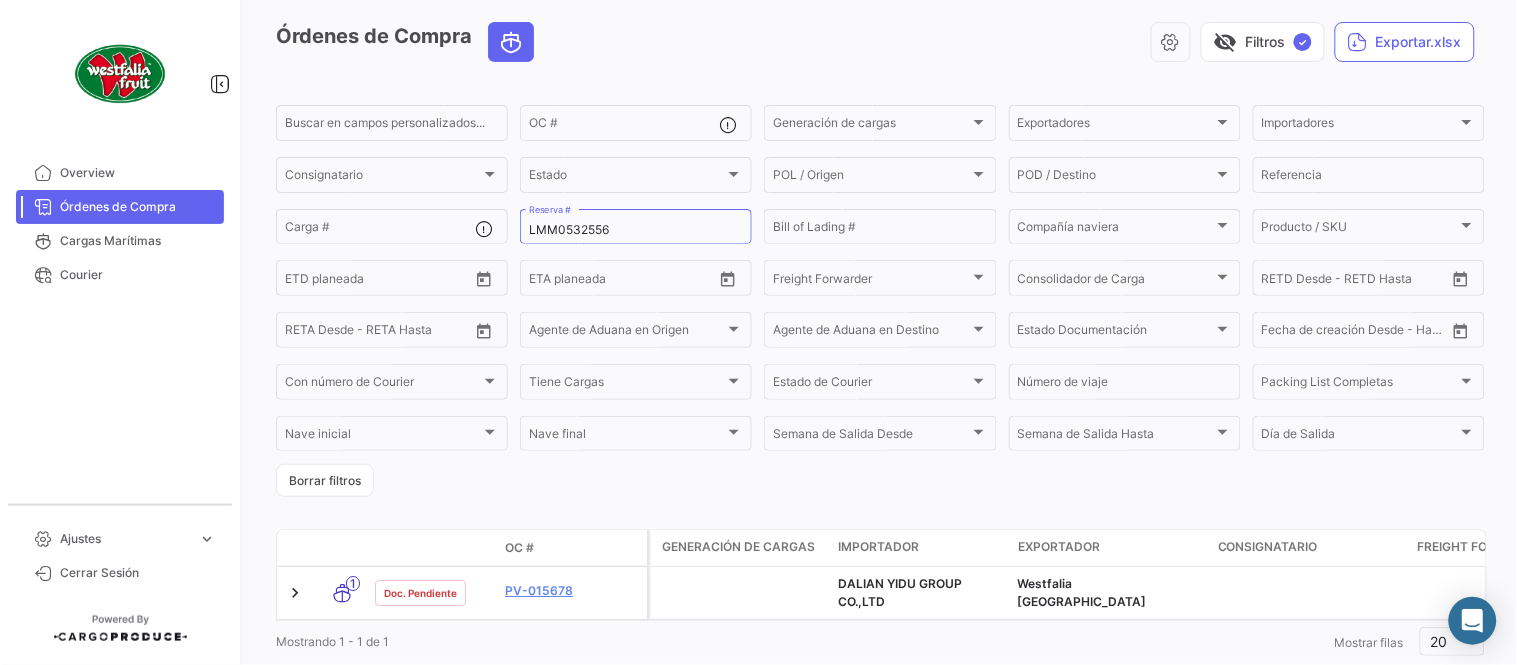 scroll, scrollTop: 136, scrollLeft: 0, axis: vertical 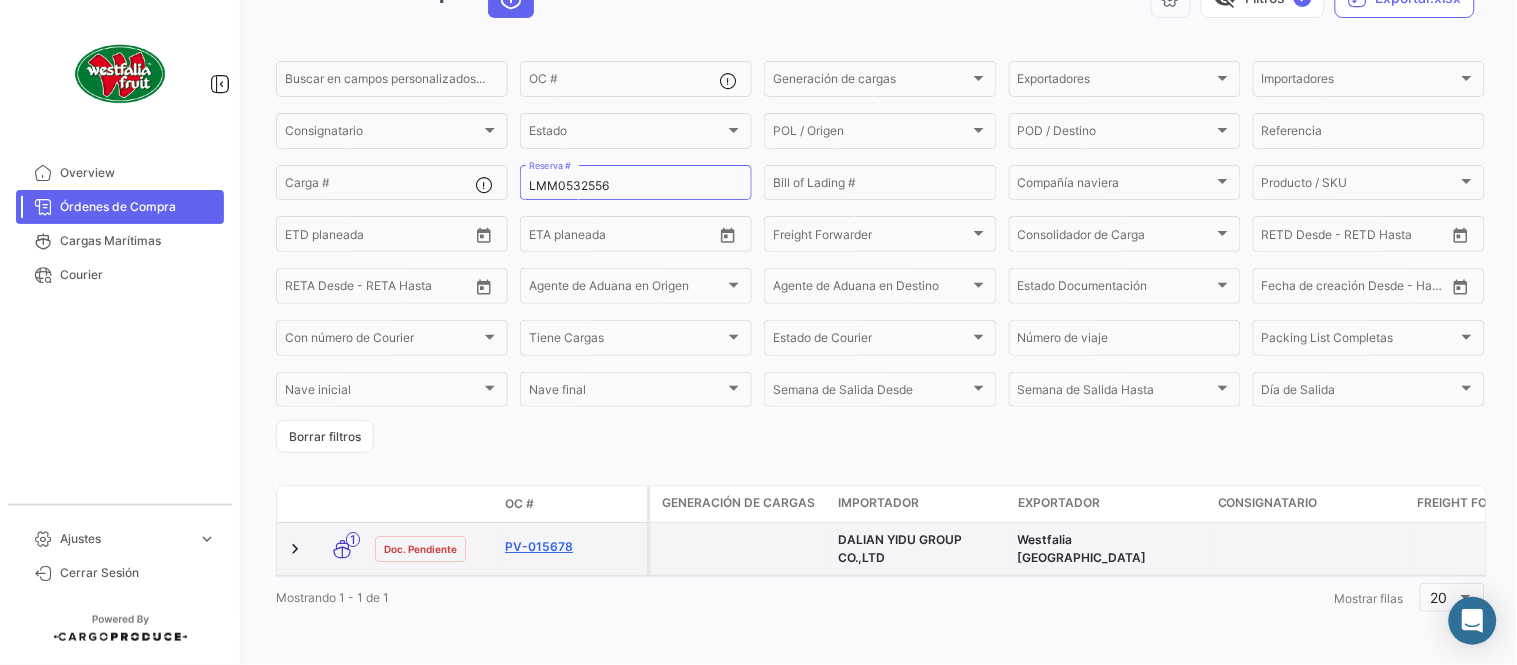 click on "PV-015678" 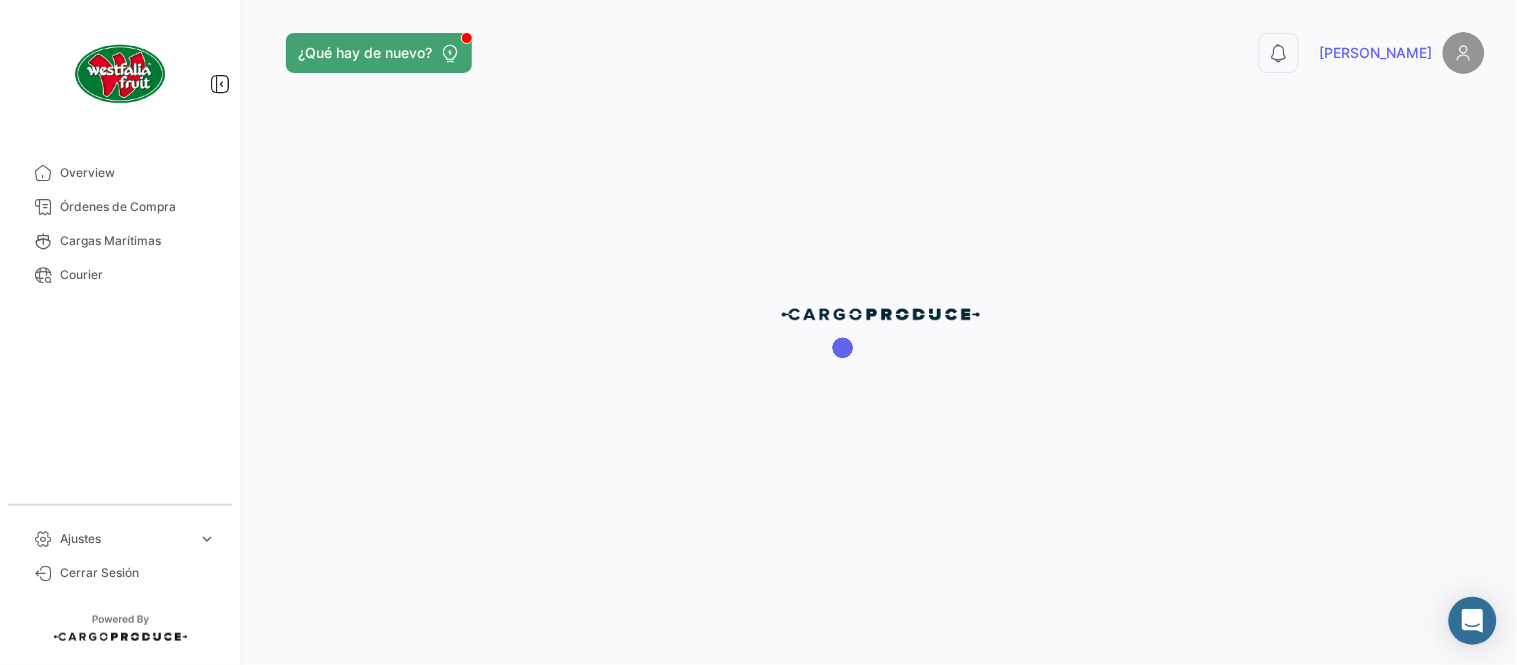 scroll, scrollTop: 0, scrollLeft: 0, axis: both 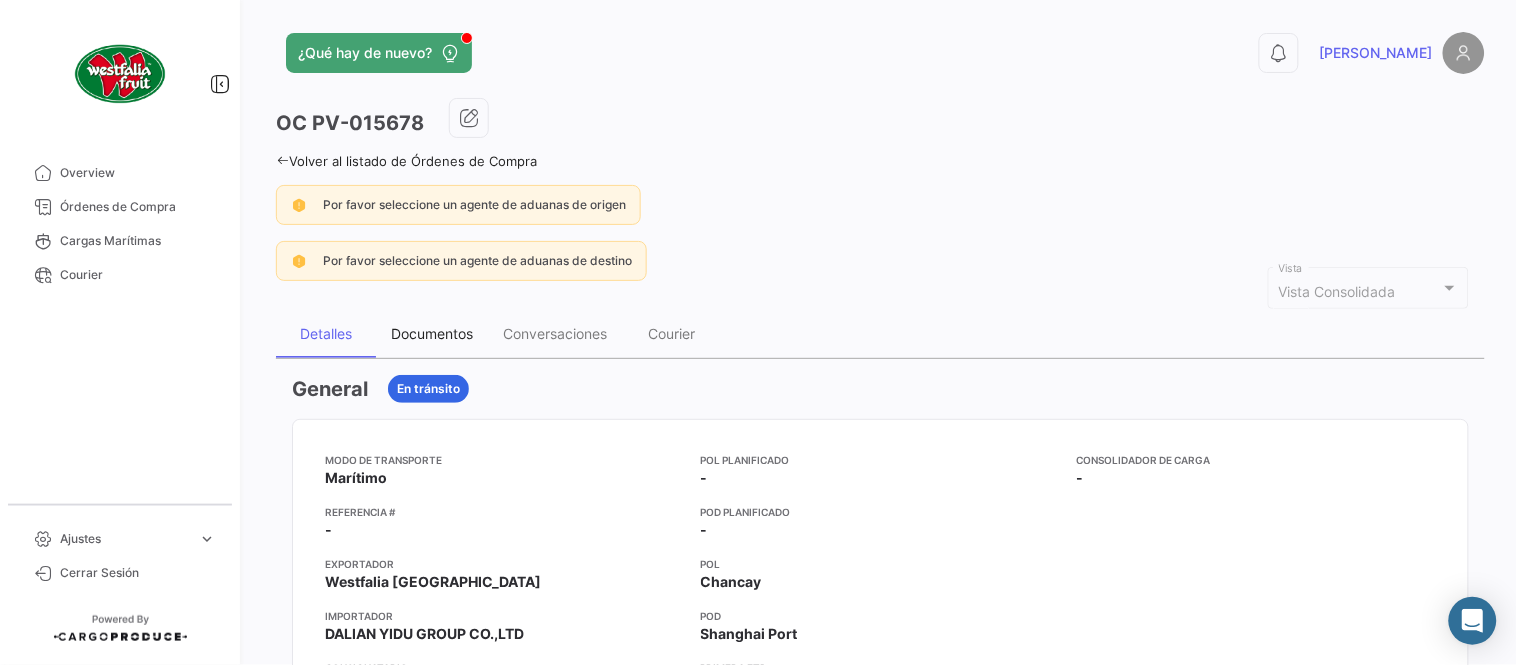 click on "Documentos" at bounding box center (432, 334) 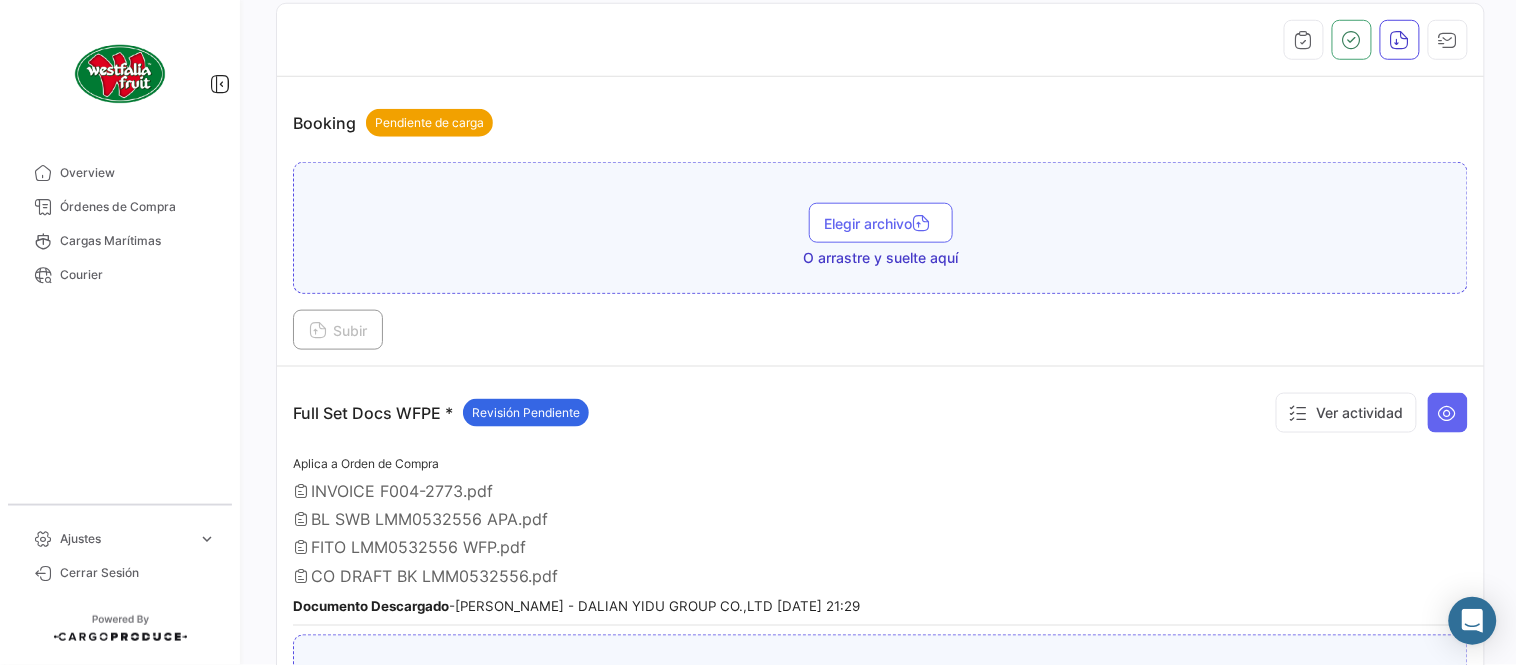 scroll, scrollTop: 665, scrollLeft: 0, axis: vertical 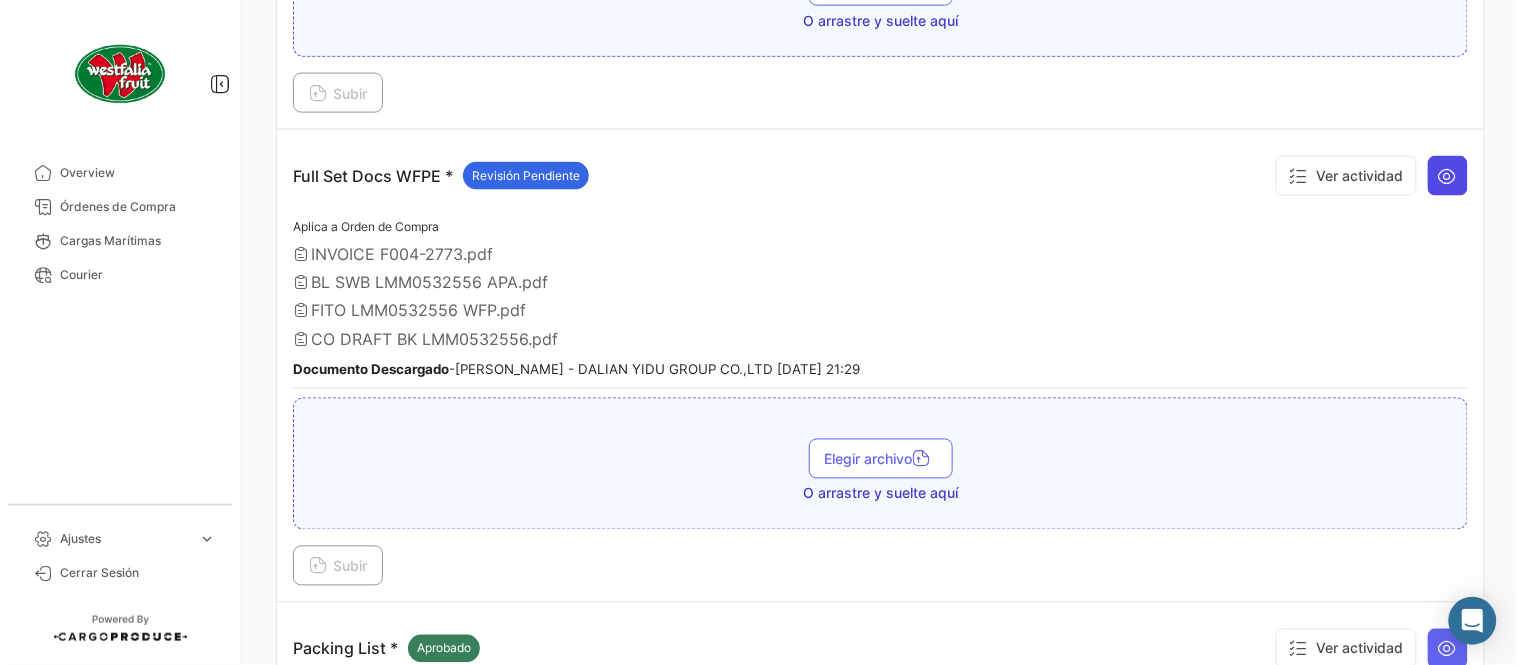 click at bounding box center (1448, 176) 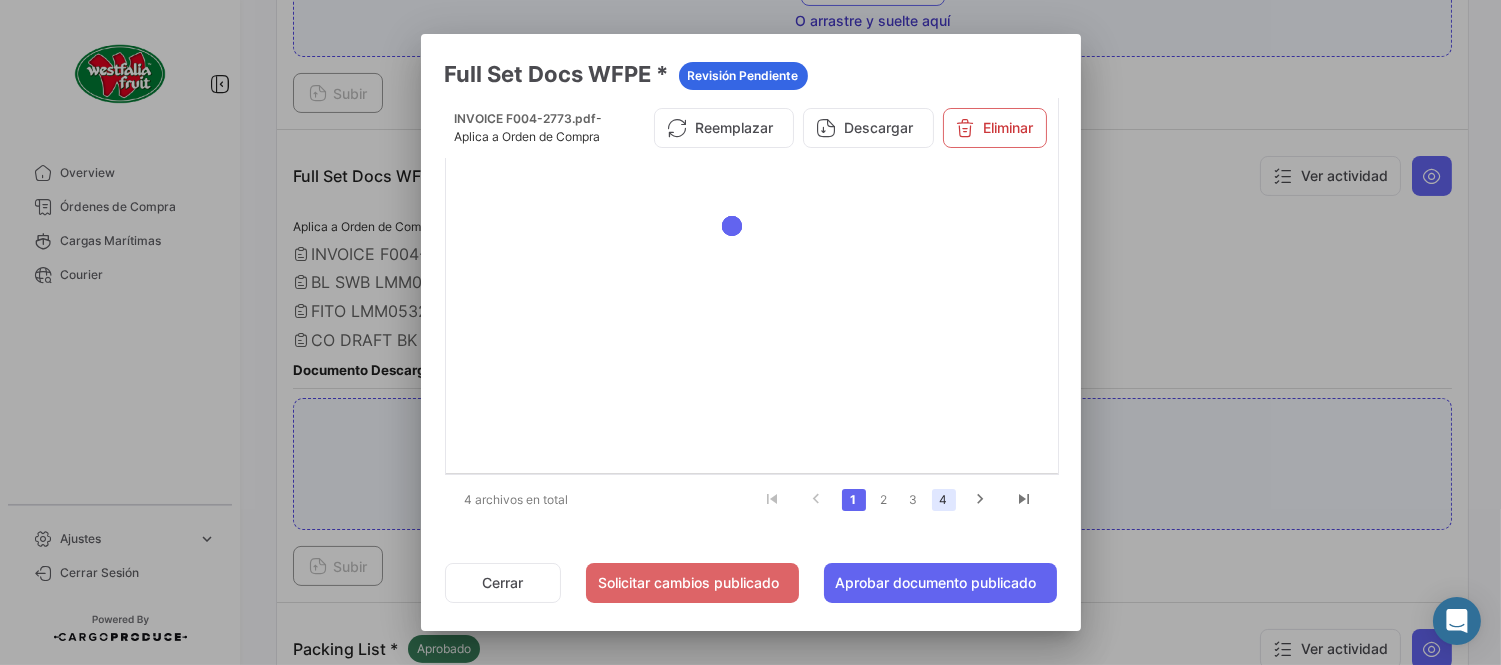click on "4" 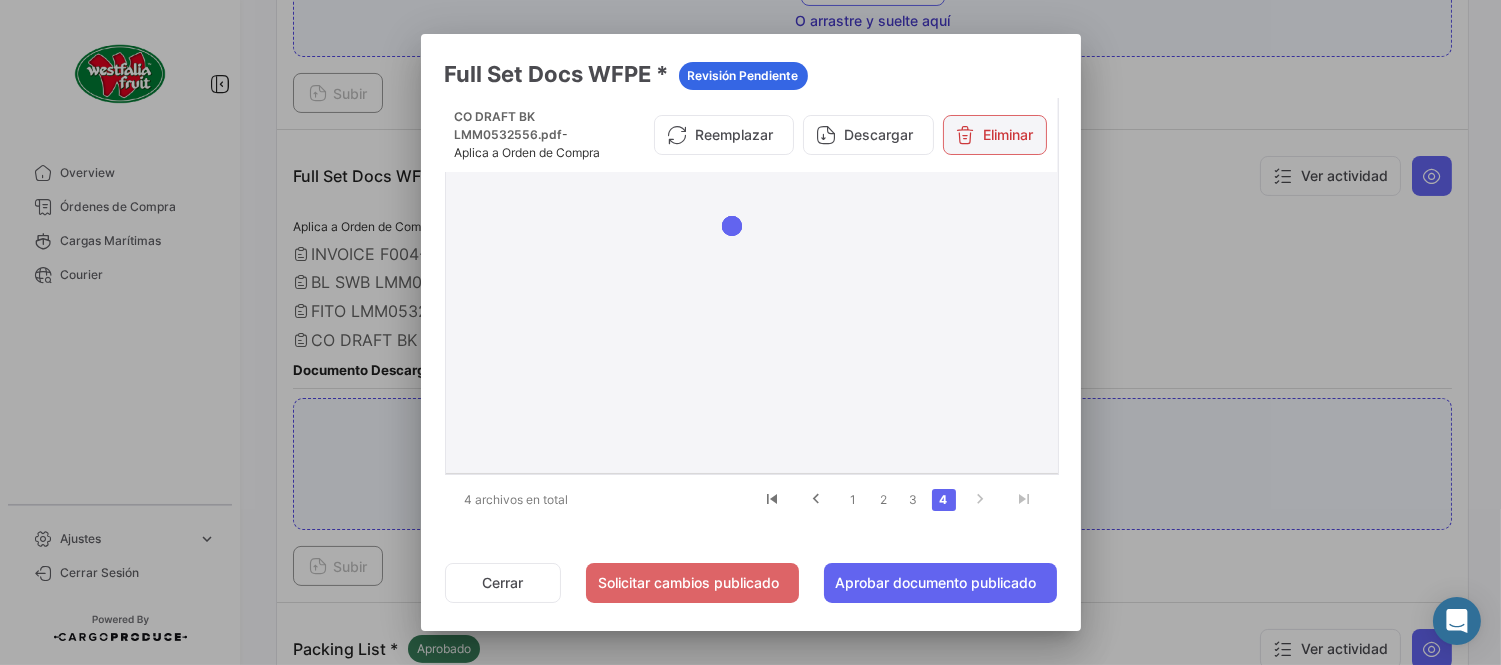 click on "Eliminar" at bounding box center [995, 135] 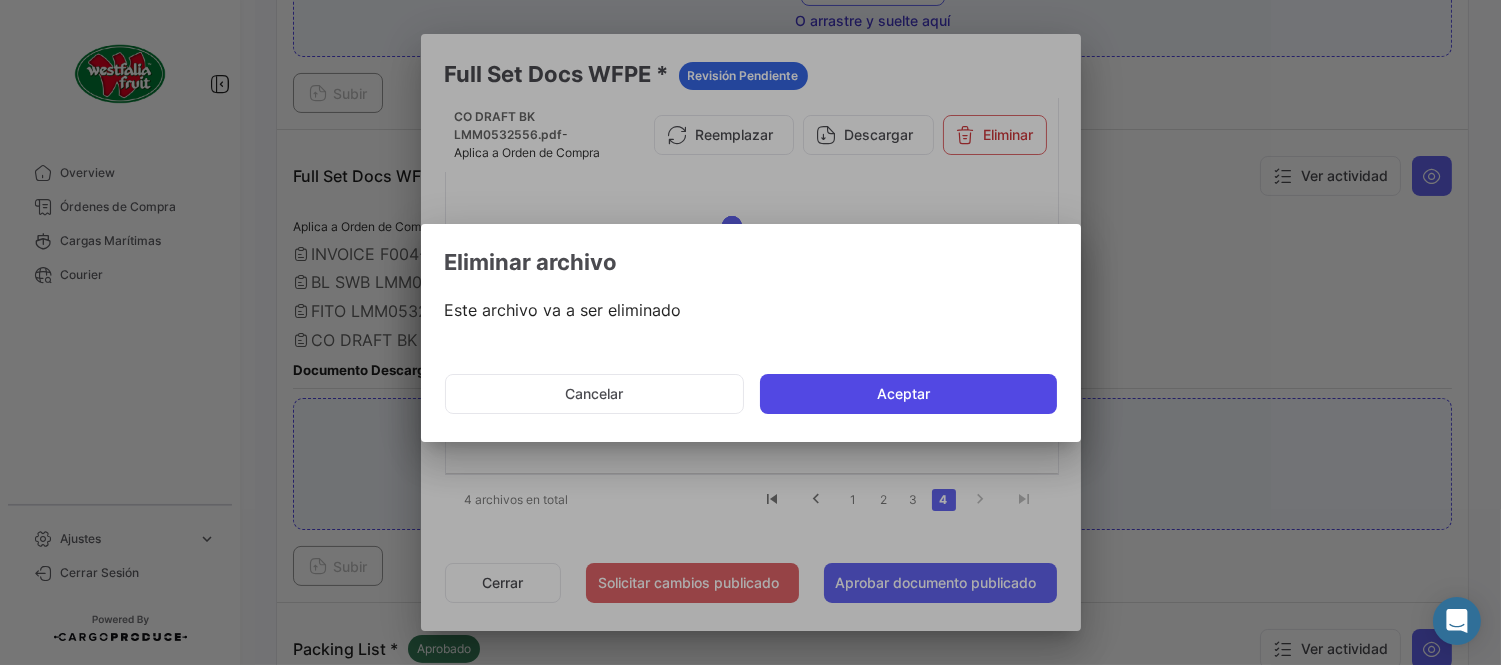click on "Aceptar" 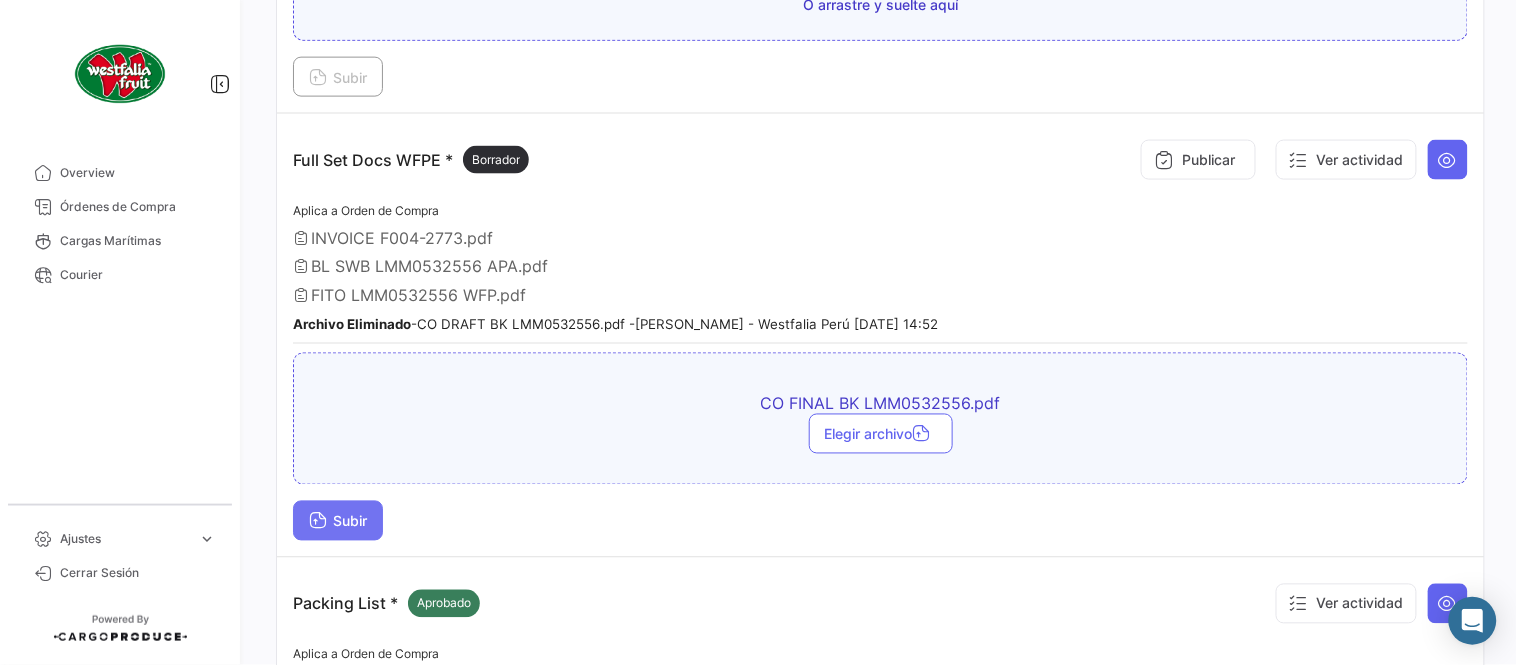 click on "Subir" at bounding box center (338, 521) 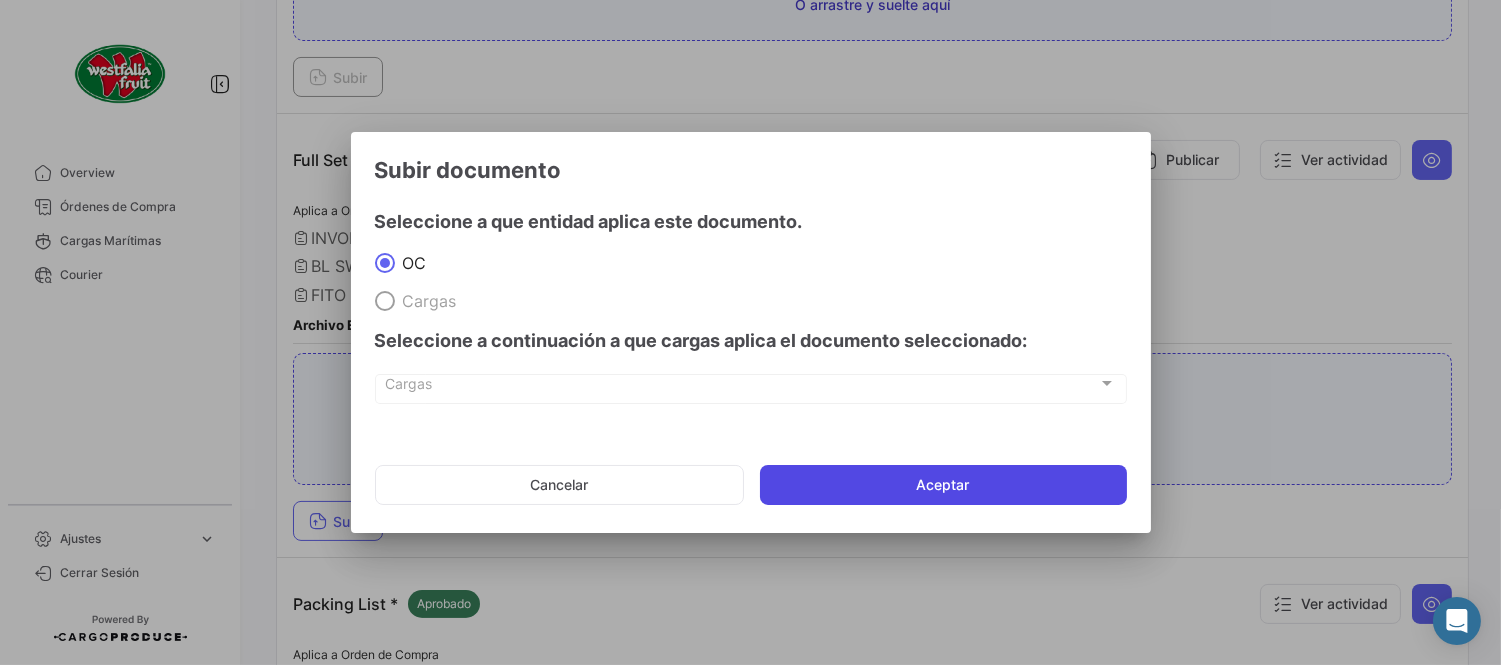 click on "Aceptar" 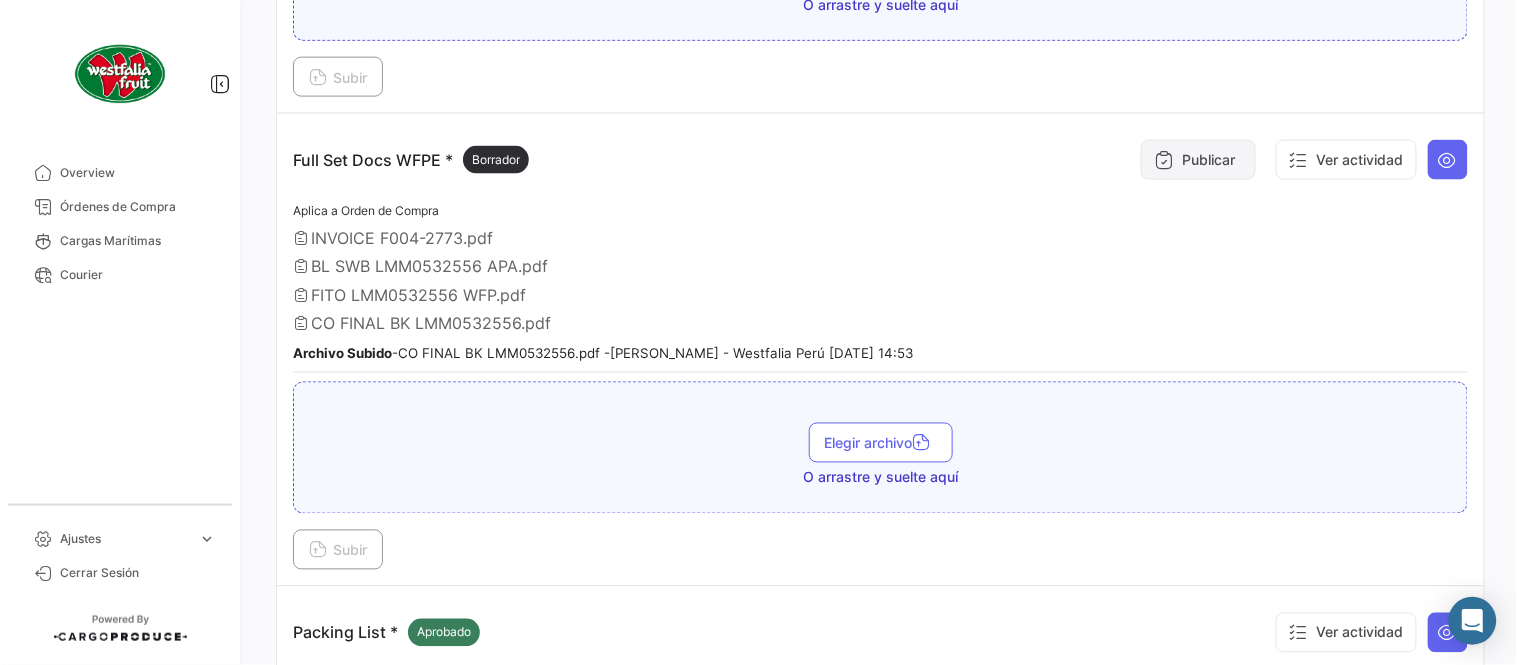 click on "Publicar" at bounding box center (1198, 160) 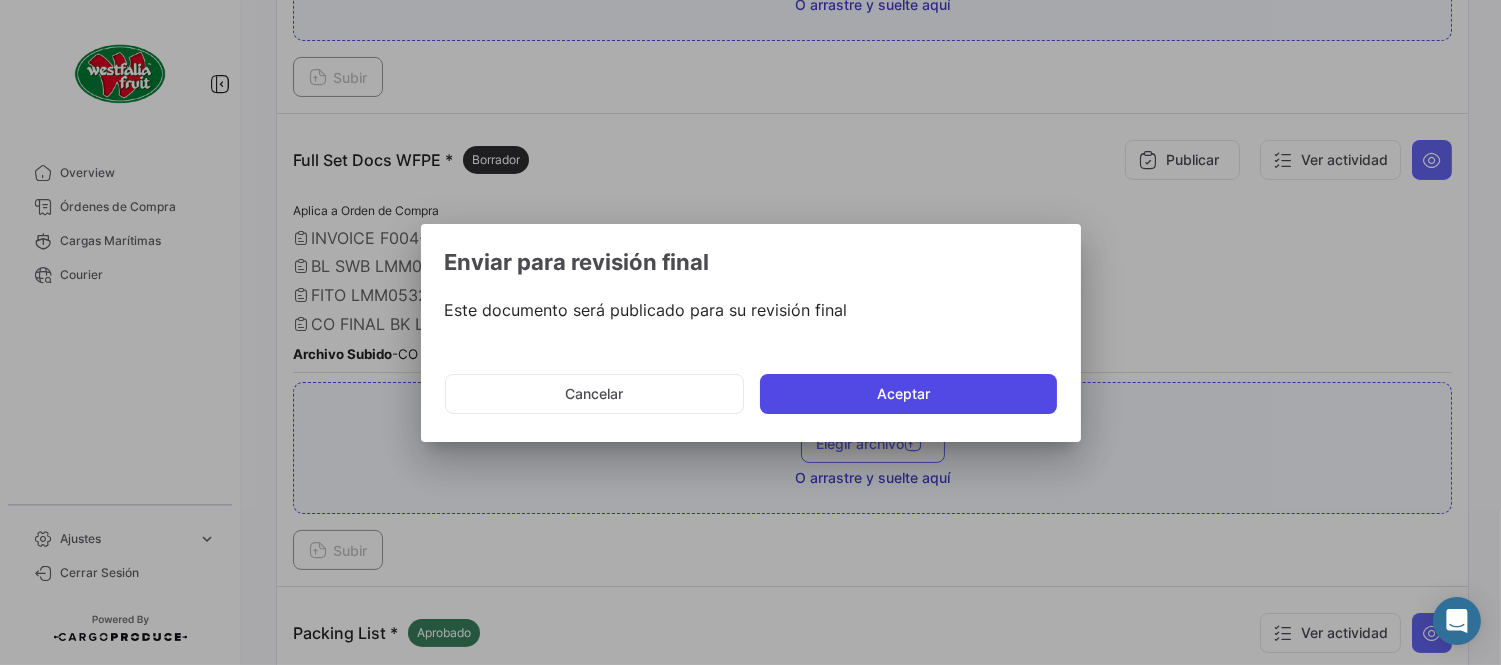 click on "Aceptar" 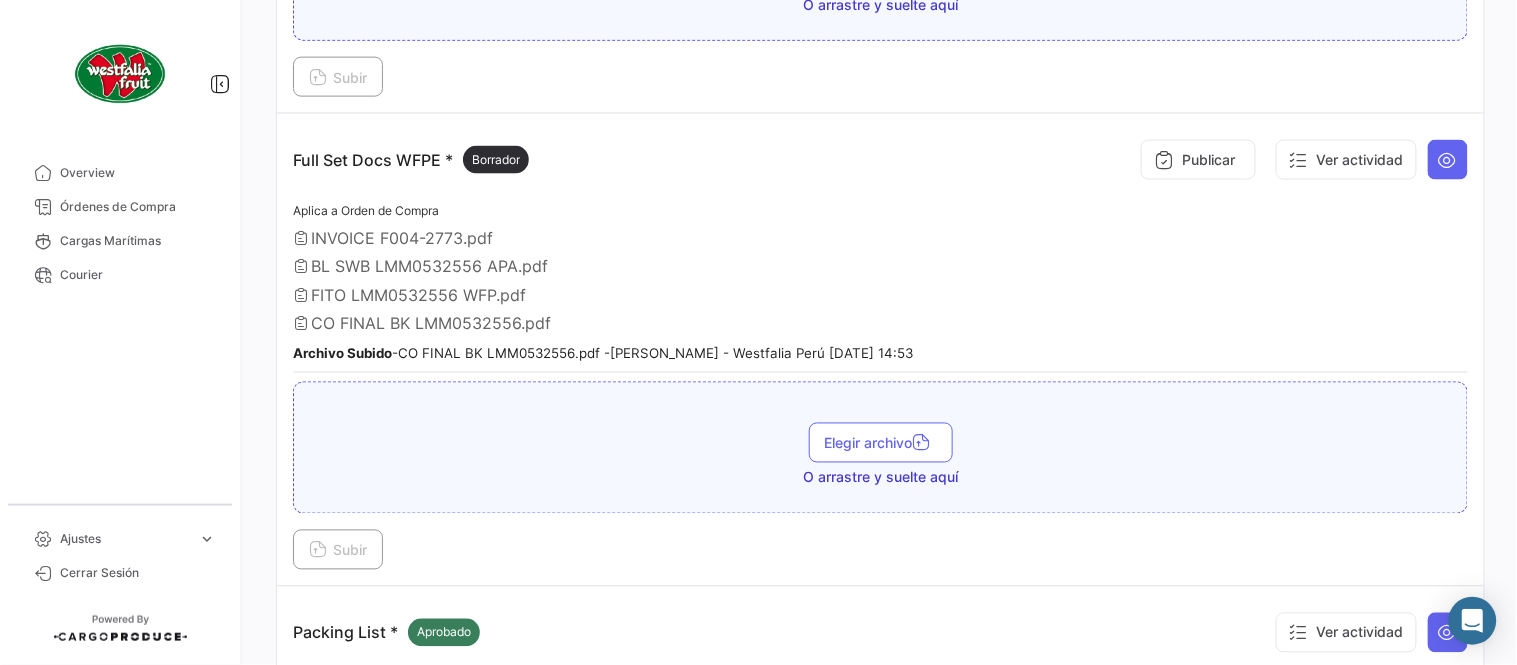 type 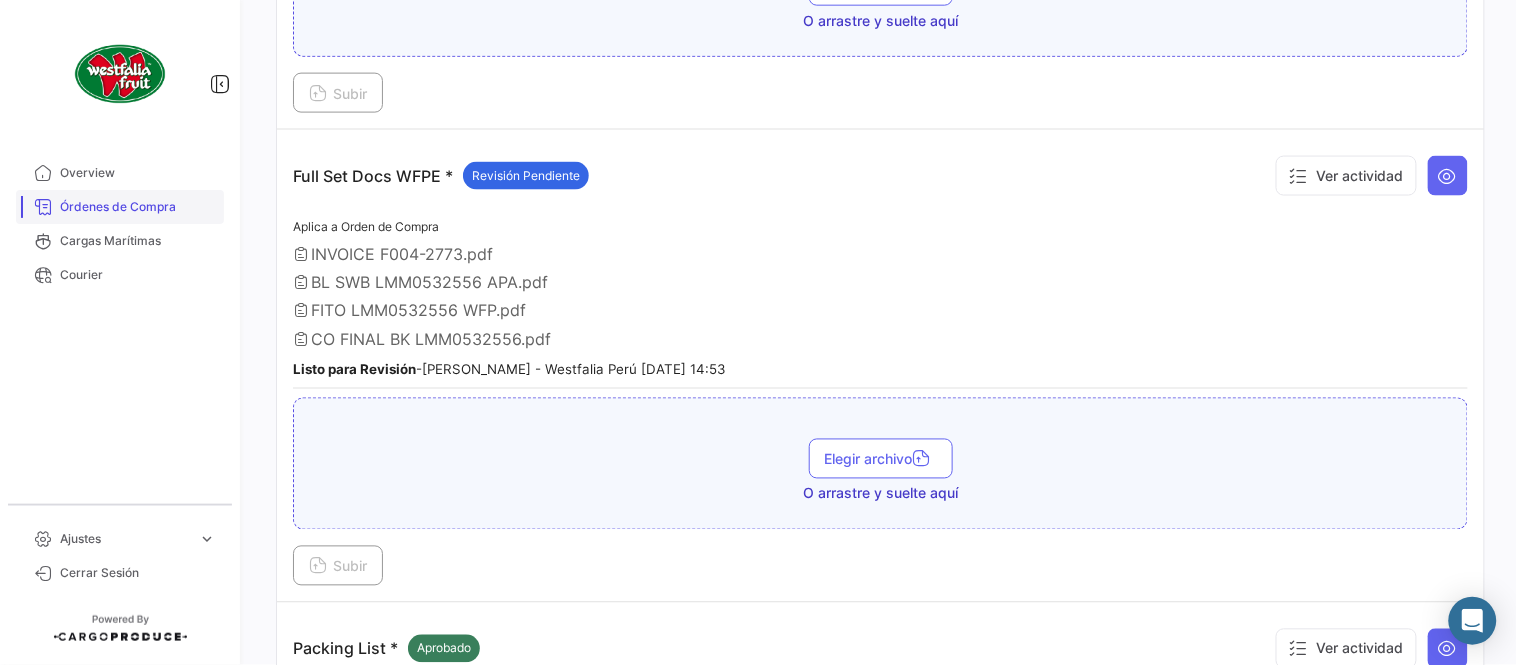 click on "Órdenes de Compra" at bounding box center [138, 207] 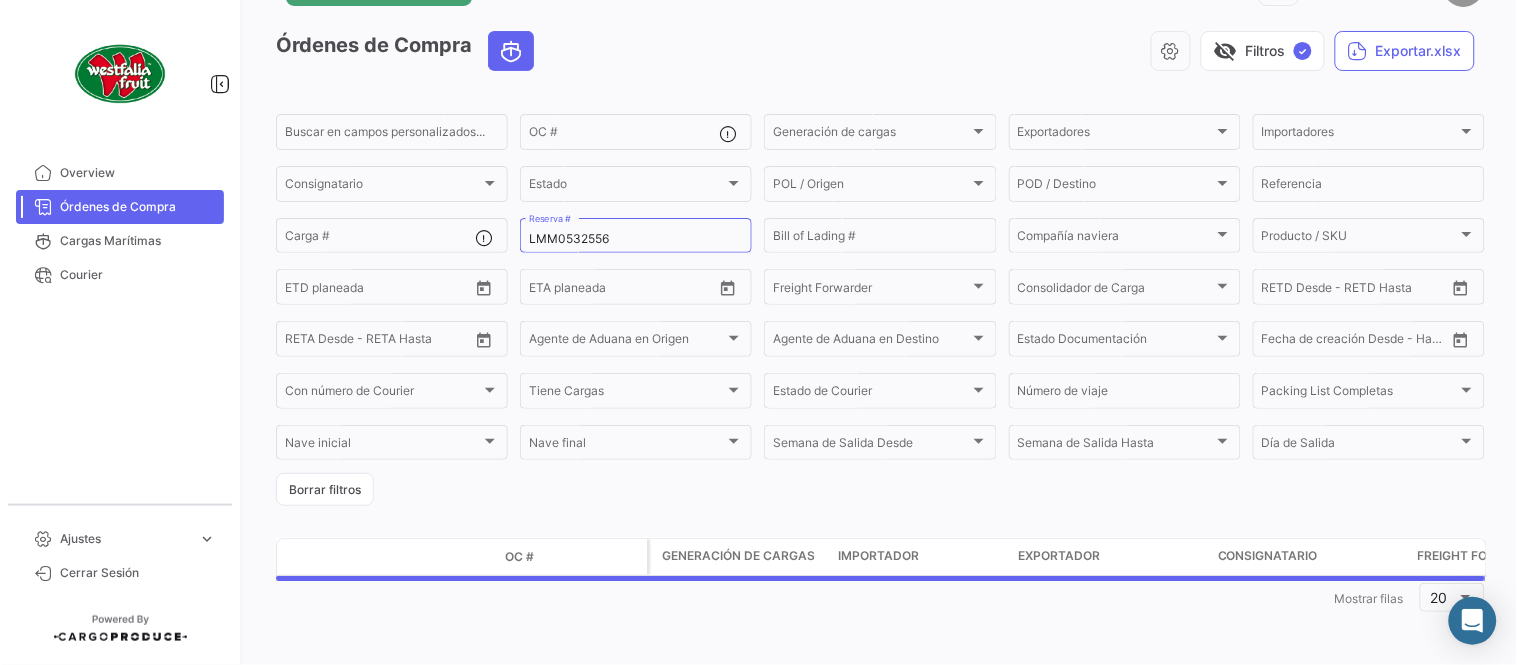 scroll, scrollTop: 0, scrollLeft: 0, axis: both 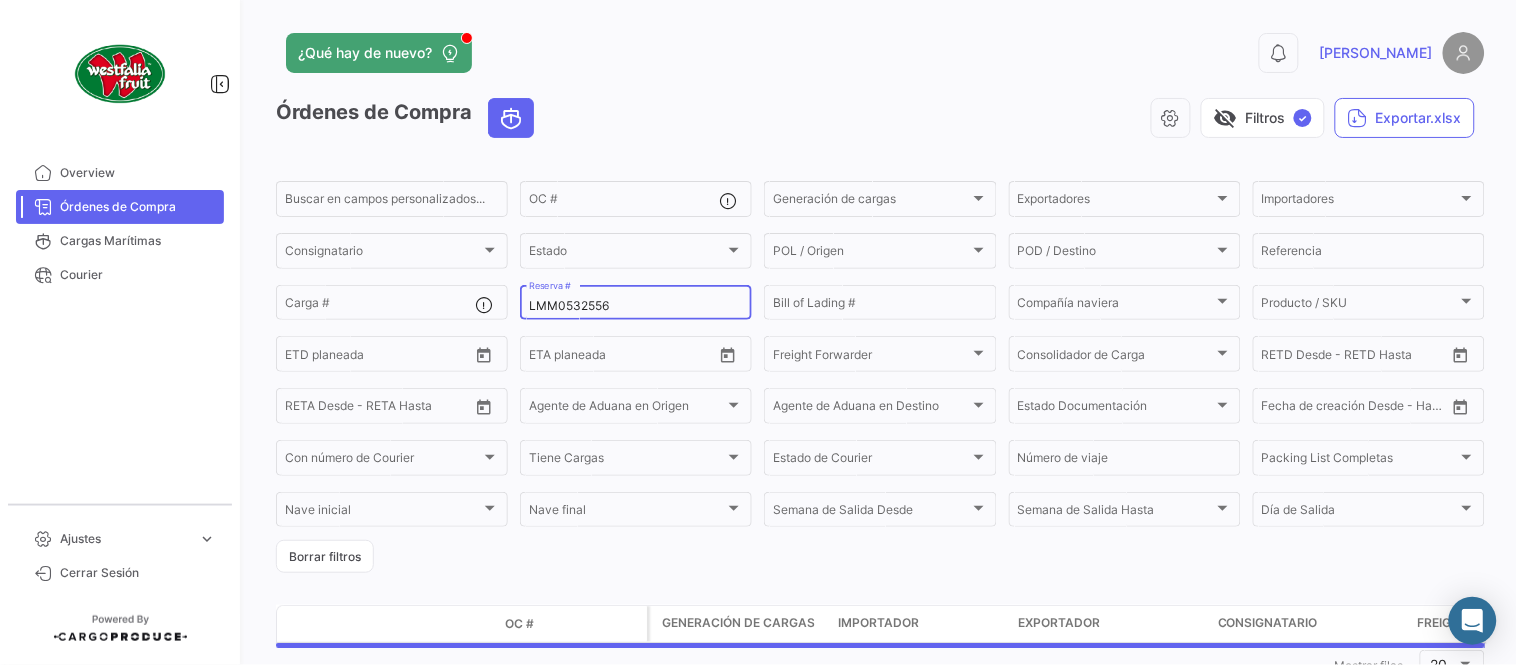 click on "LMM0532556" at bounding box center (636, 306) 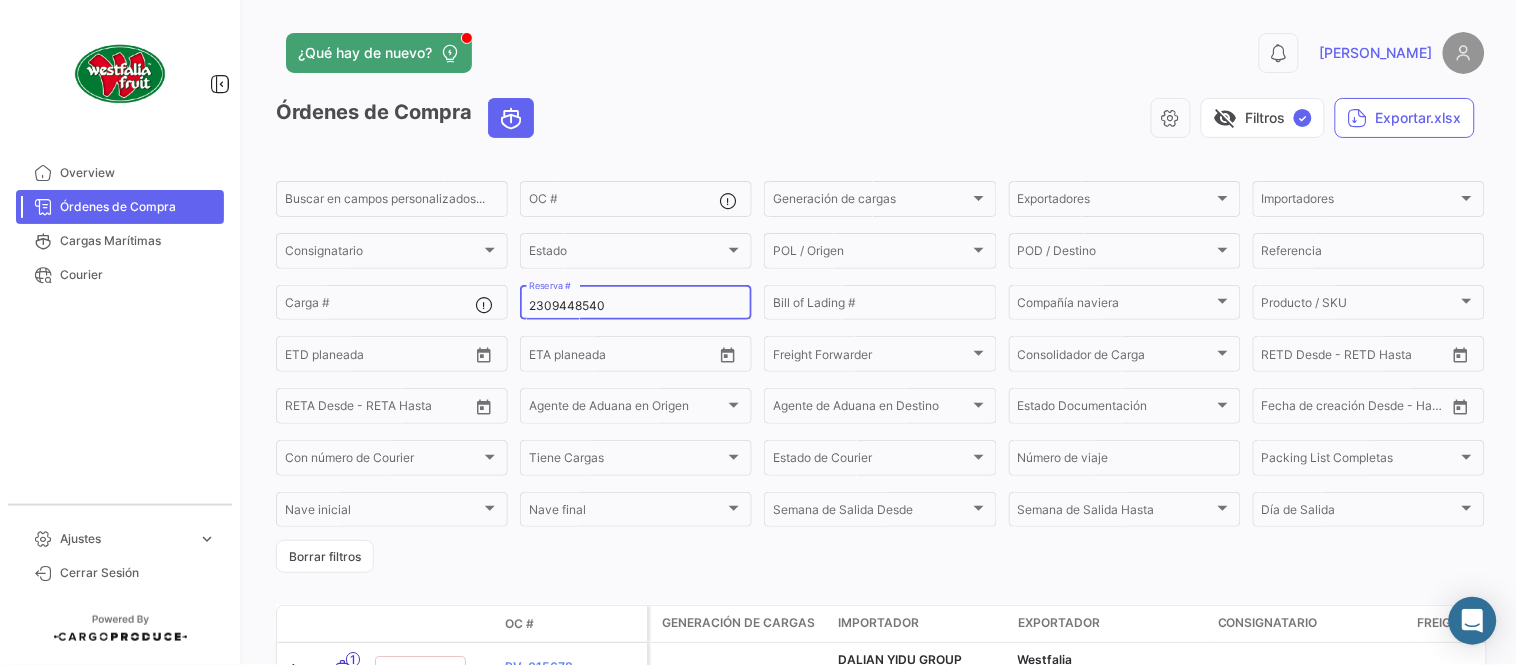 type on "2309448540" 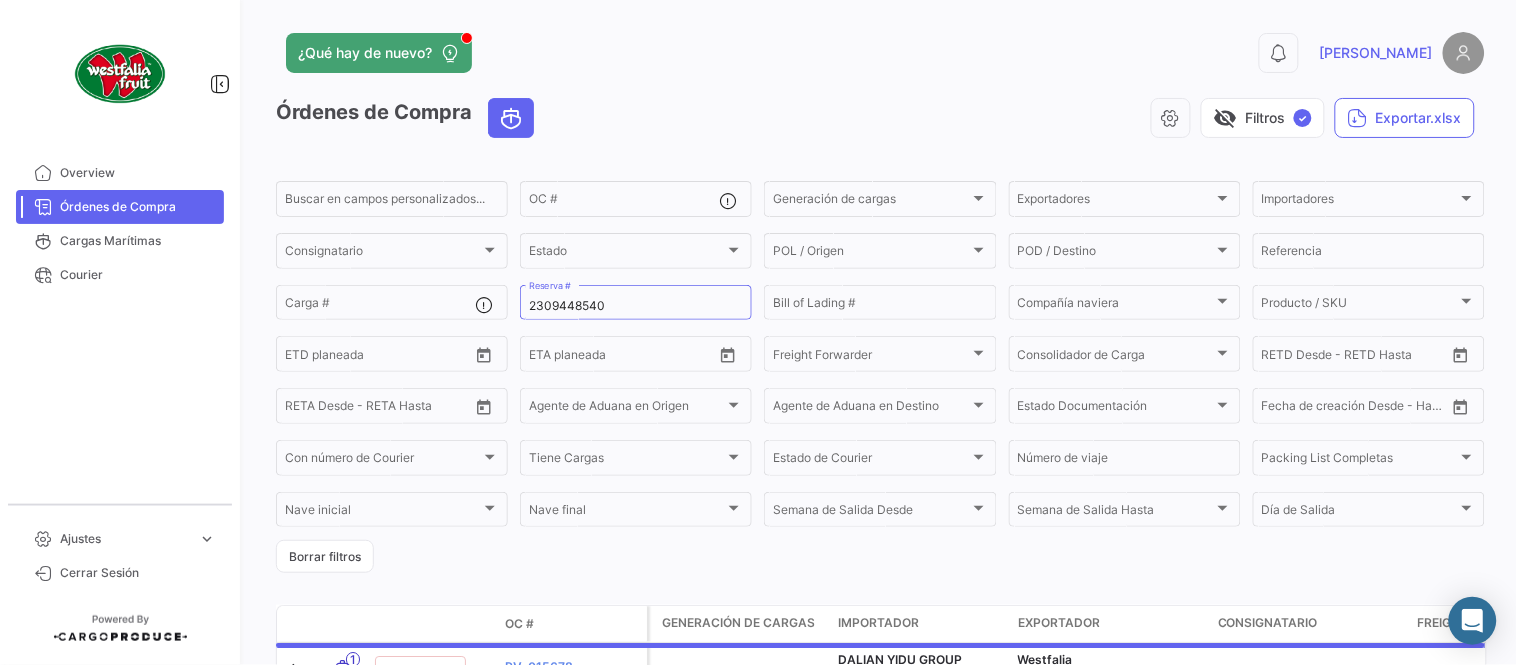 click on "¿Qué hay de nuevo?" 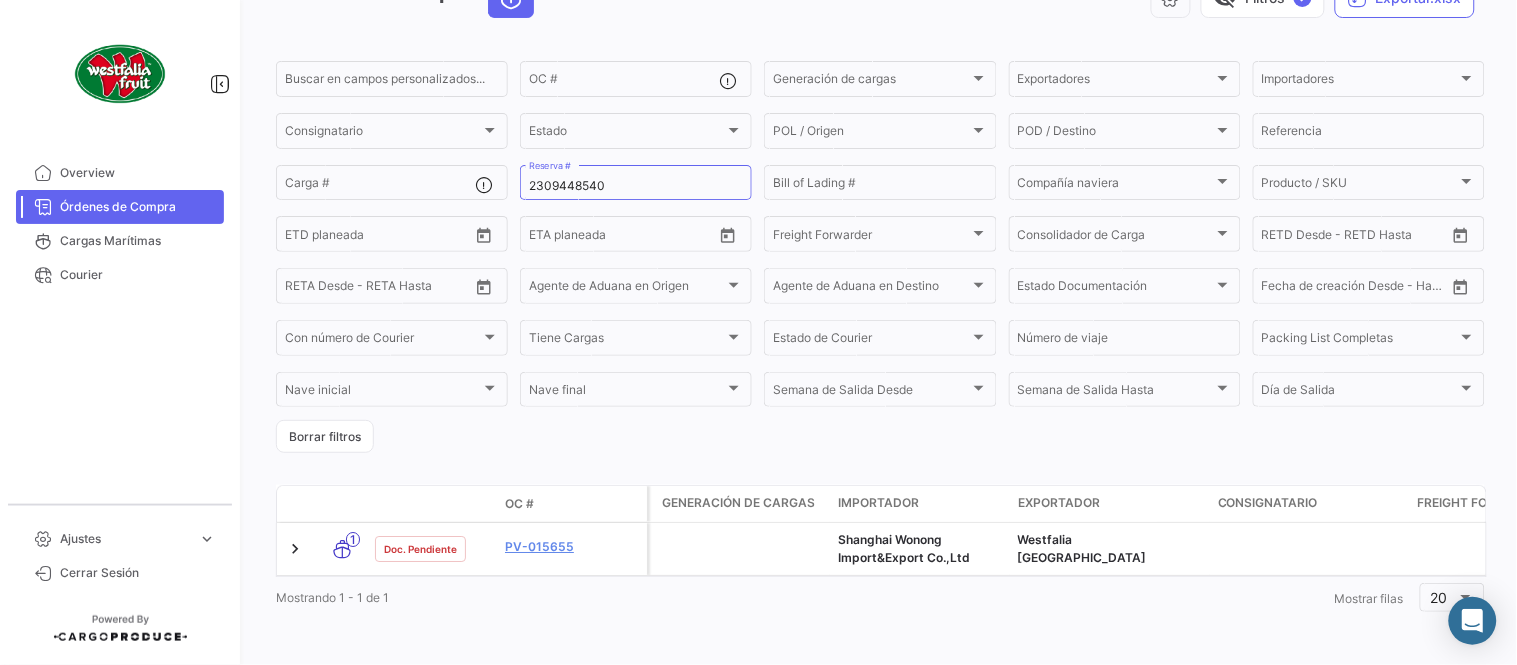 scroll, scrollTop: 136, scrollLeft: 0, axis: vertical 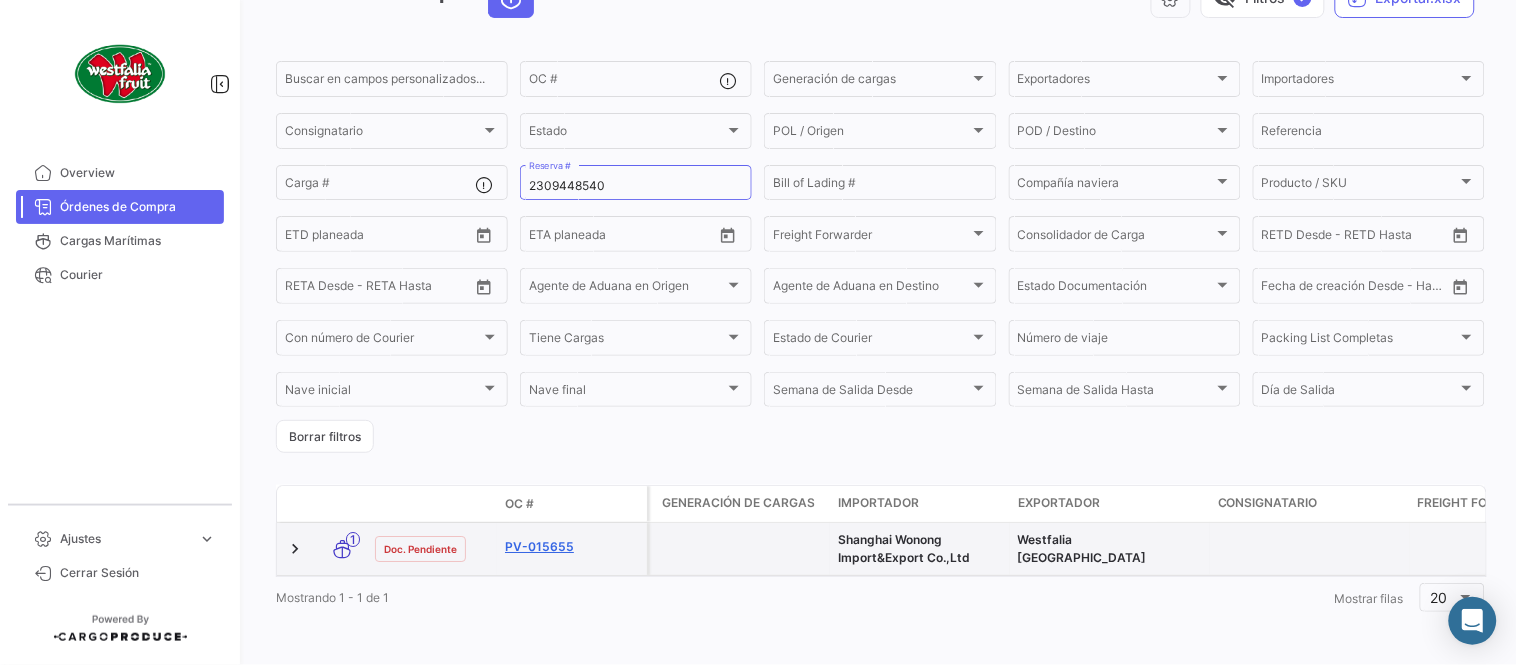 click on "PV-015655" 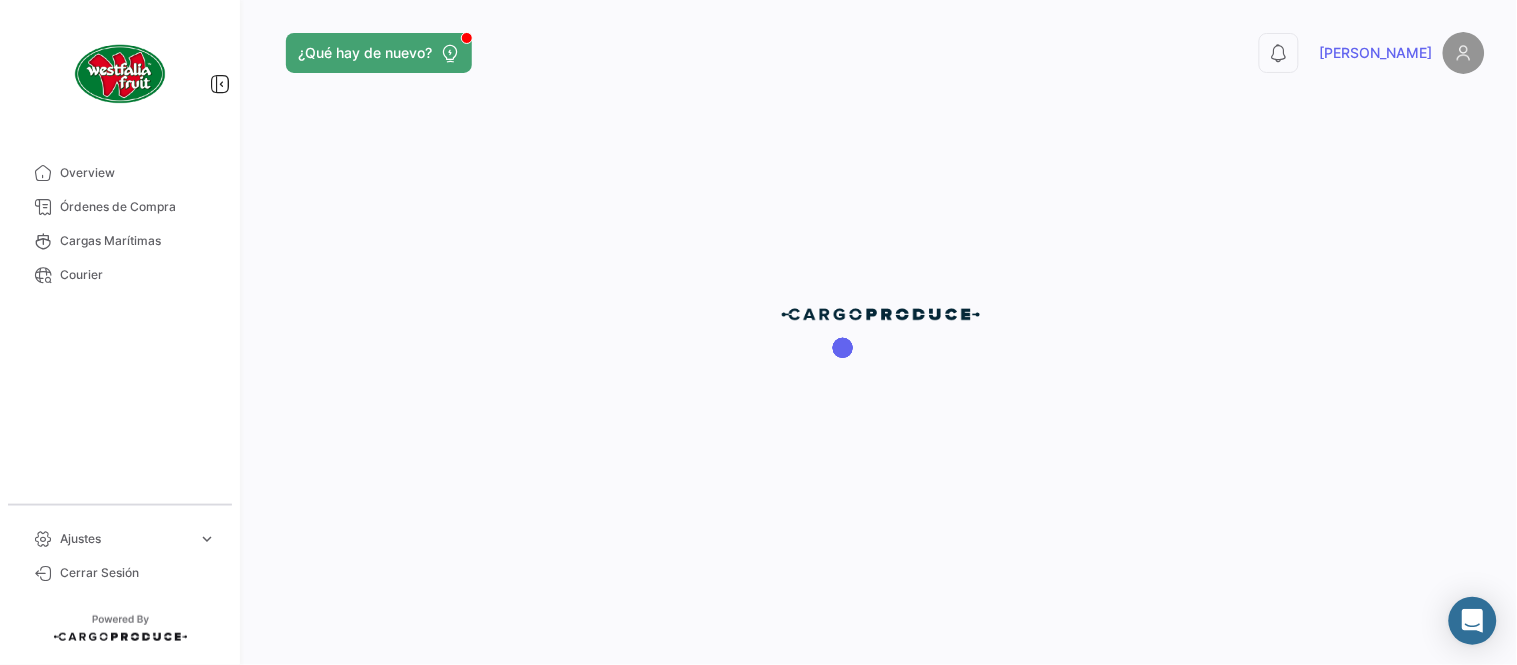 scroll, scrollTop: 0, scrollLeft: 0, axis: both 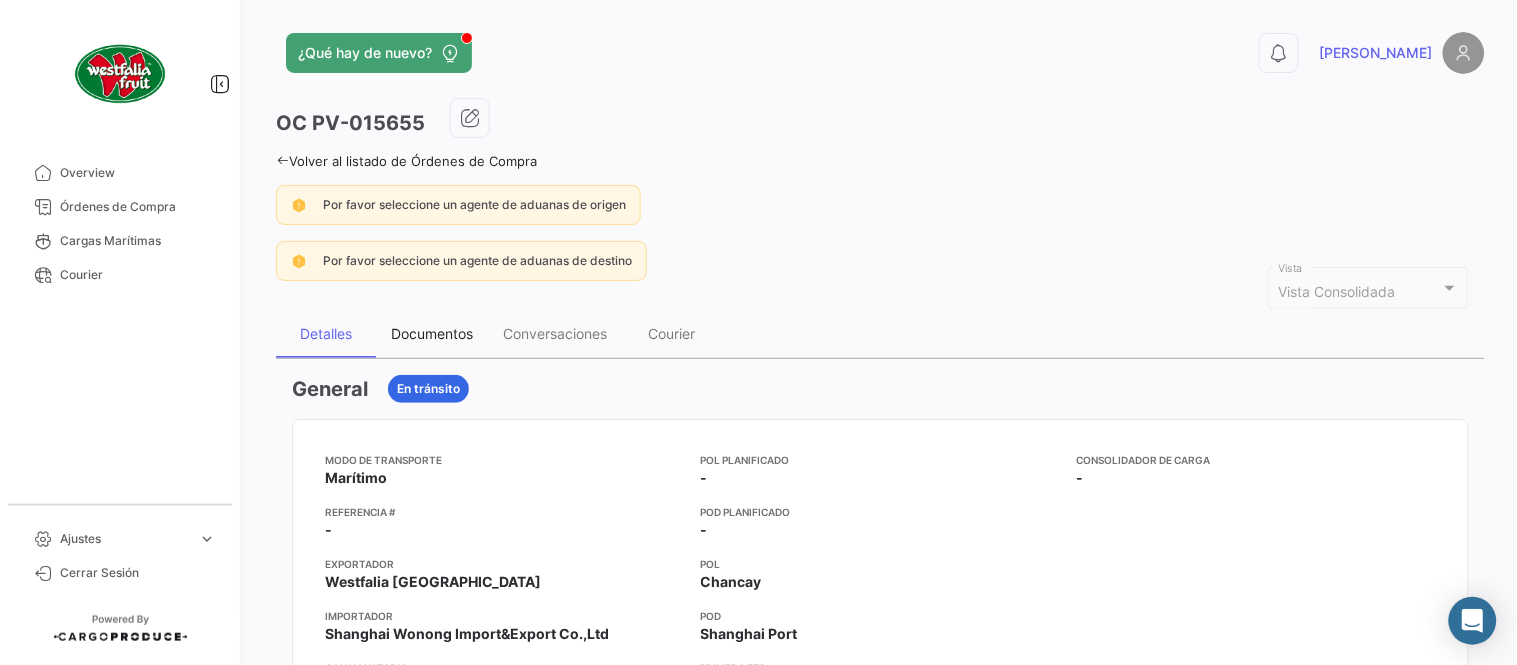 click on "Documentos" at bounding box center [432, 333] 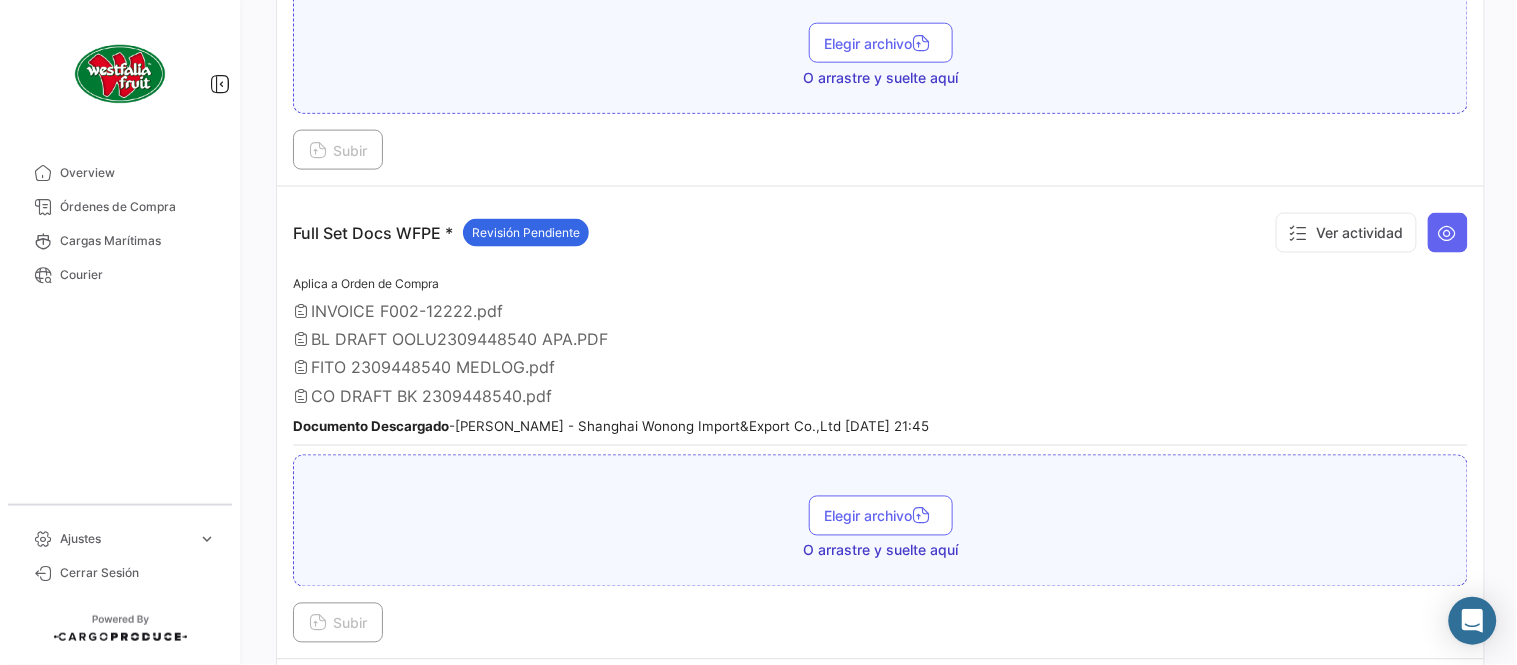scroll, scrollTop: 665, scrollLeft: 0, axis: vertical 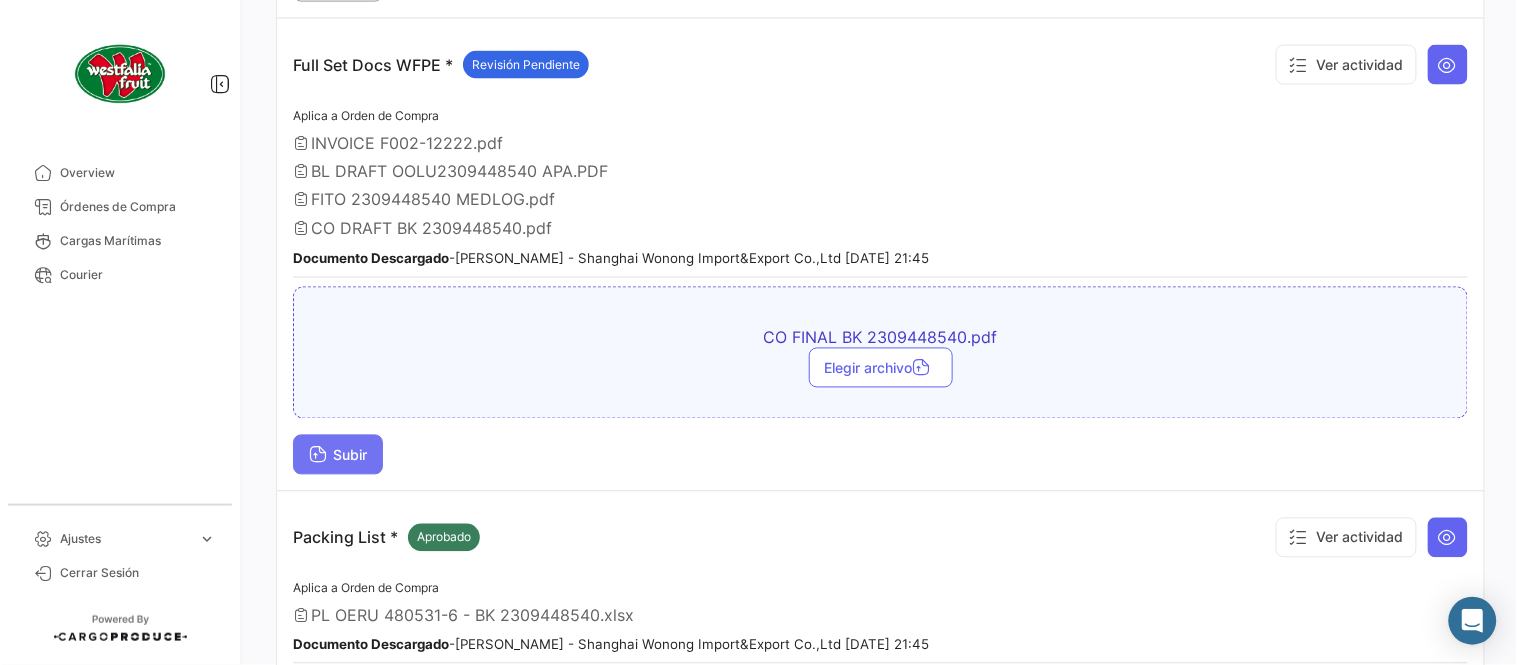 click on "Subir" at bounding box center [338, 455] 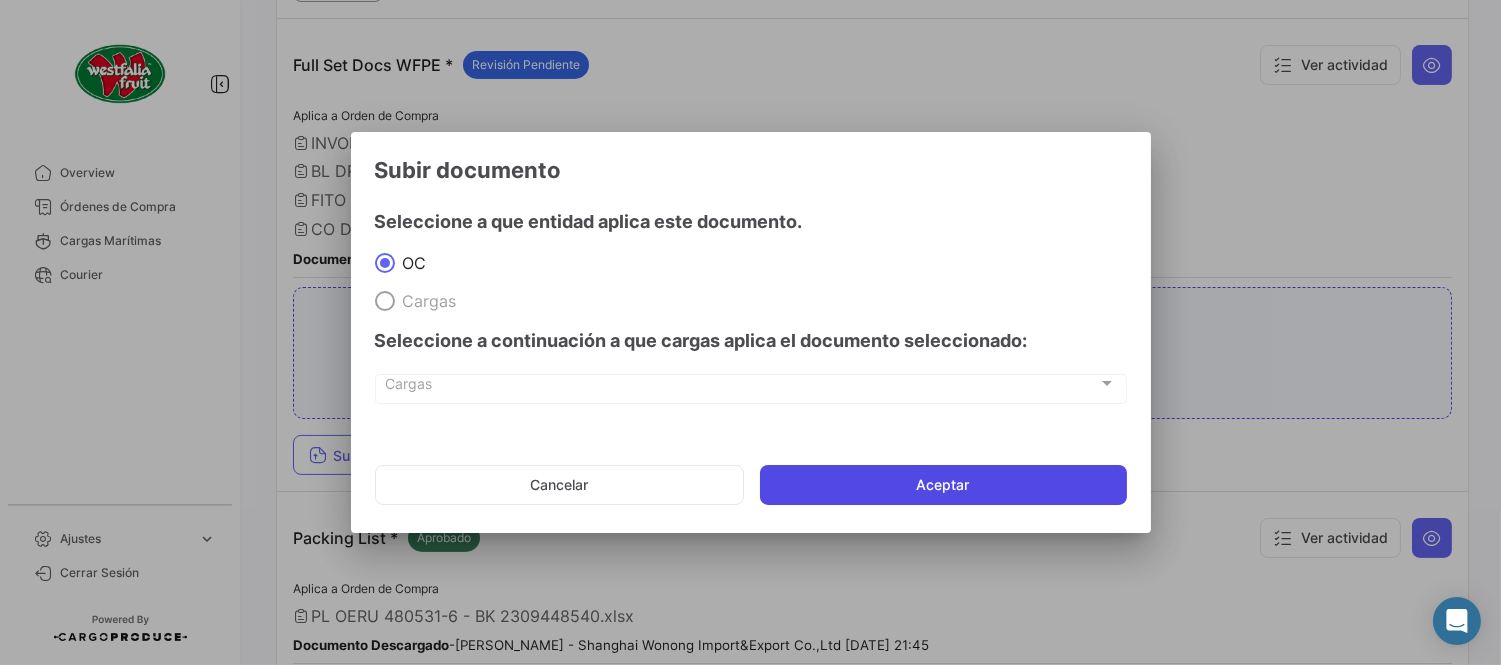 click on "Aceptar" 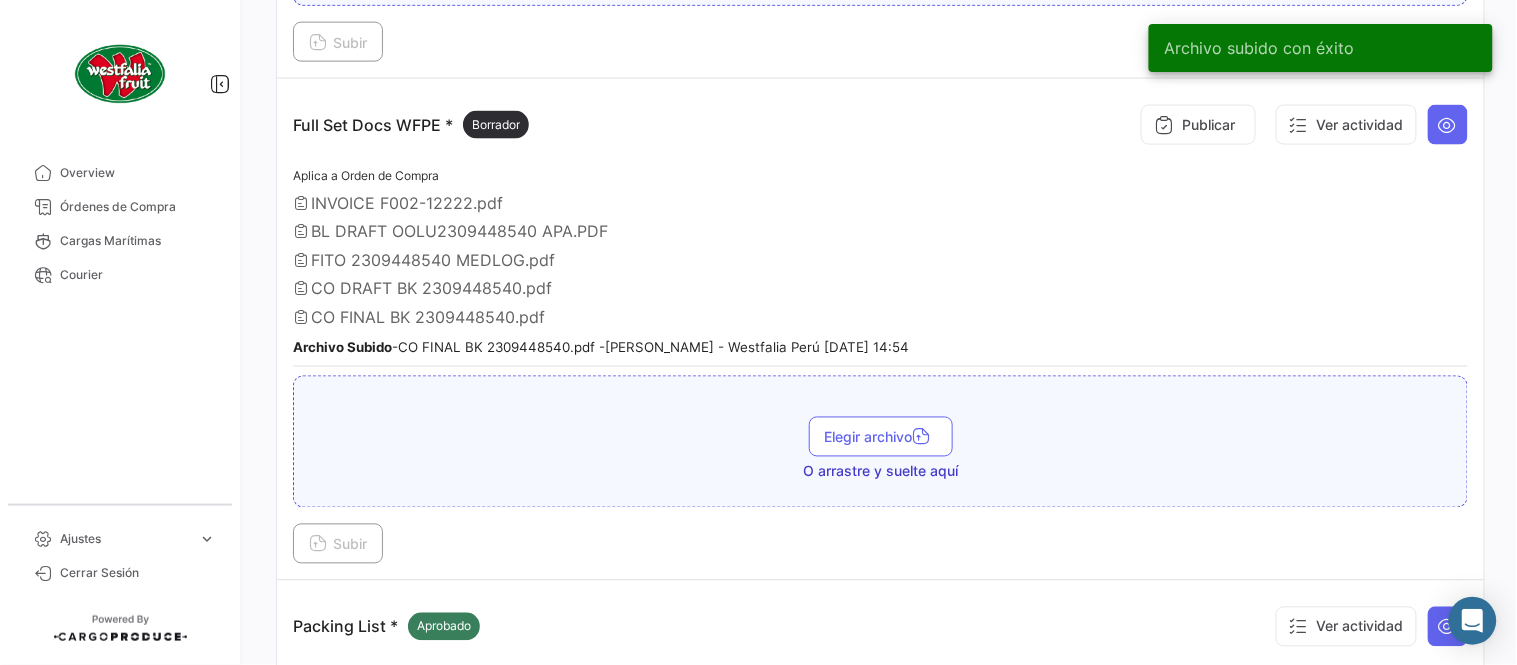 scroll, scrollTop: 665, scrollLeft: 0, axis: vertical 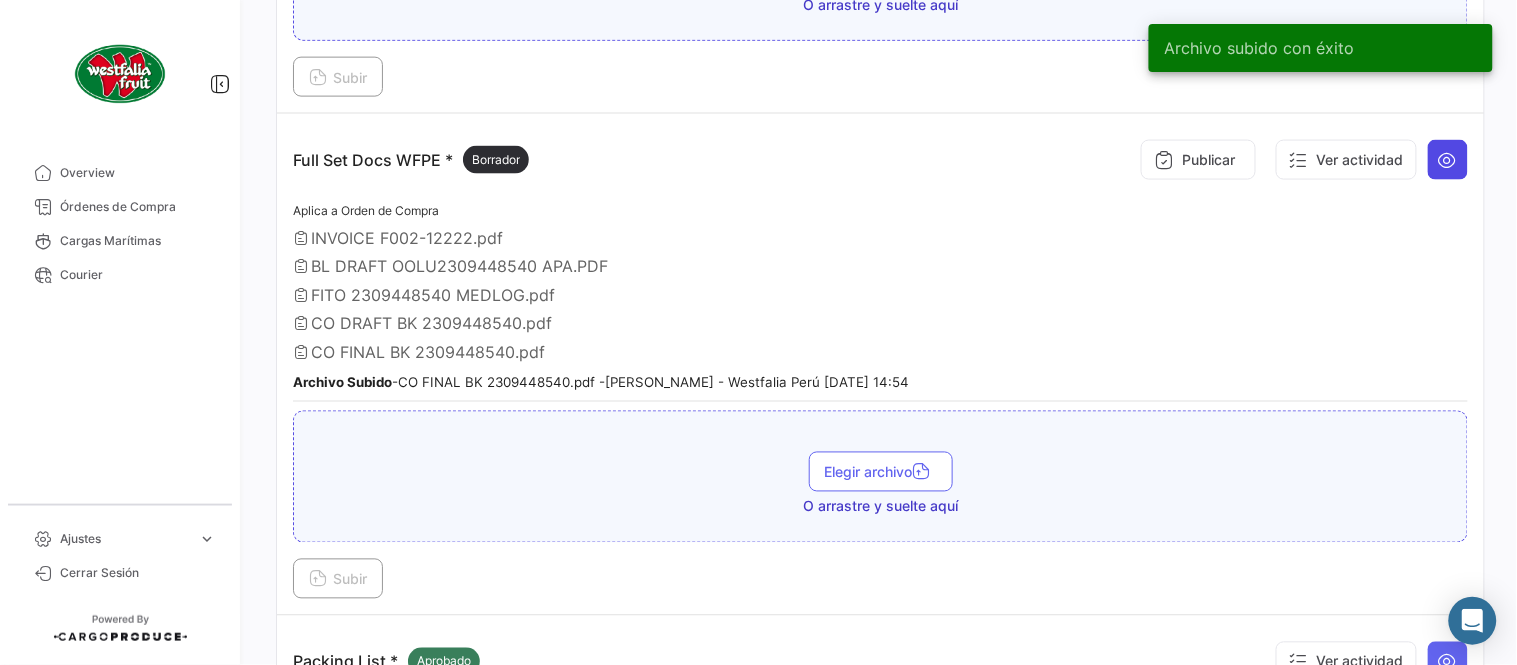 click at bounding box center [1448, 160] 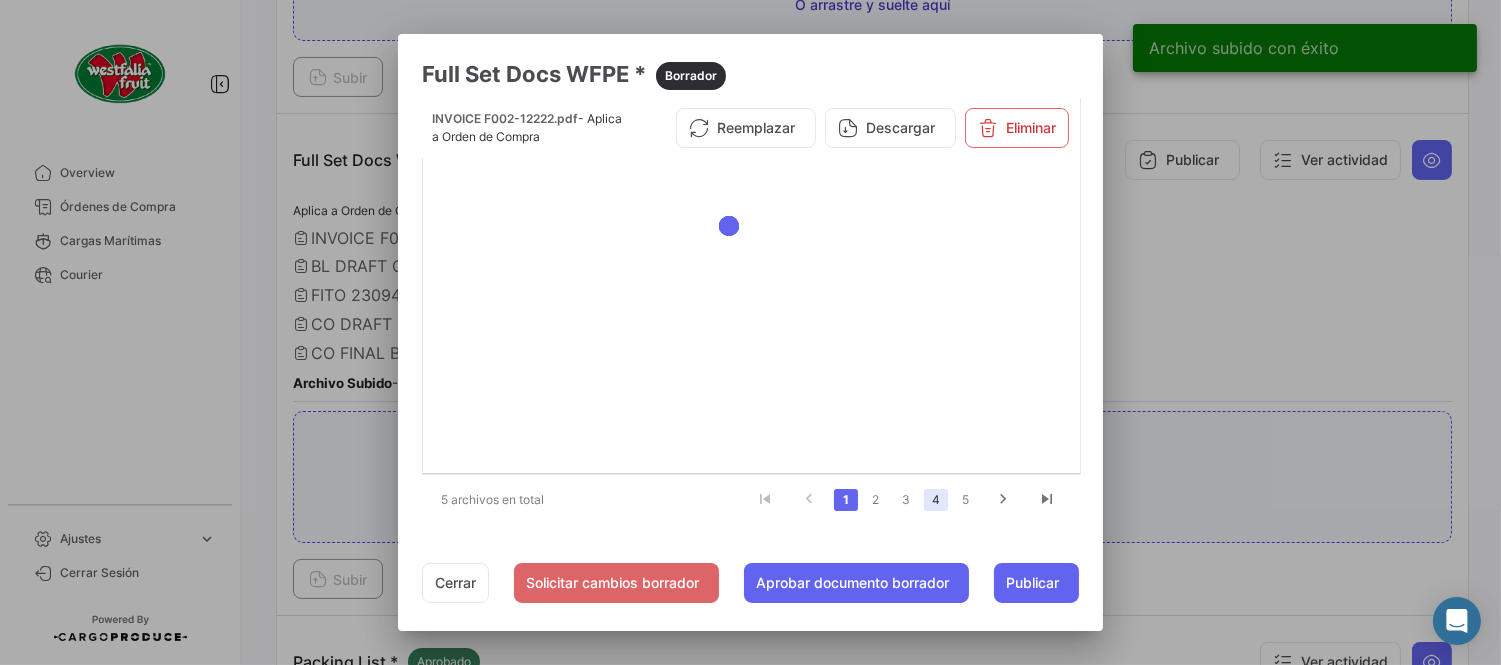 click on "4" 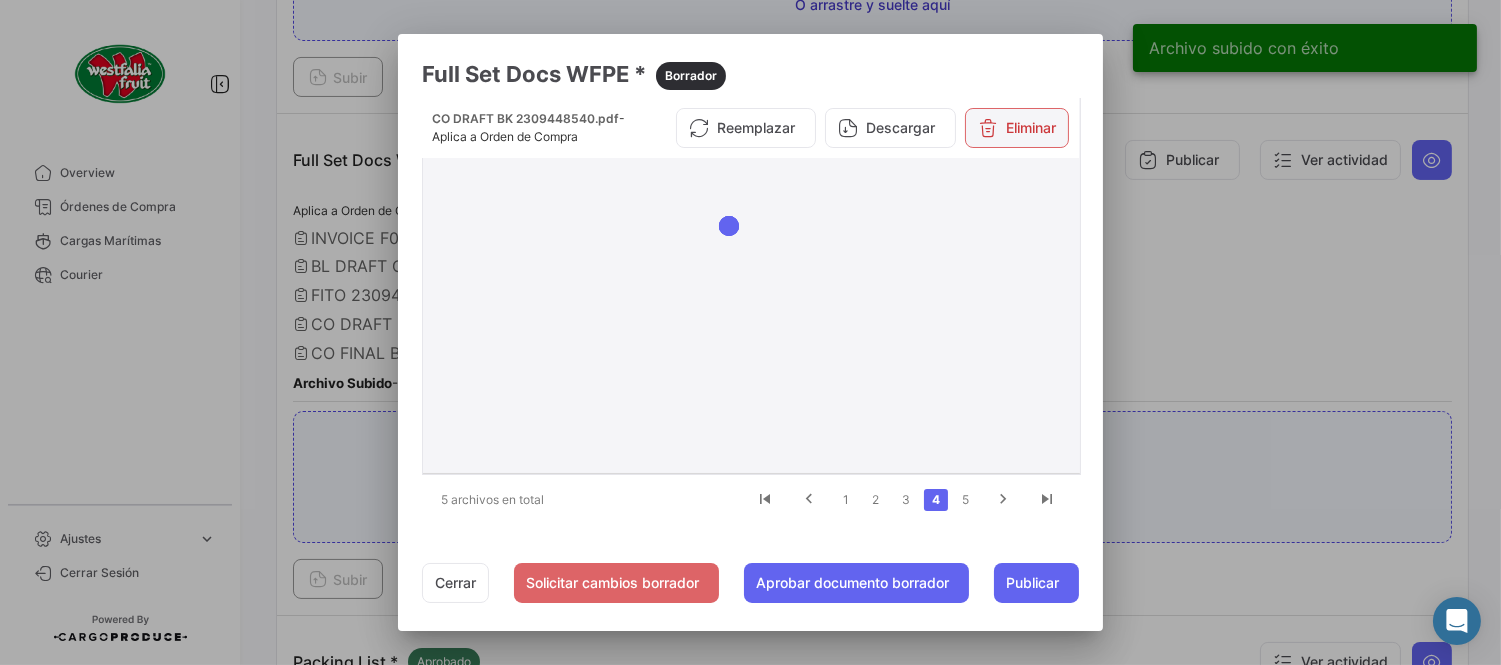 click on "Eliminar" at bounding box center (1017, 128) 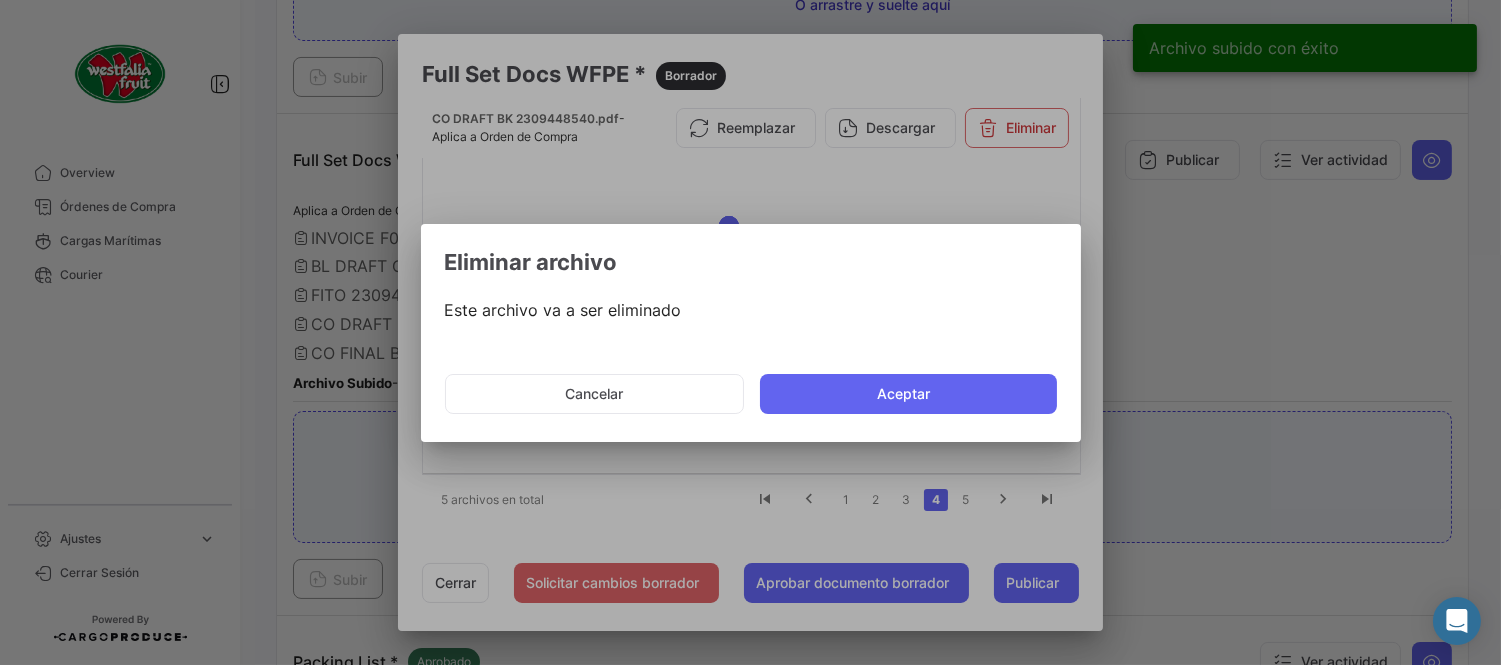 click on "Cancelar   Aceptar" 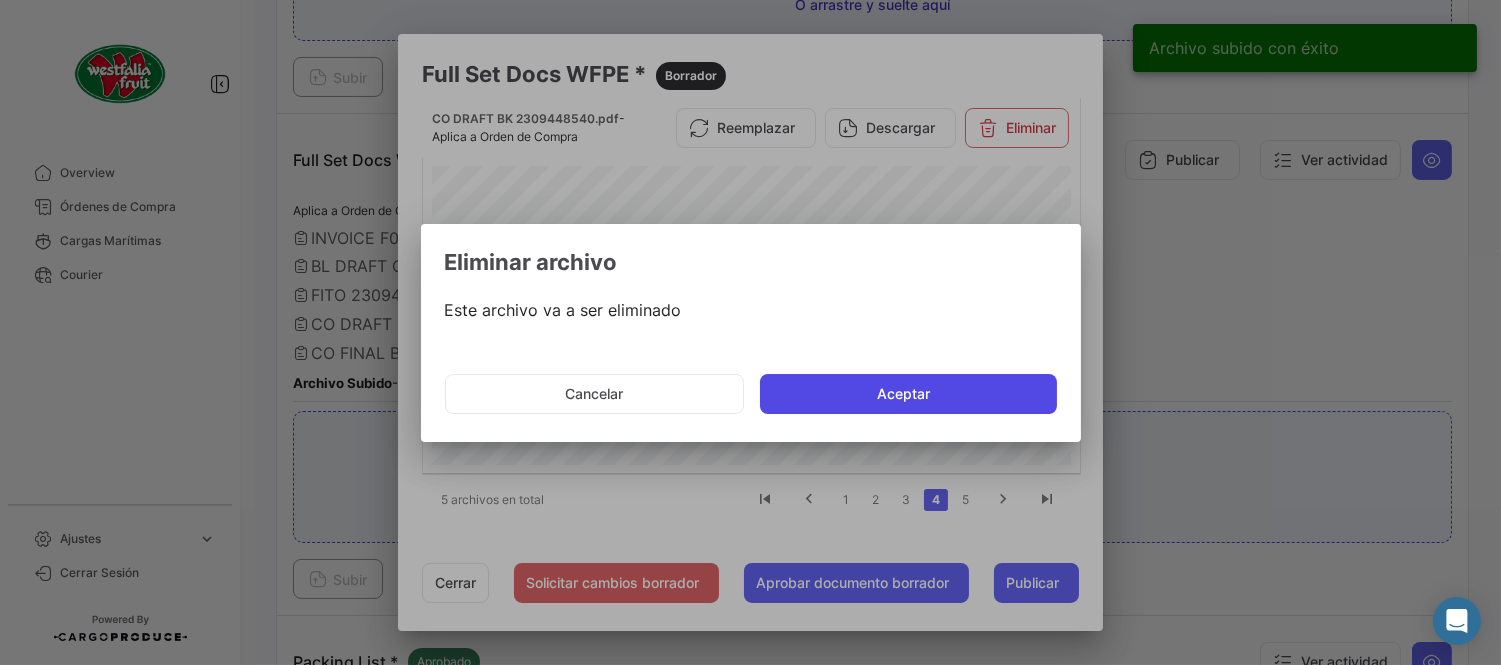 click on "Aceptar" 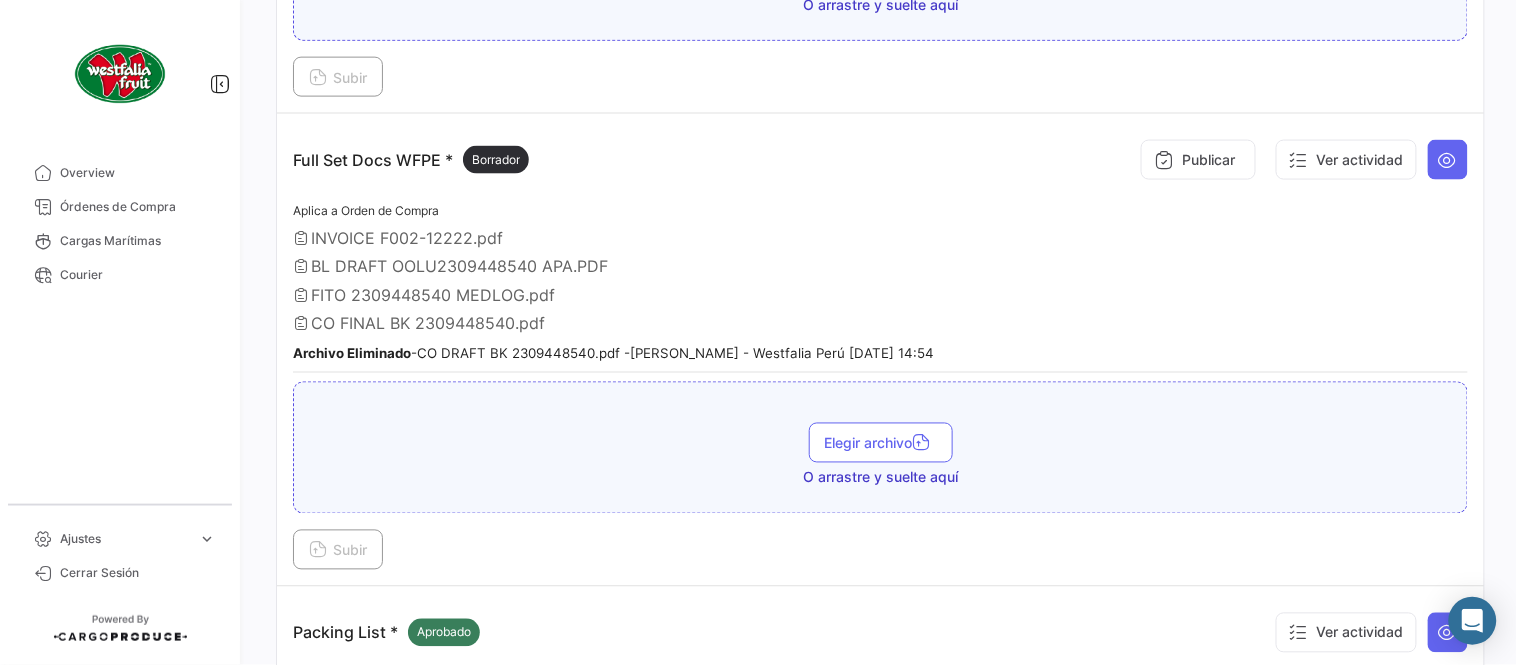 drag, startPoint x: 990, startPoint y: 265, endPoint x: 930, endPoint y: 246, distance: 62.936478 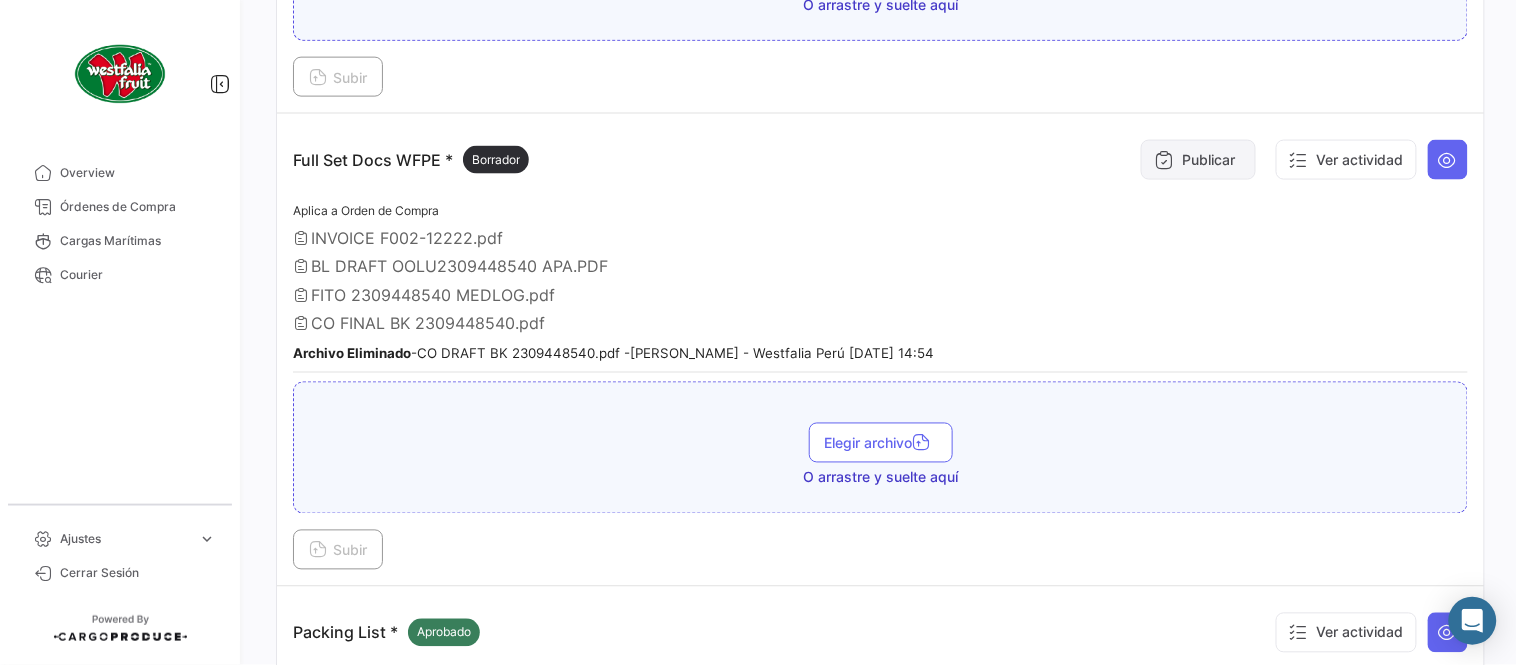 click on "Publicar" at bounding box center (1198, 160) 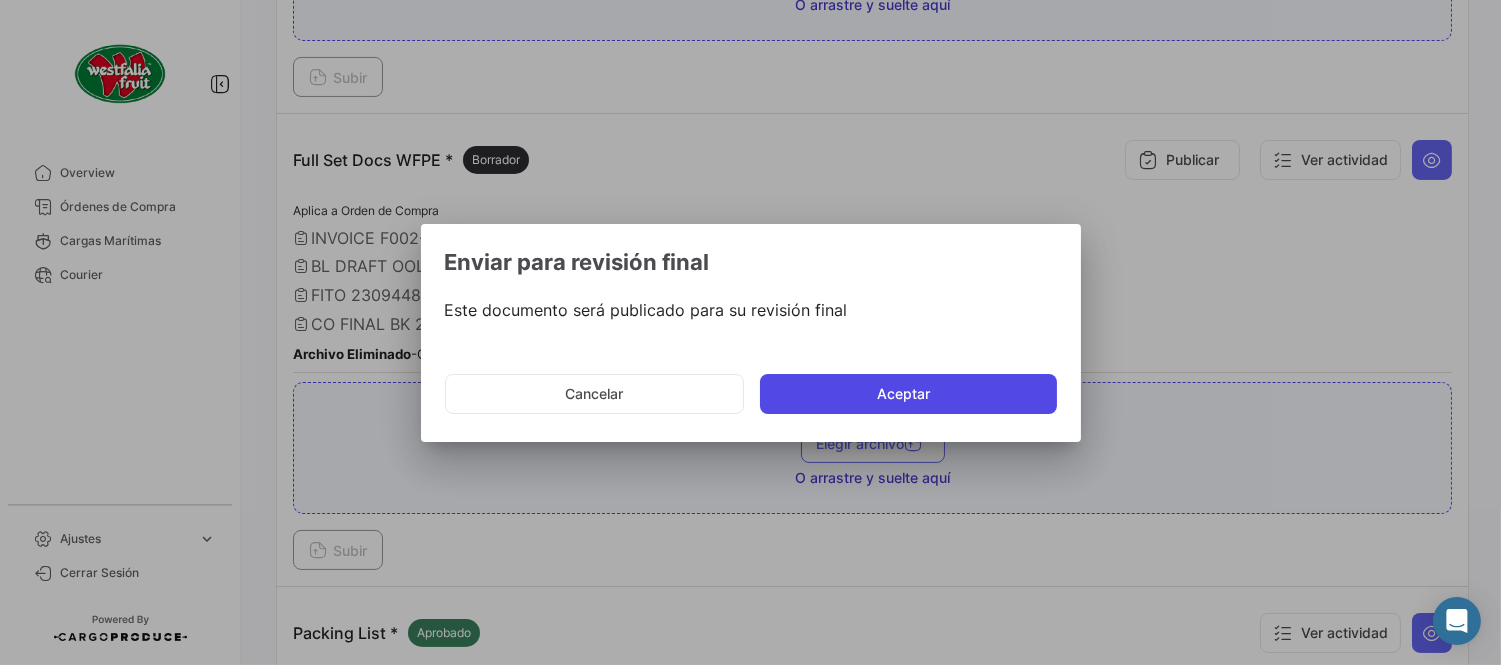 drag, startPoint x: 844, startPoint y: 396, endPoint x: 777, endPoint y: 333, distance: 91.967384 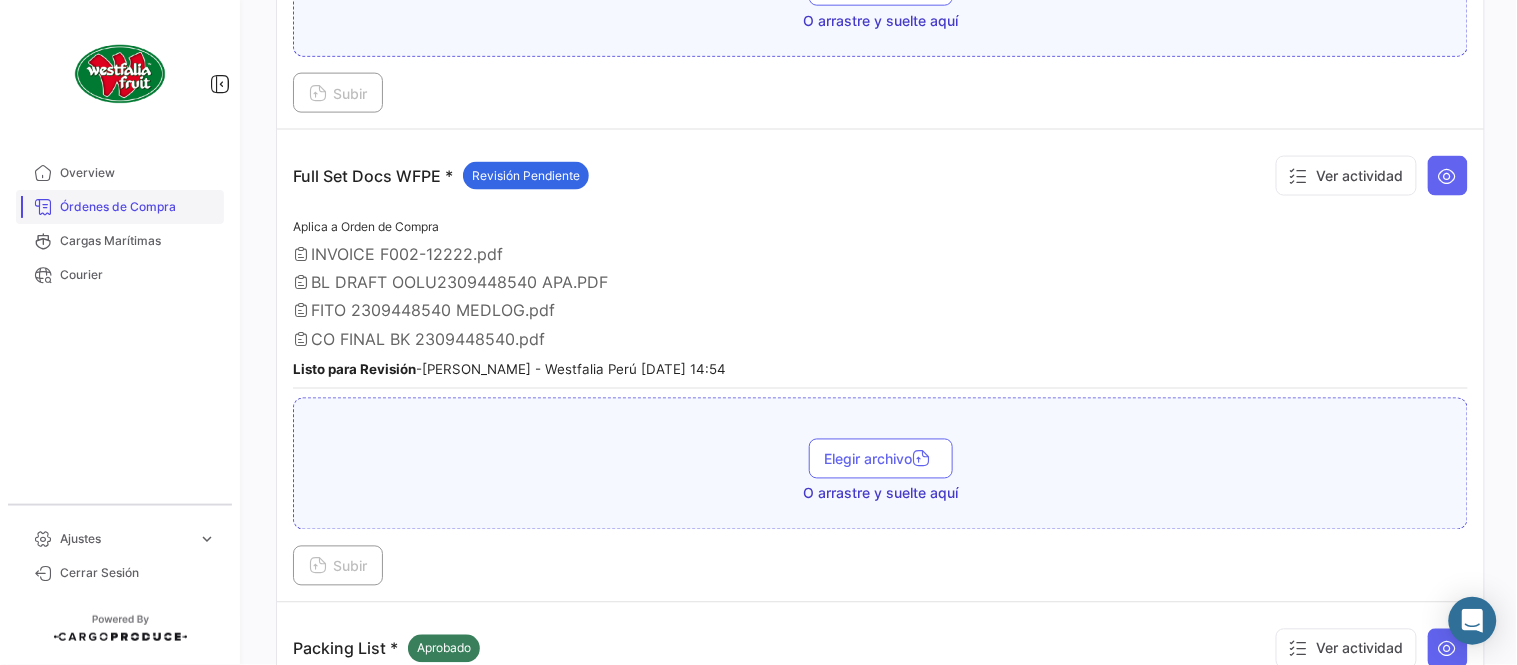 click on "Órdenes de Compra" at bounding box center [120, 207] 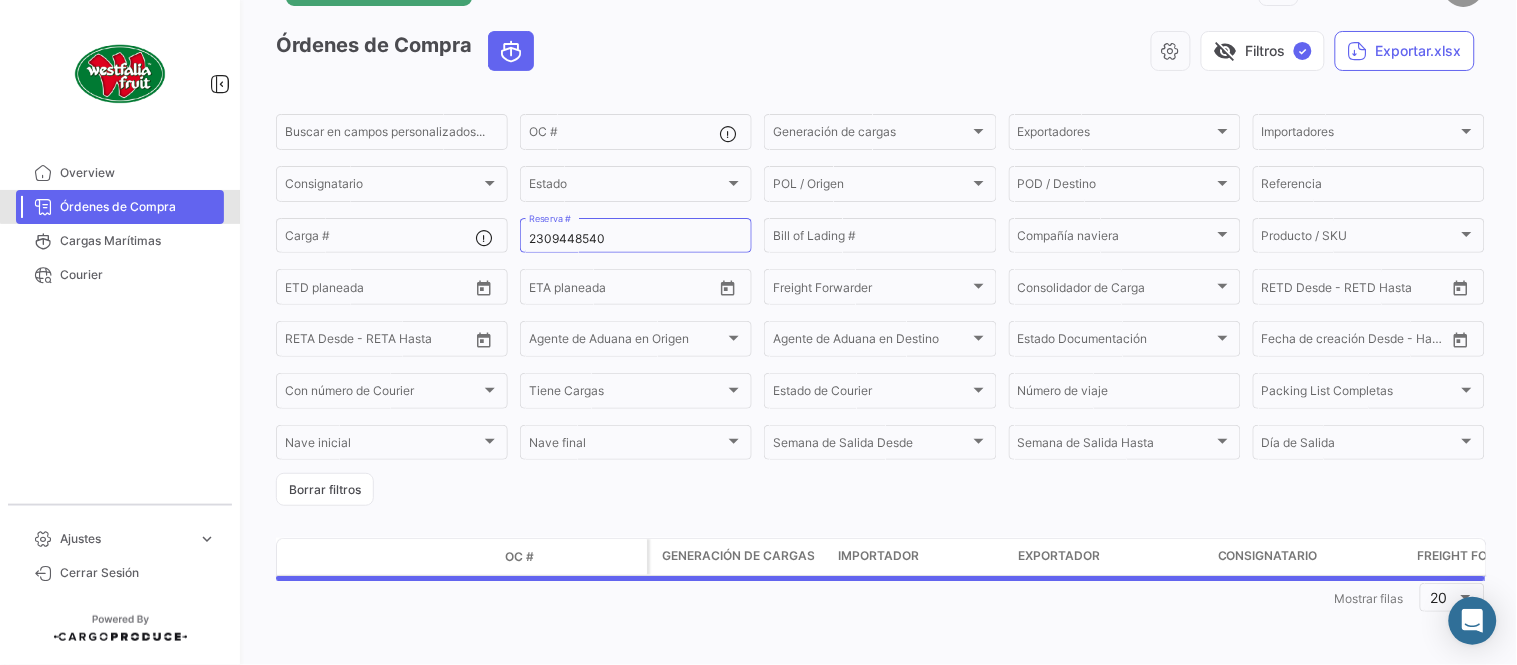 scroll, scrollTop: 0, scrollLeft: 0, axis: both 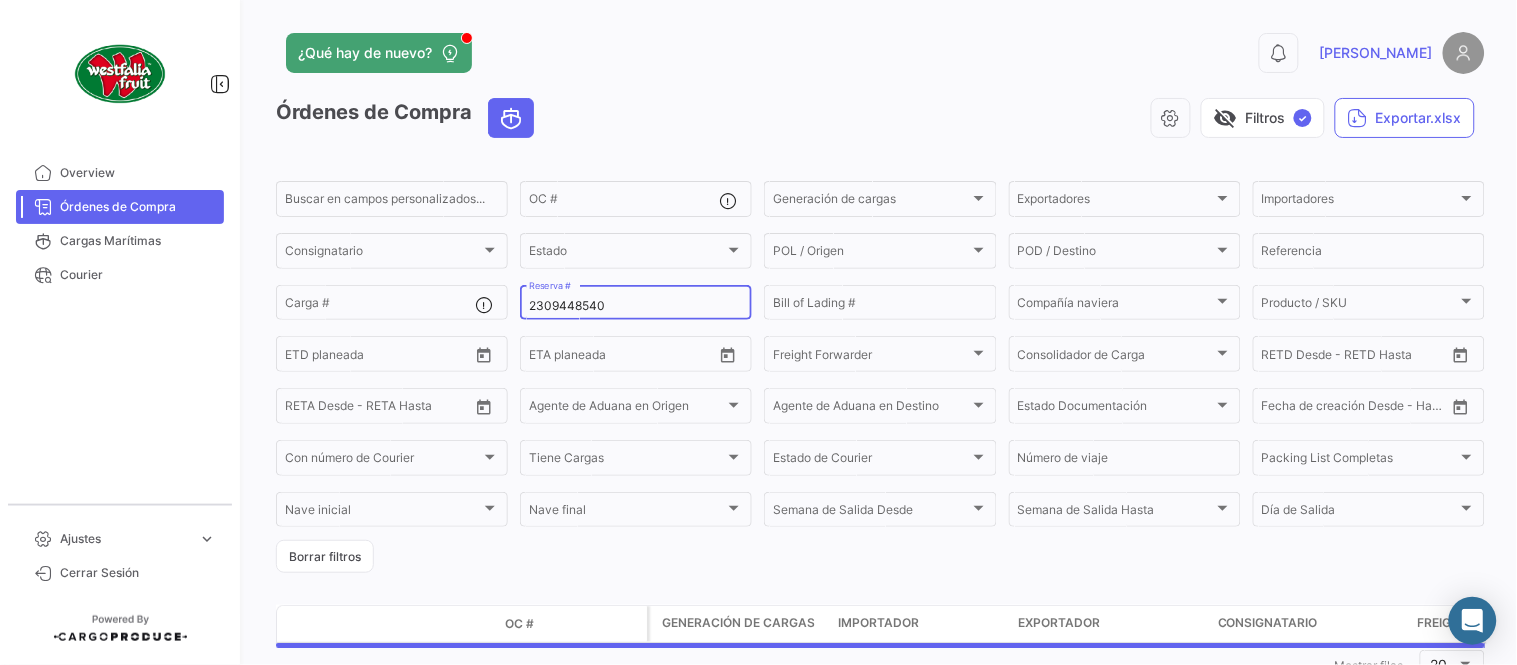 click on "2309448540" at bounding box center (636, 306) 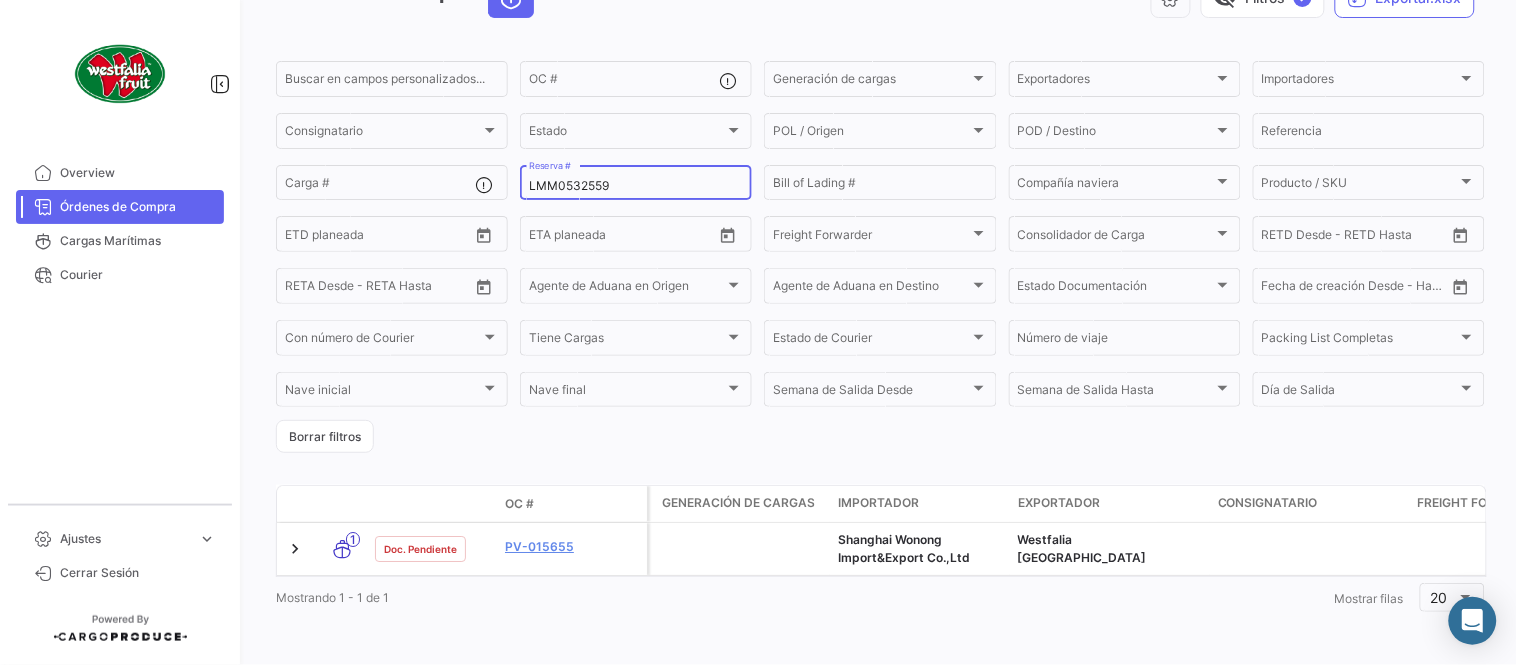 scroll, scrollTop: 136, scrollLeft: 0, axis: vertical 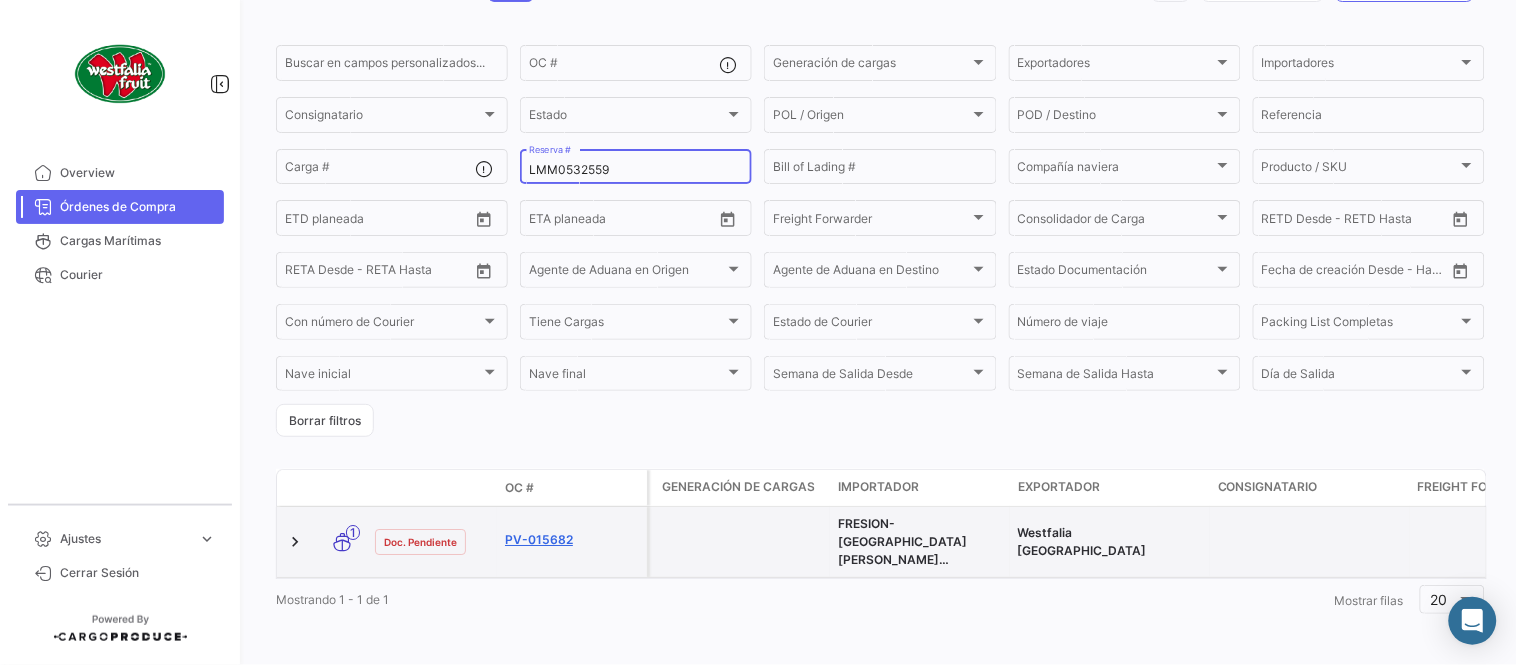 type on "LMM0532559" 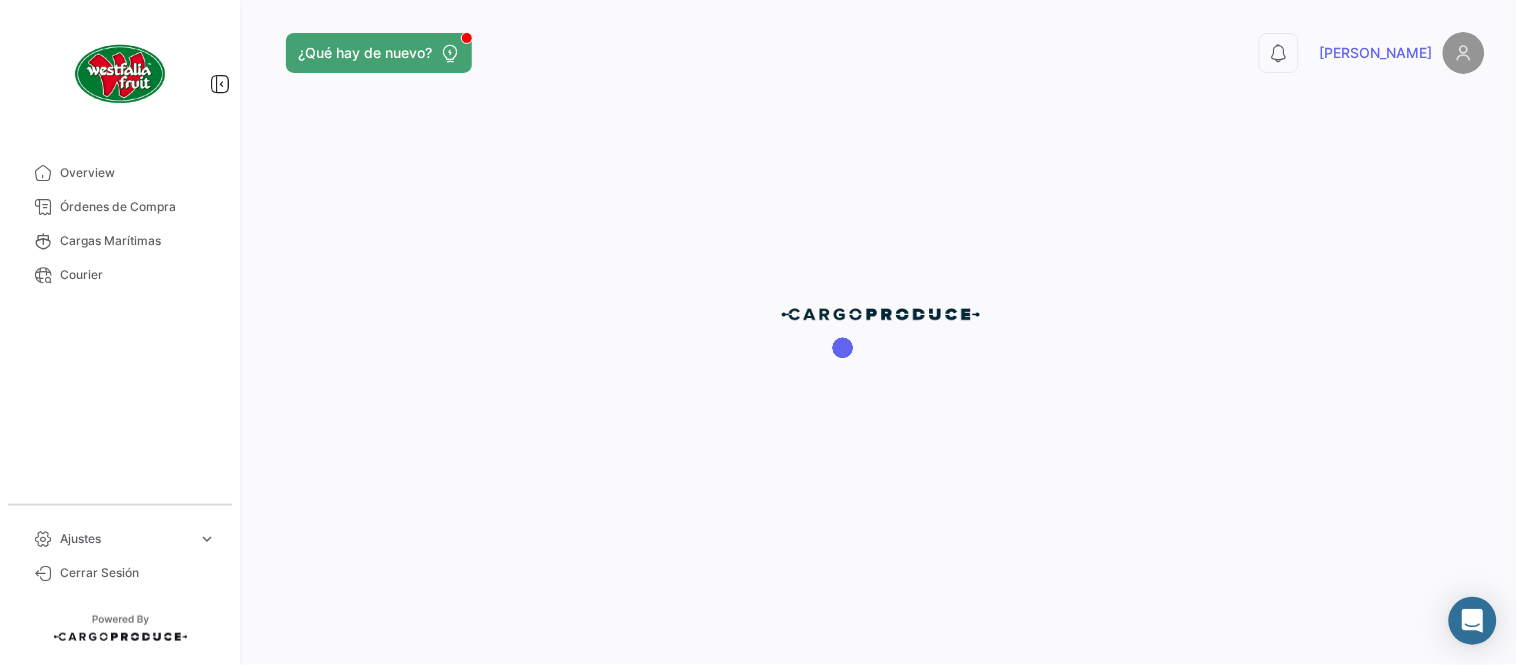 scroll, scrollTop: 0, scrollLeft: 0, axis: both 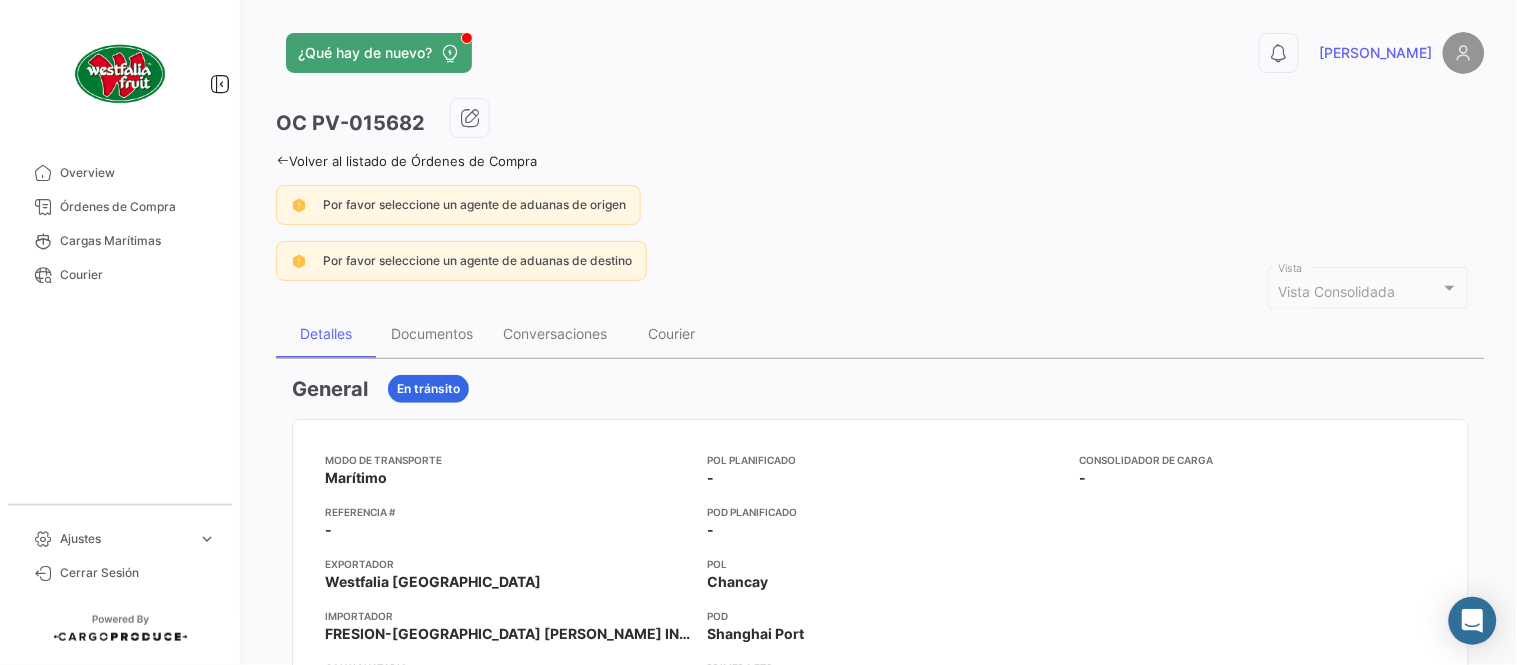click on "OC
PV-015682" 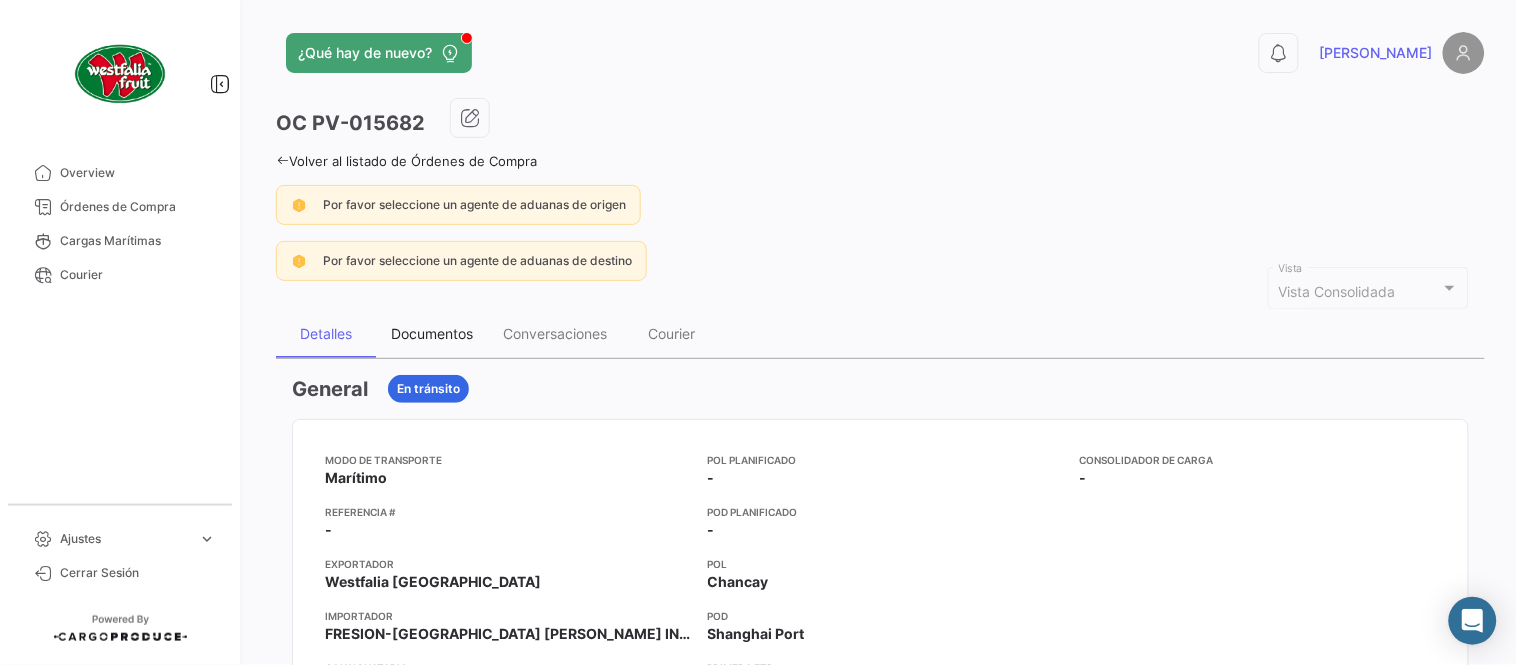 click on "Documentos" at bounding box center [432, 333] 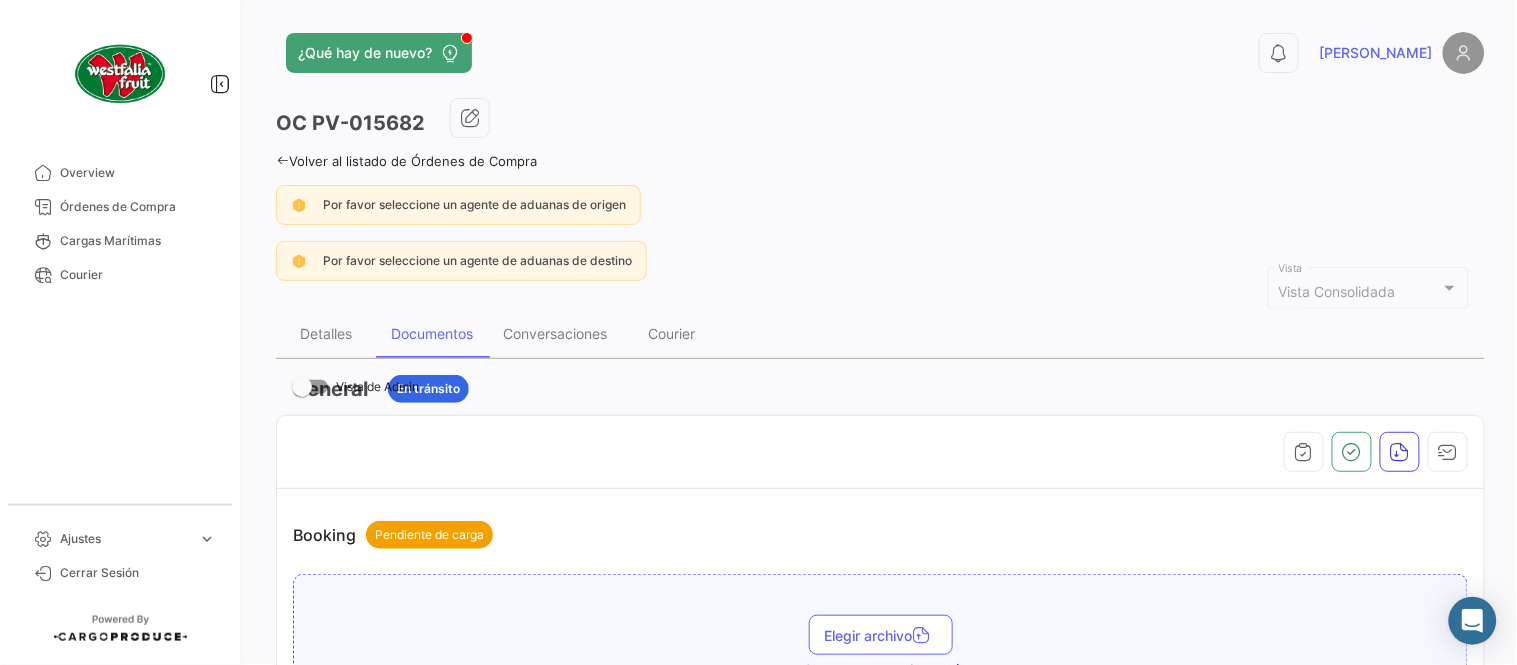scroll, scrollTop: 444, scrollLeft: 0, axis: vertical 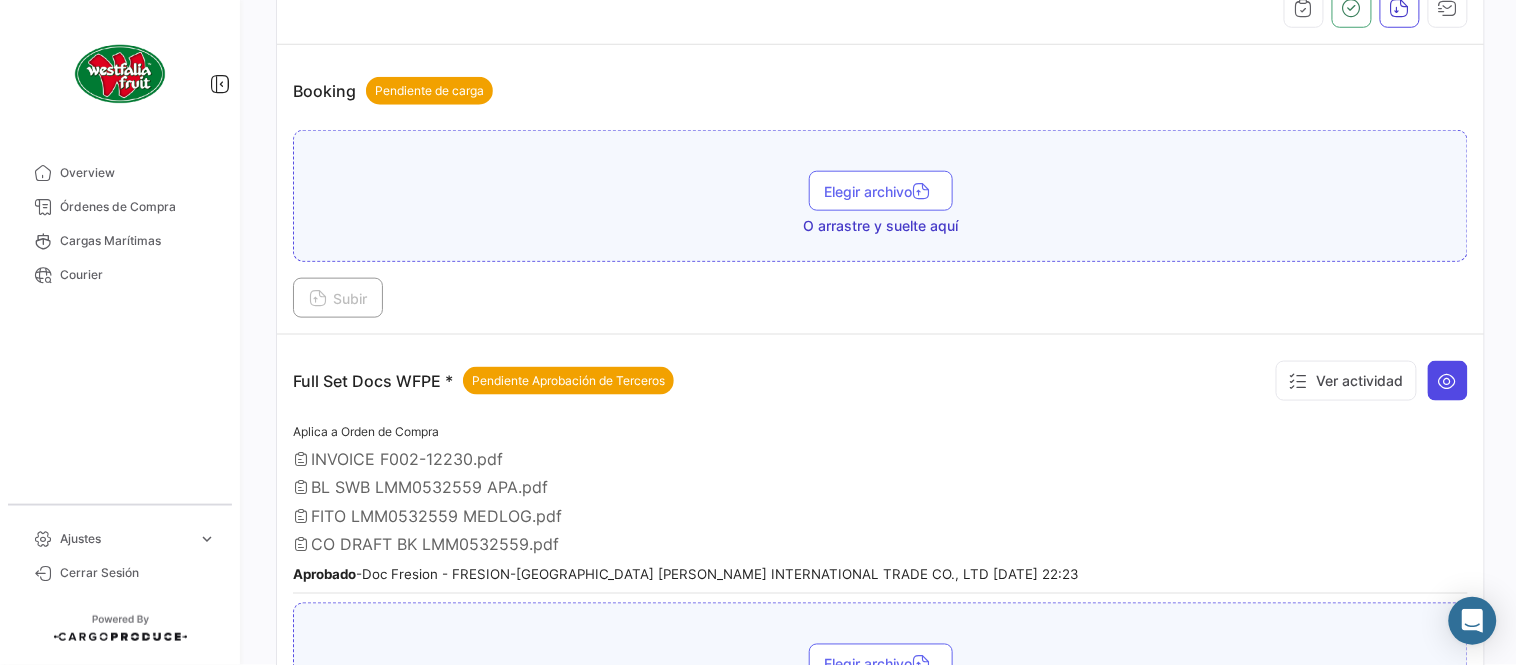 click at bounding box center [1448, 381] 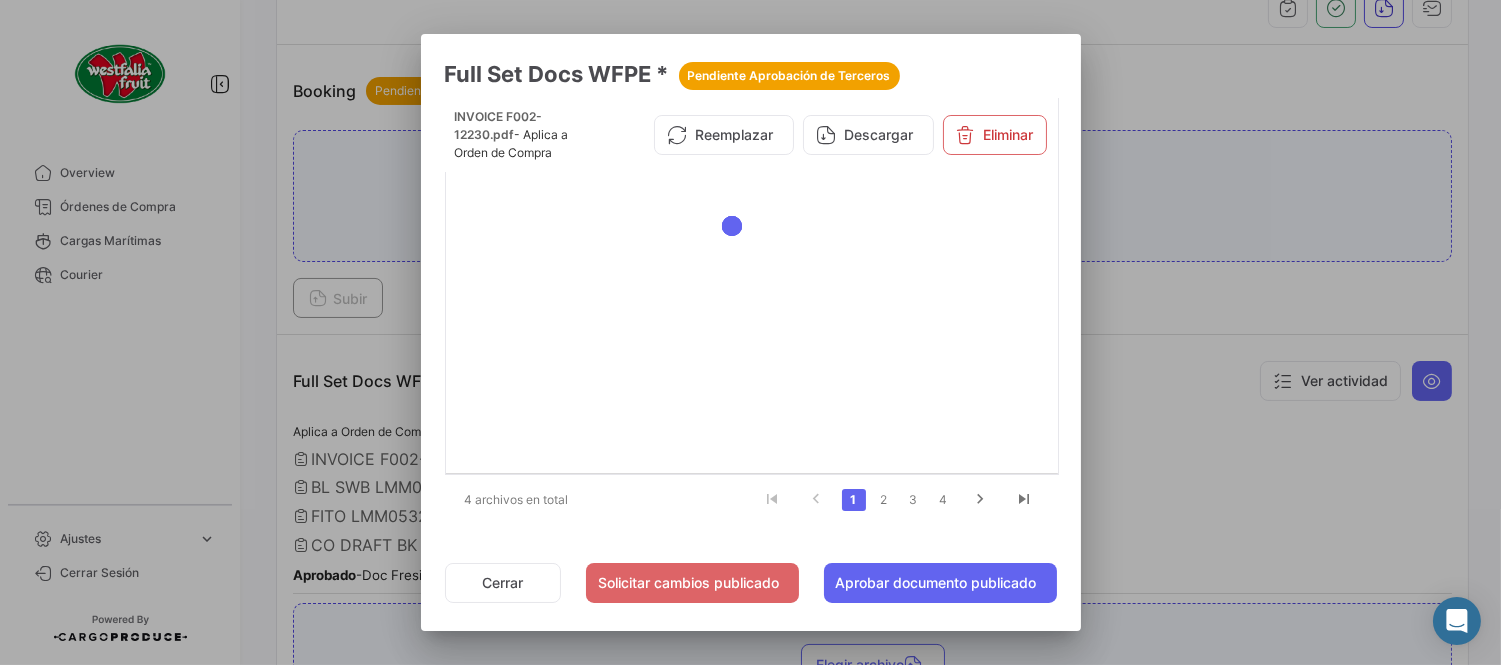 click 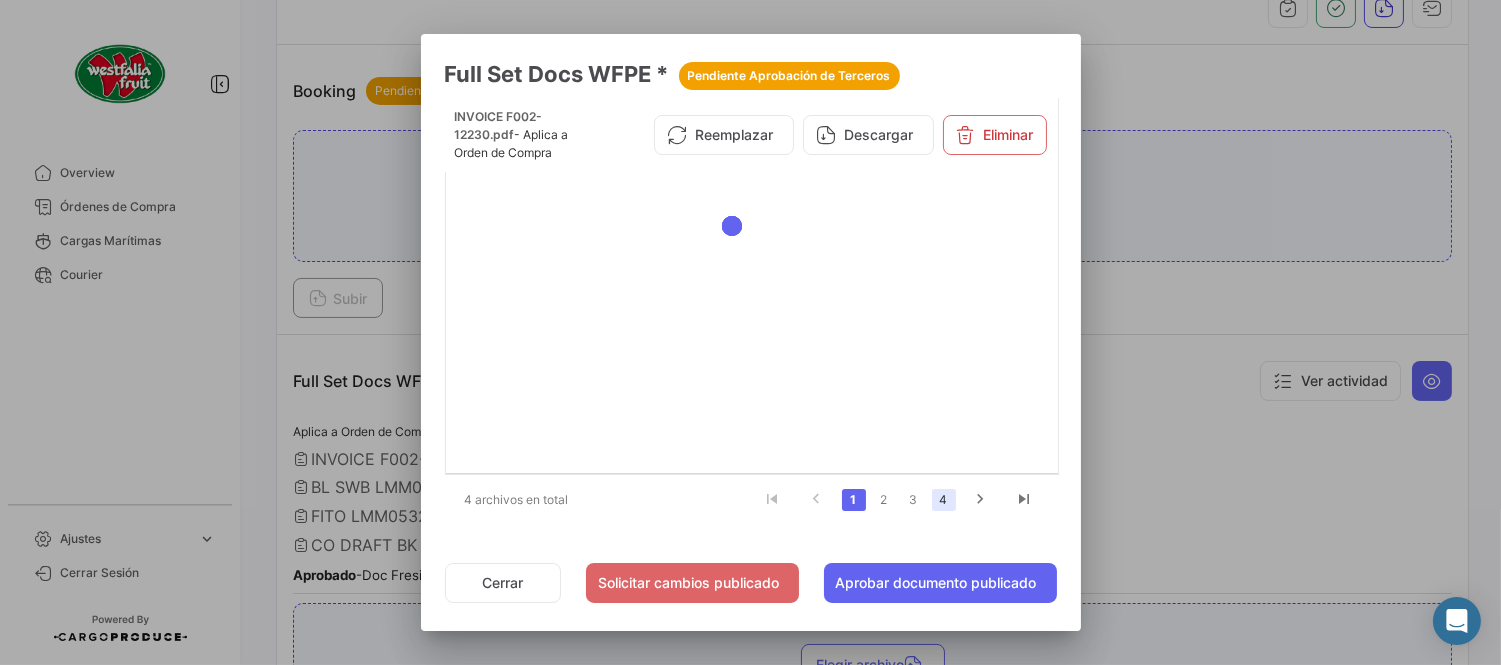 click on "4" 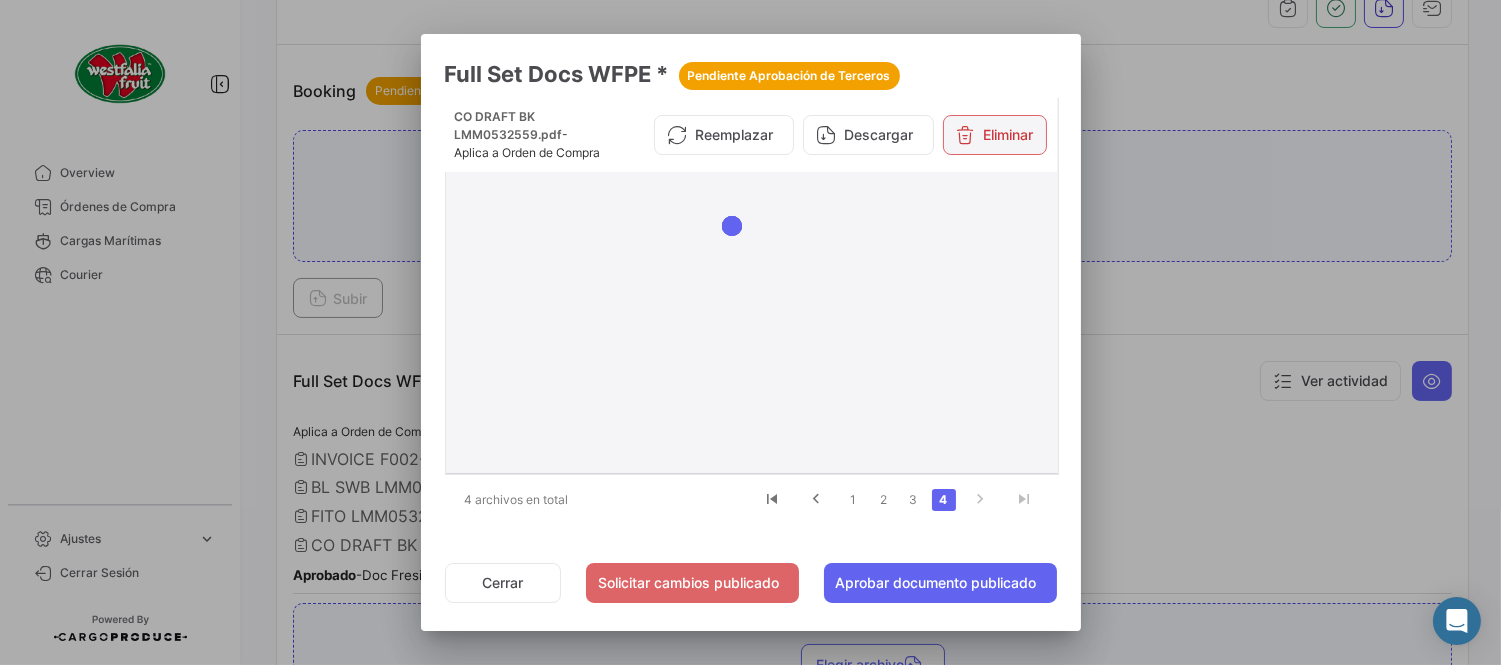 click on "Eliminar" at bounding box center [995, 135] 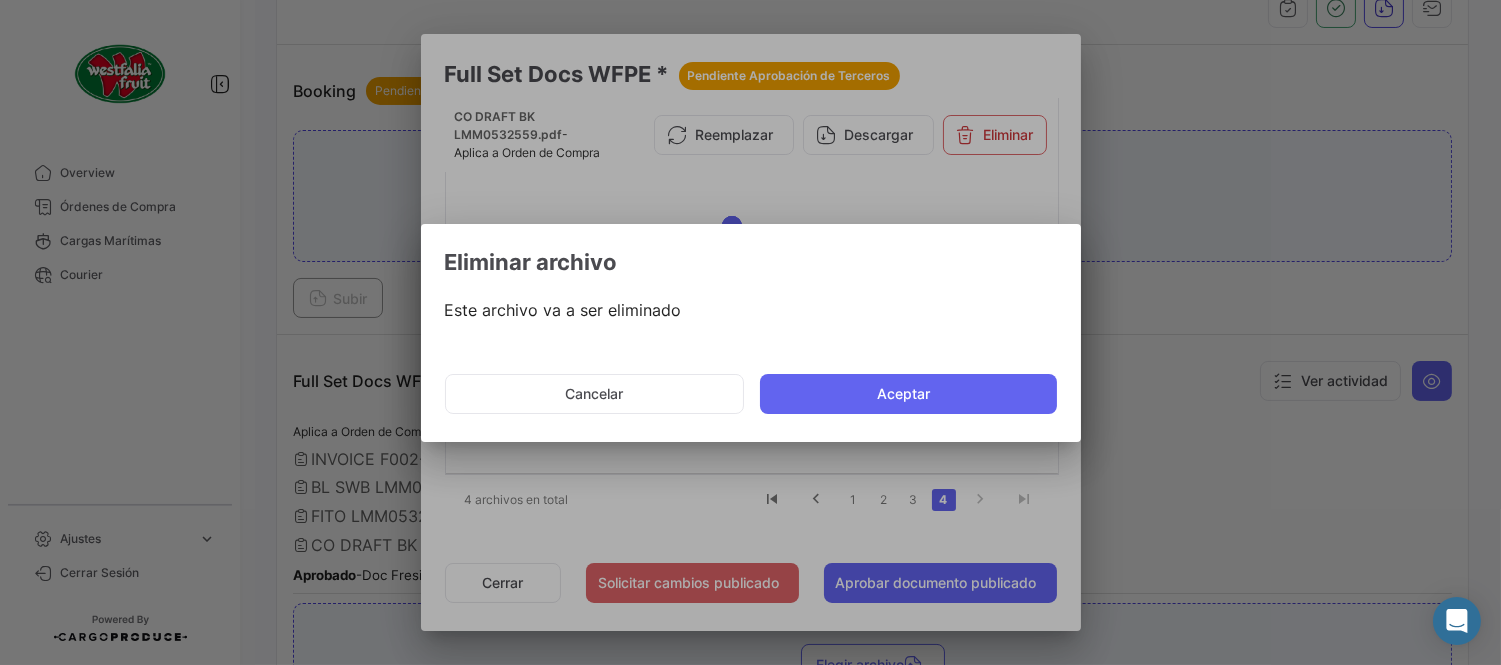 click on "Aceptar" 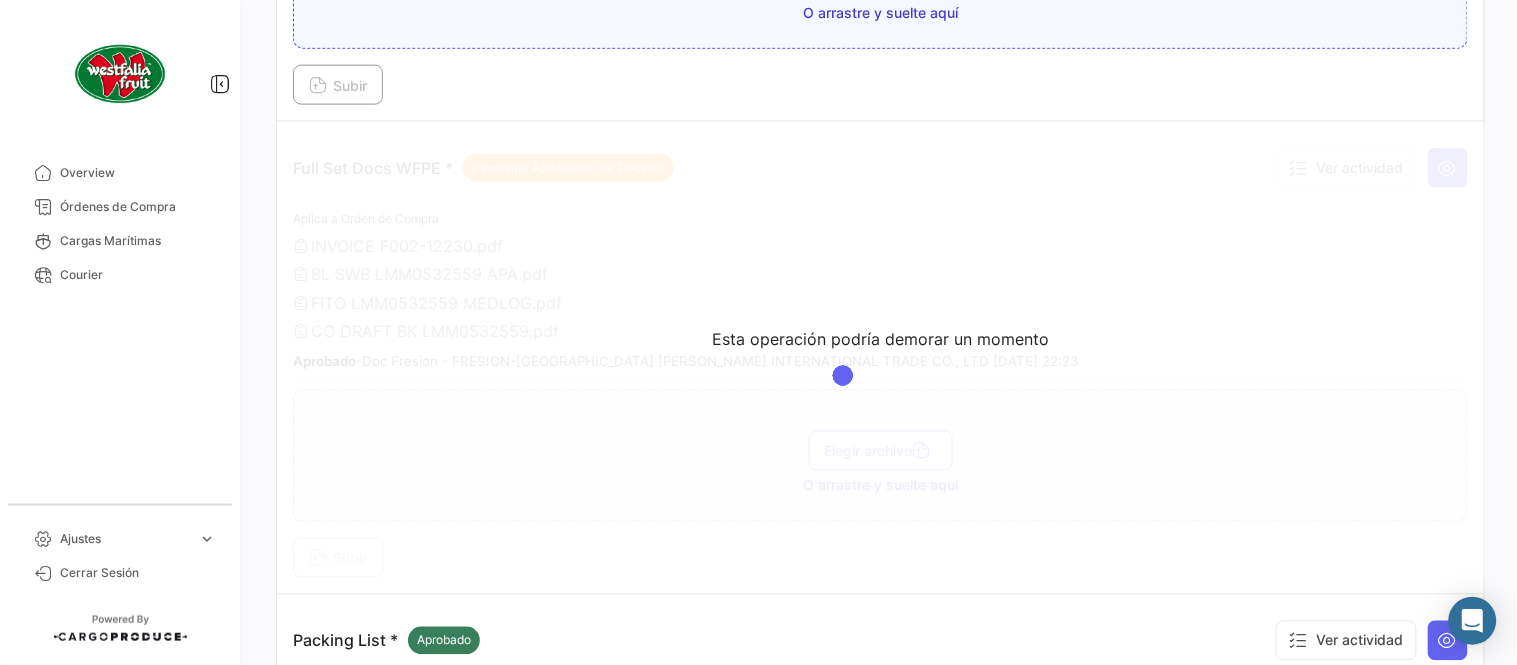 scroll, scrollTop: 666, scrollLeft: 0, axis: vertical 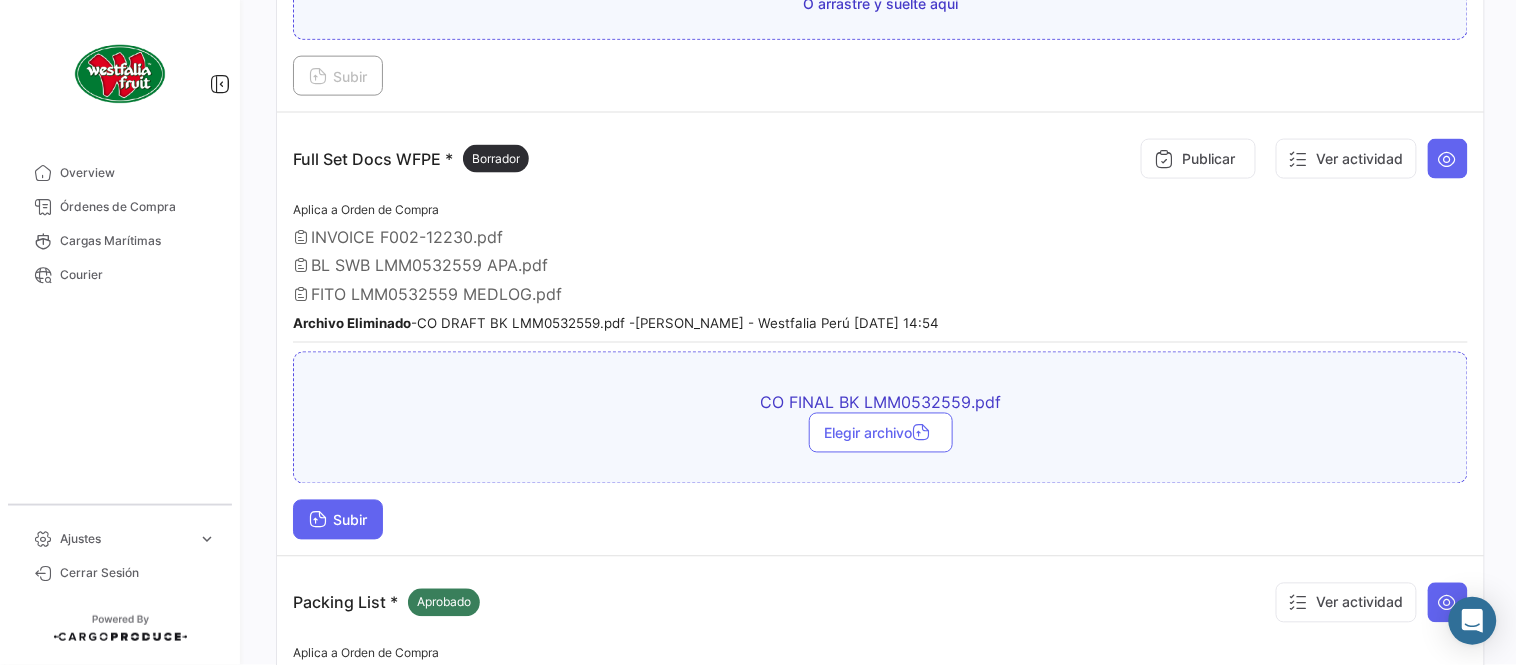 click on "Subir" at bounding box center (338, 520) 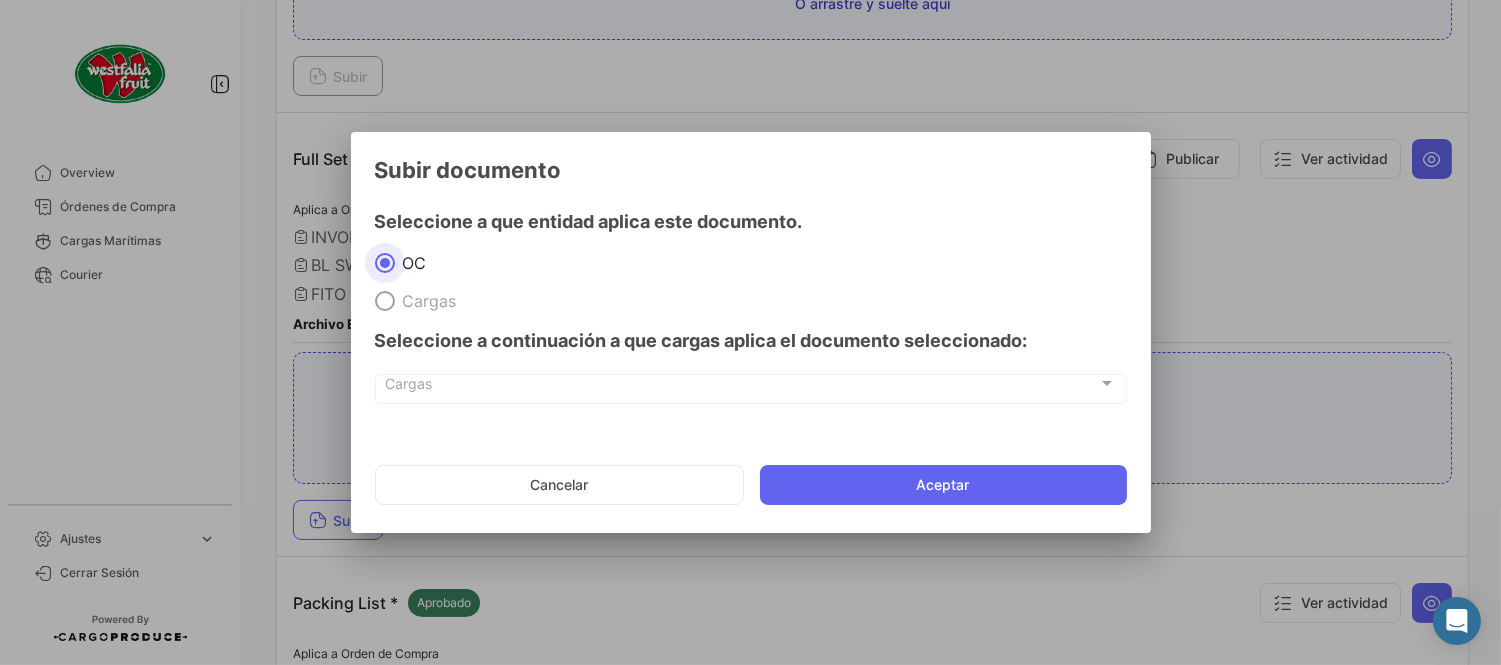 click on "Cancelar   Aceptar" 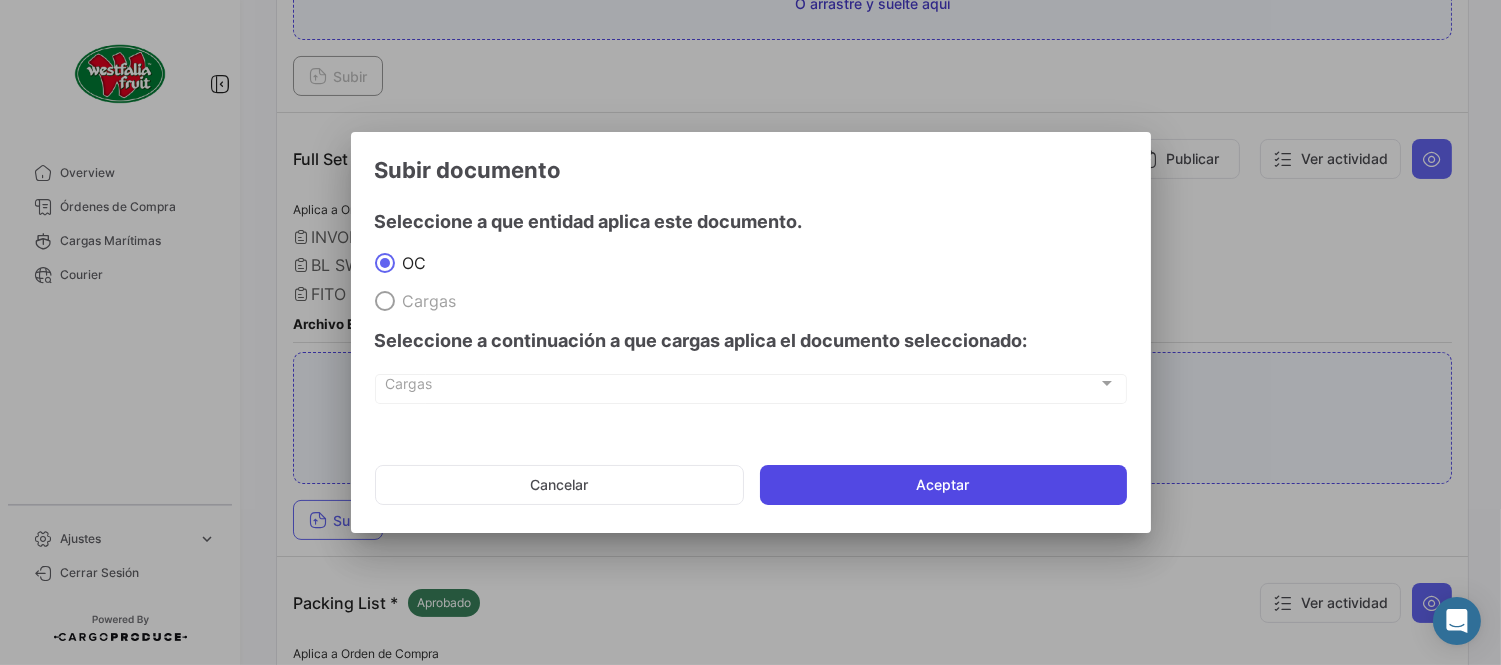 click on "Aceptar" 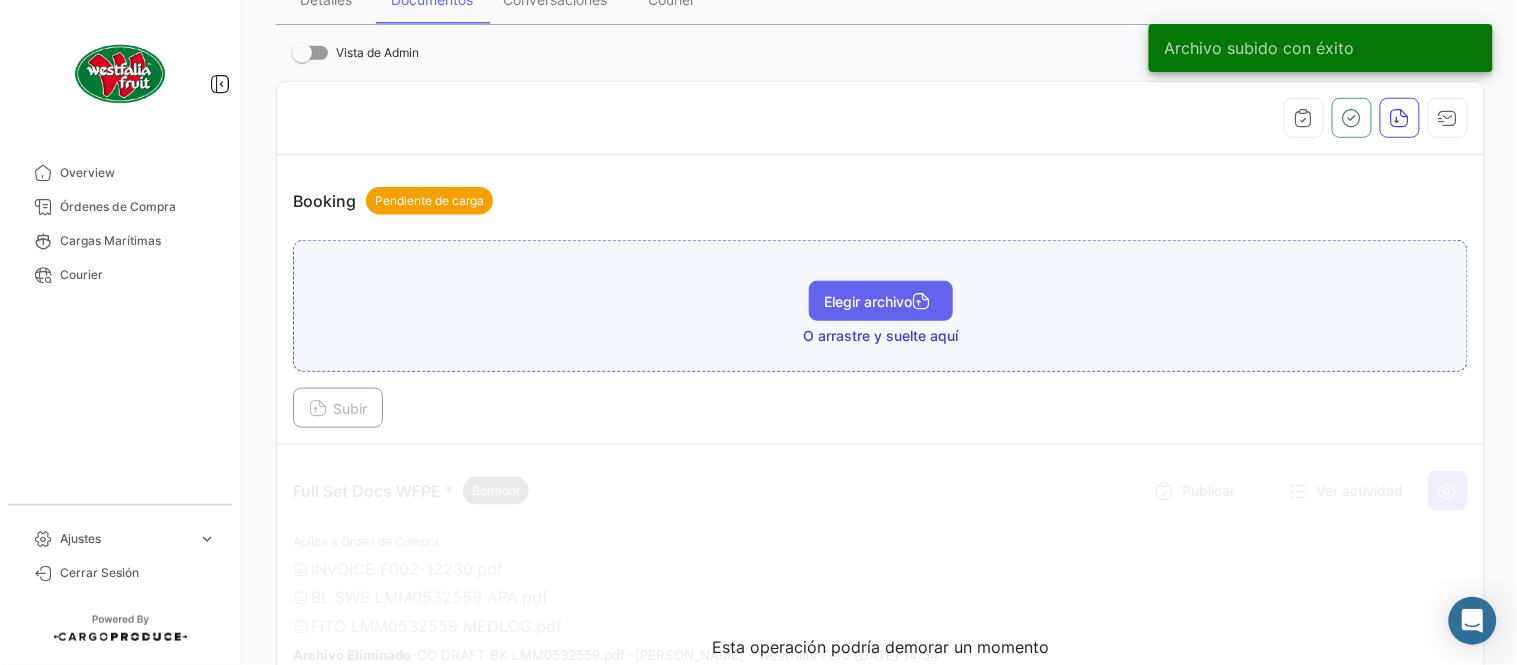 scroll, scrollTop: 333, scrollLeft: 0, axis: vertical 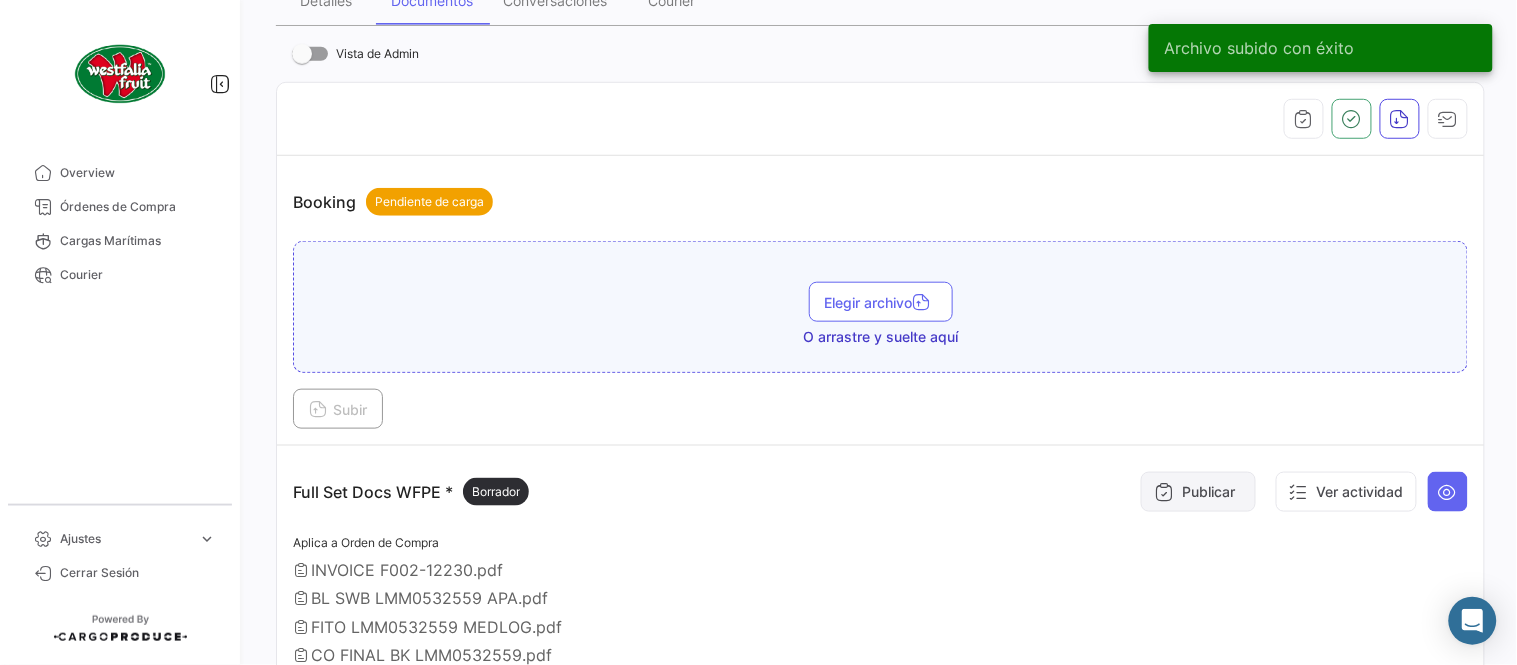 click on "Publicar" at bounding box center [1198, 492] 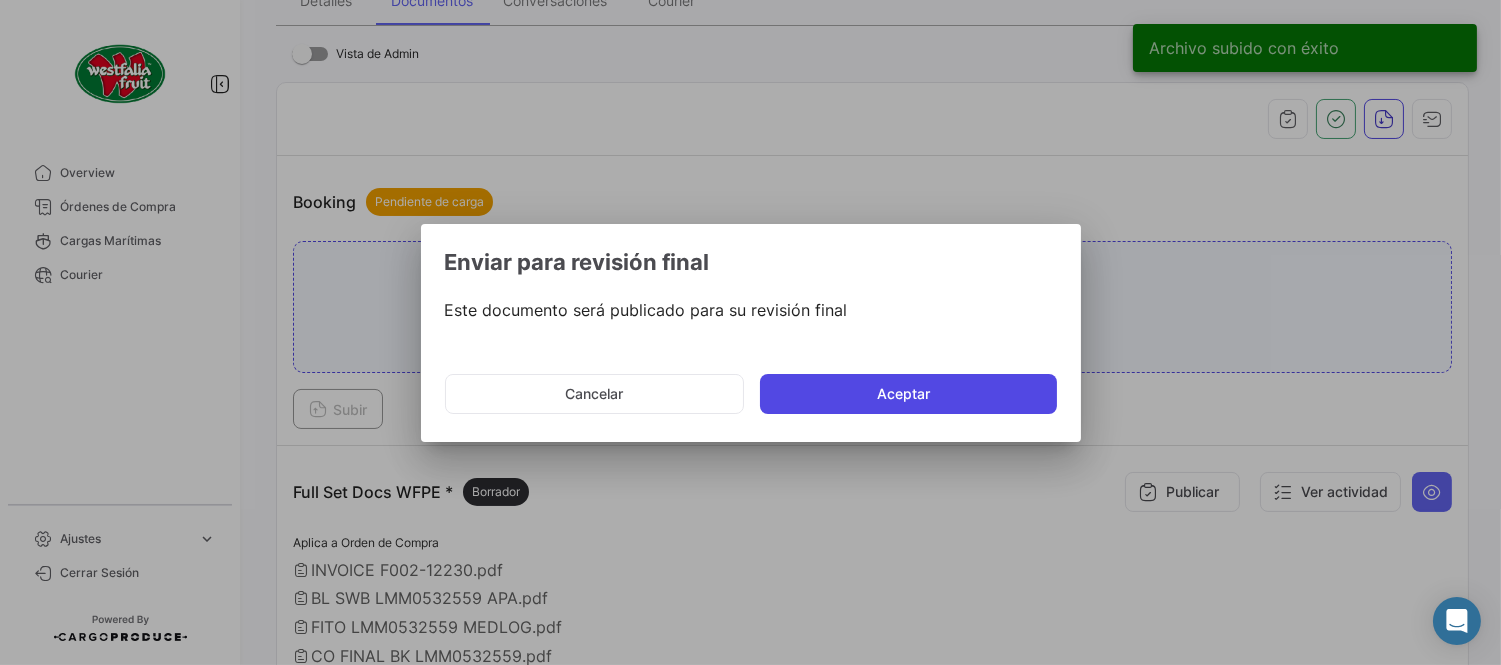 click on "Aceptar" 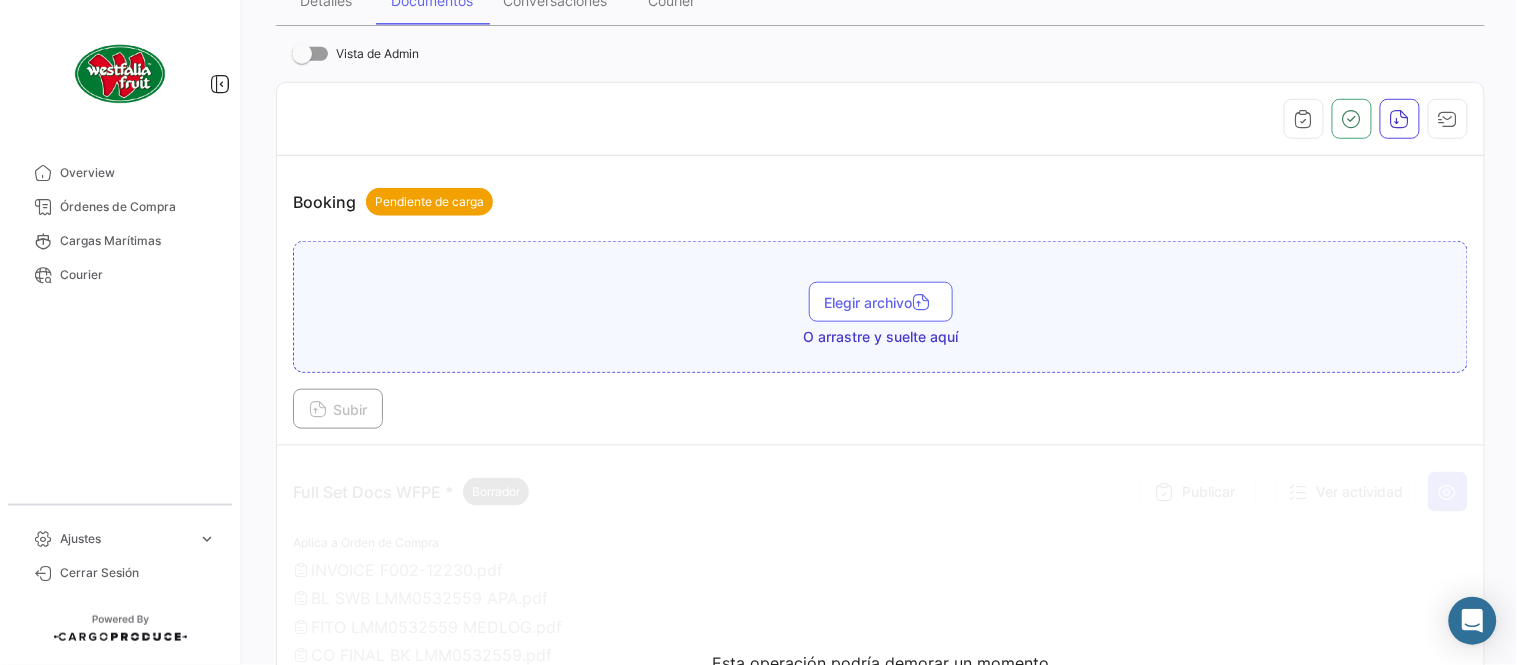 scroll, scrollTop: 222, scrollLeft: 0, axis: vertical 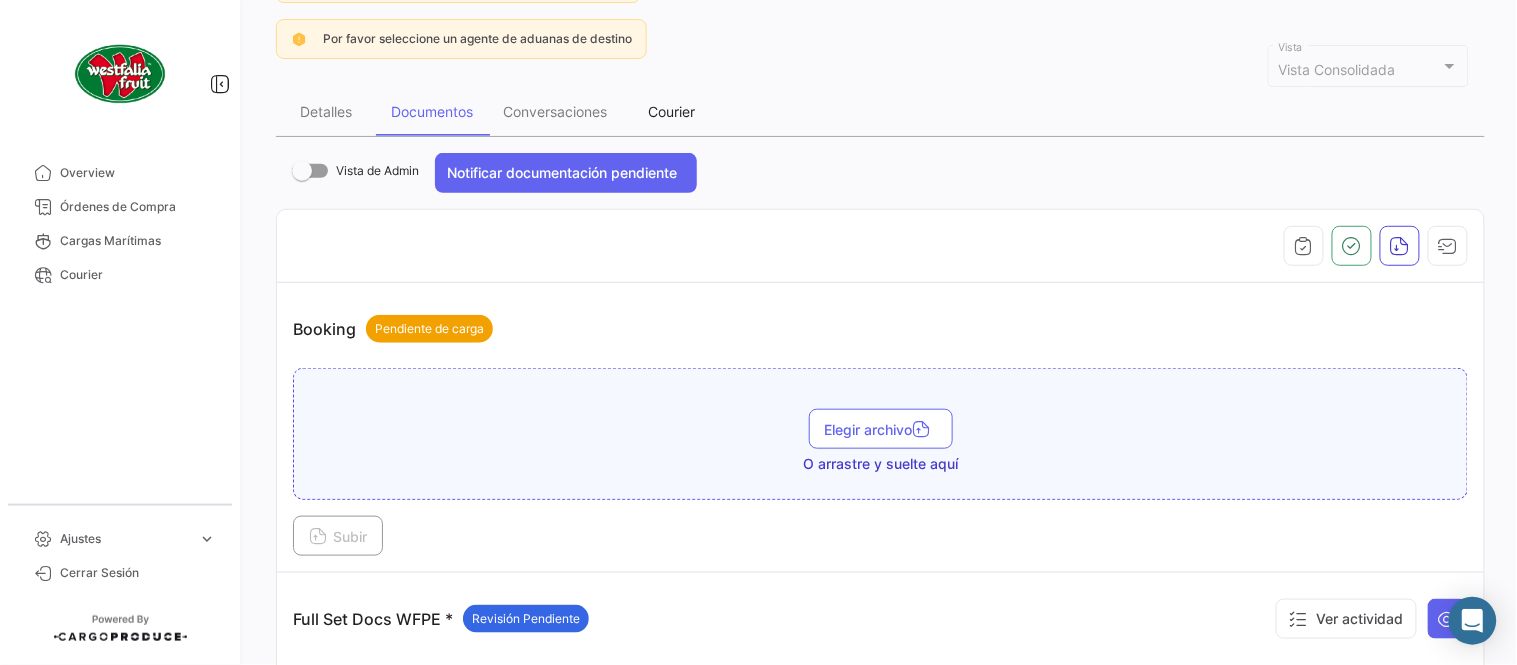 click on "Courier" at bounding box center (672, 111) 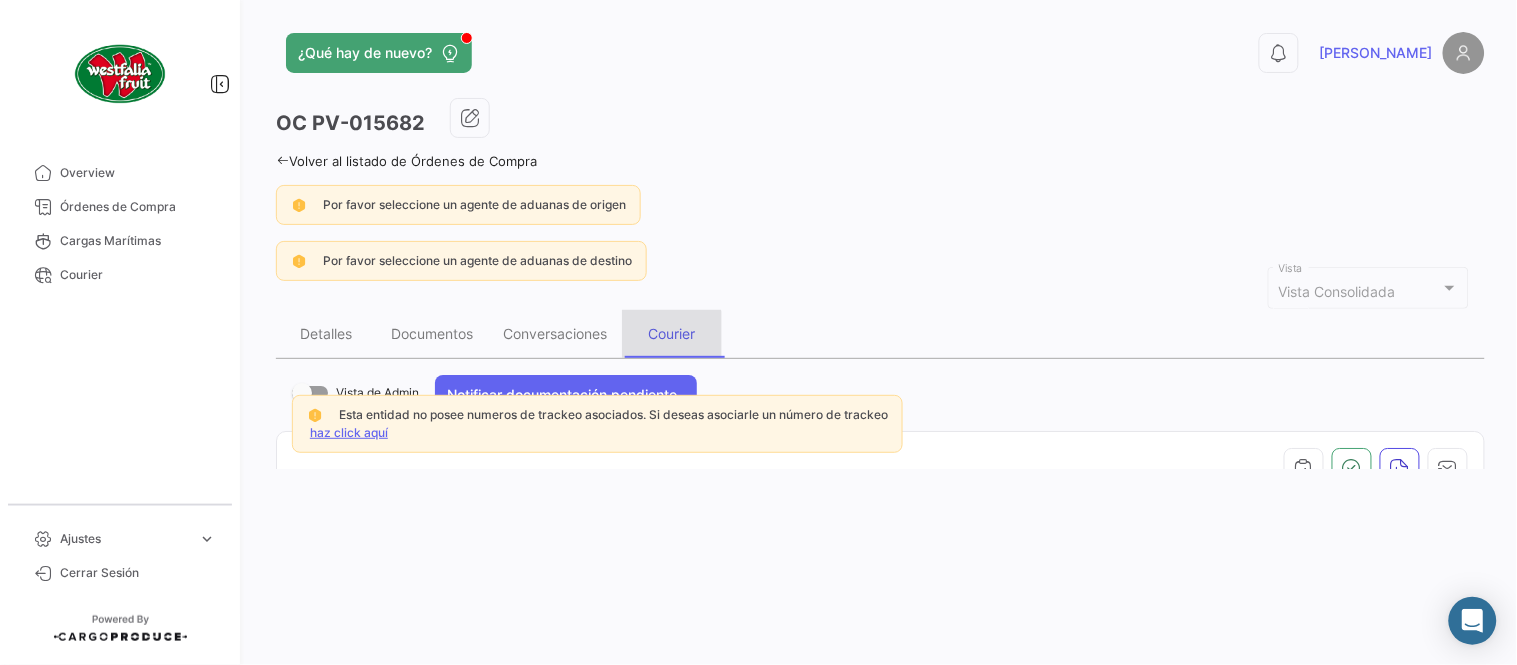 scroll, scrollTop: 0, scrollLeft: 0, axis: both 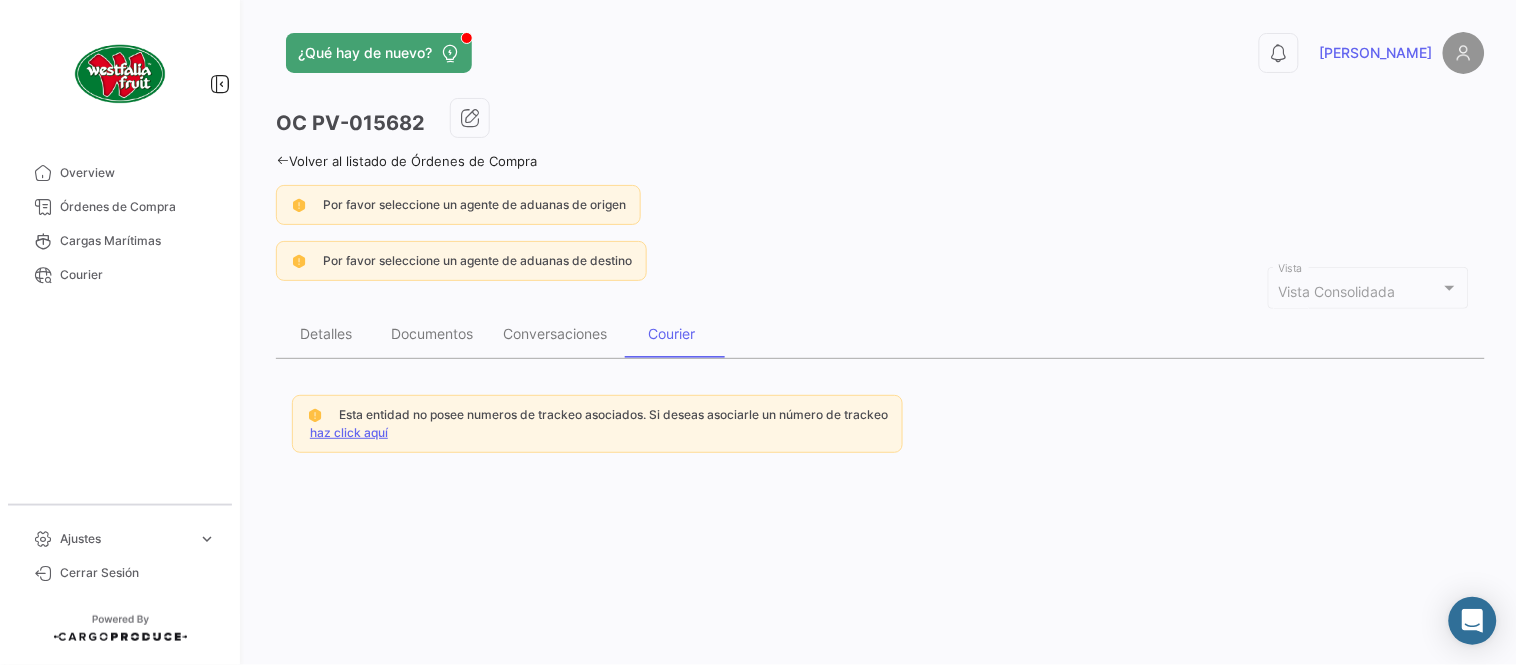 click on "haz click aquí" at bounding box center [349, 432] 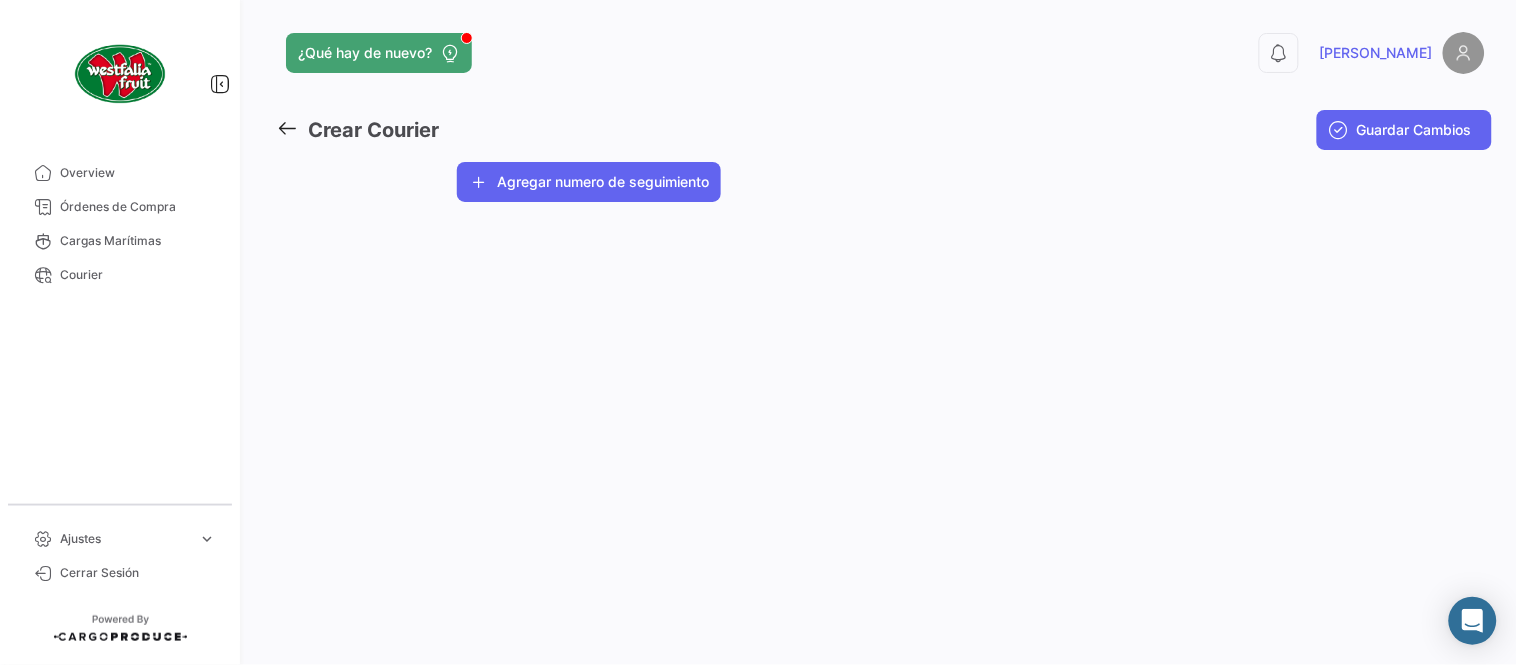 click on "Agregar numero de seguimiento" 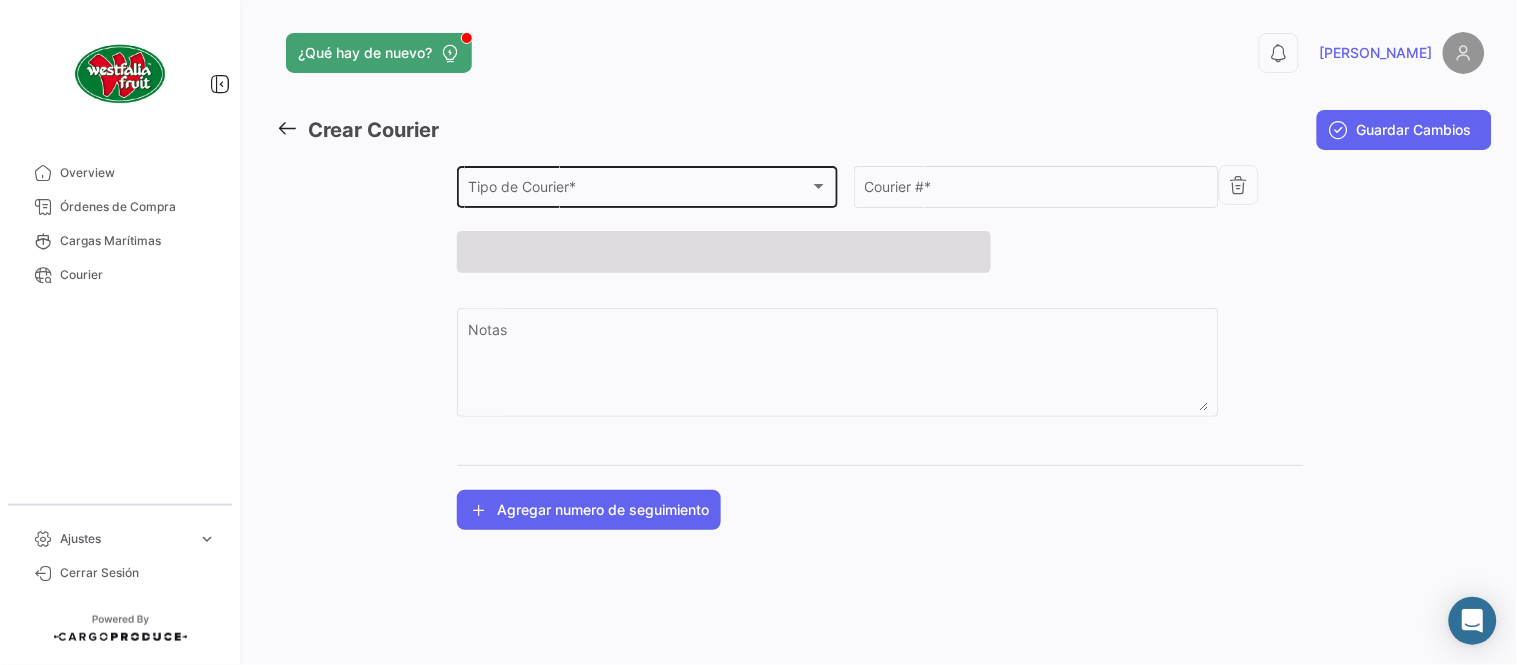 click on "Tipo de Courier * Tipo de Courier  *" 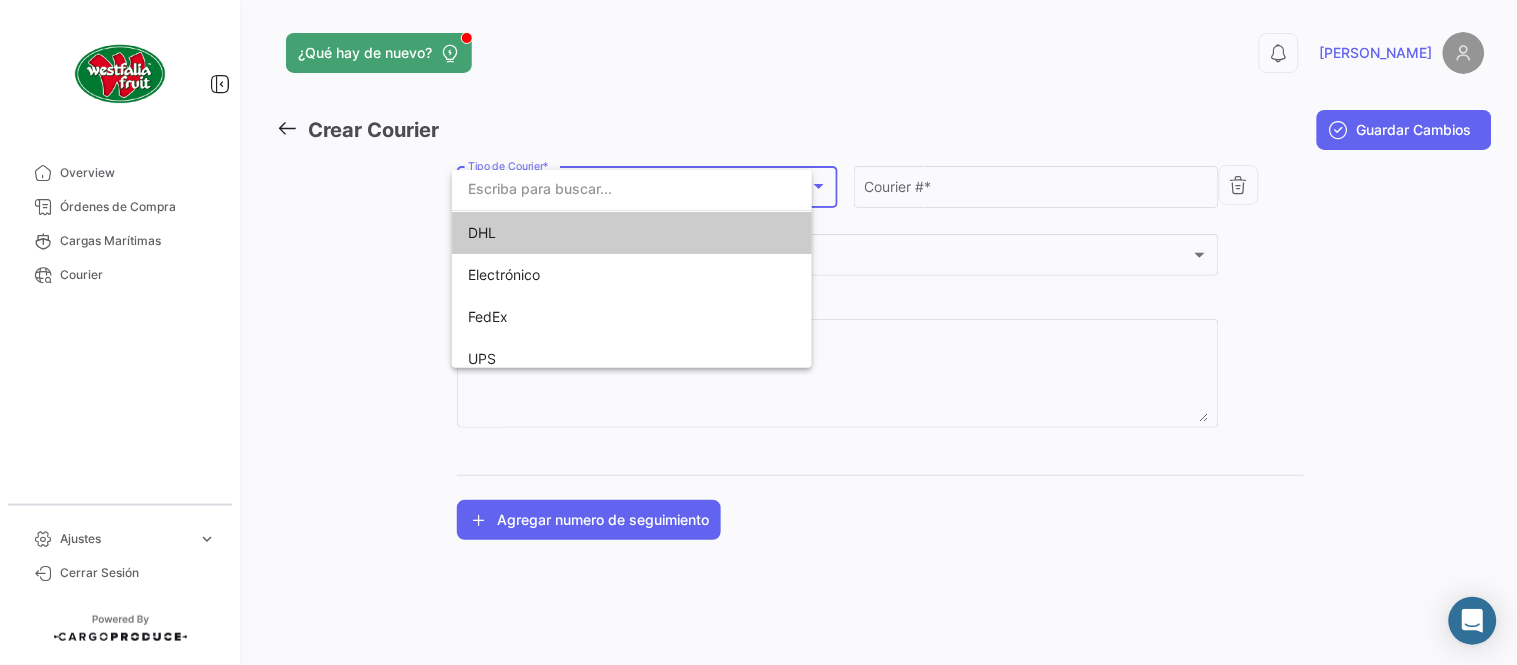 click at bounding box center [632, 189] 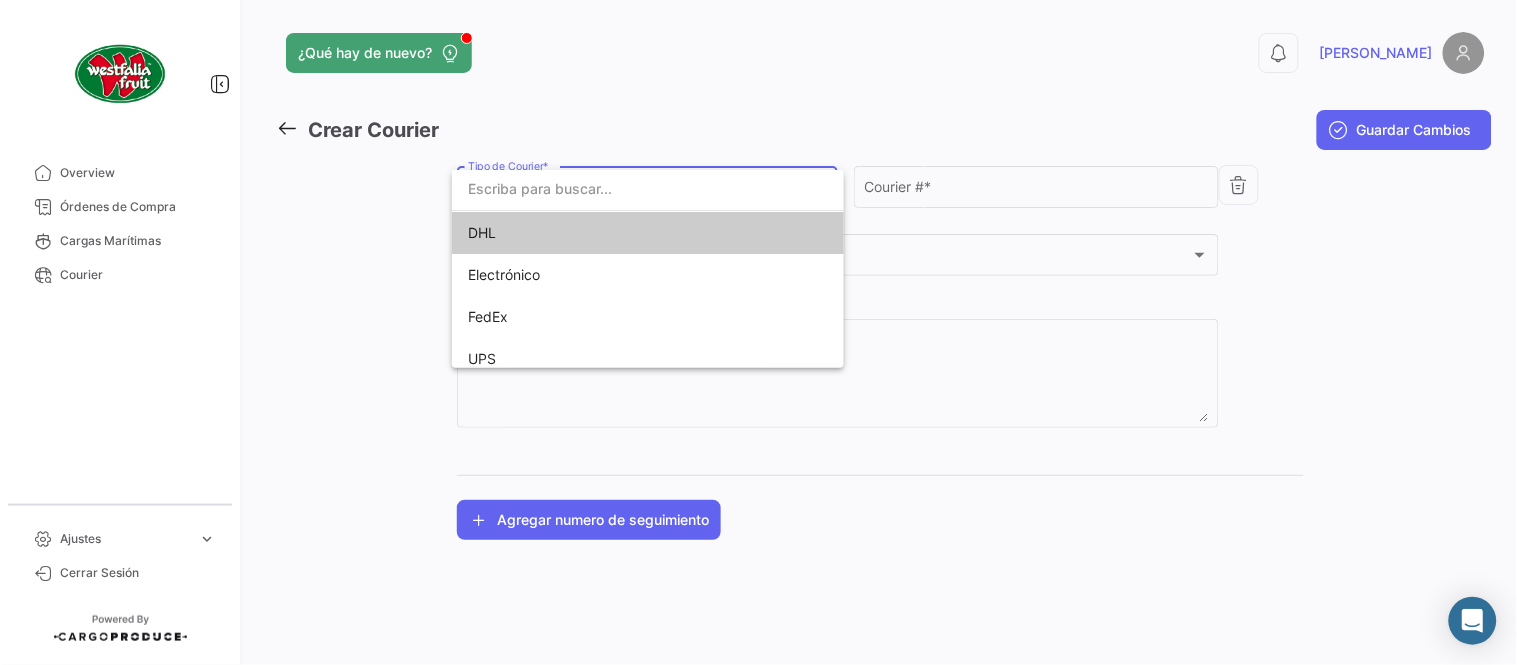 click on "DHL" at bounding box center (608, 233) 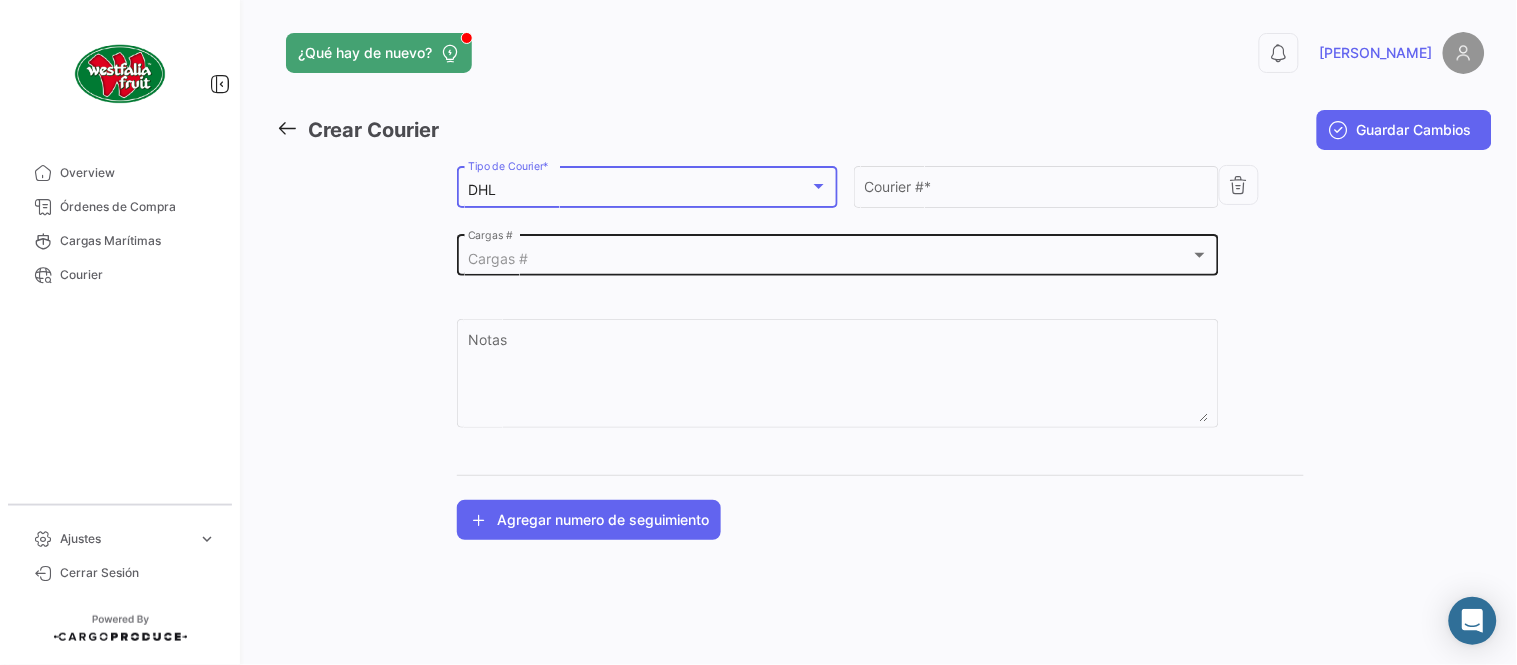 click on "Cargas #  Cargas #" 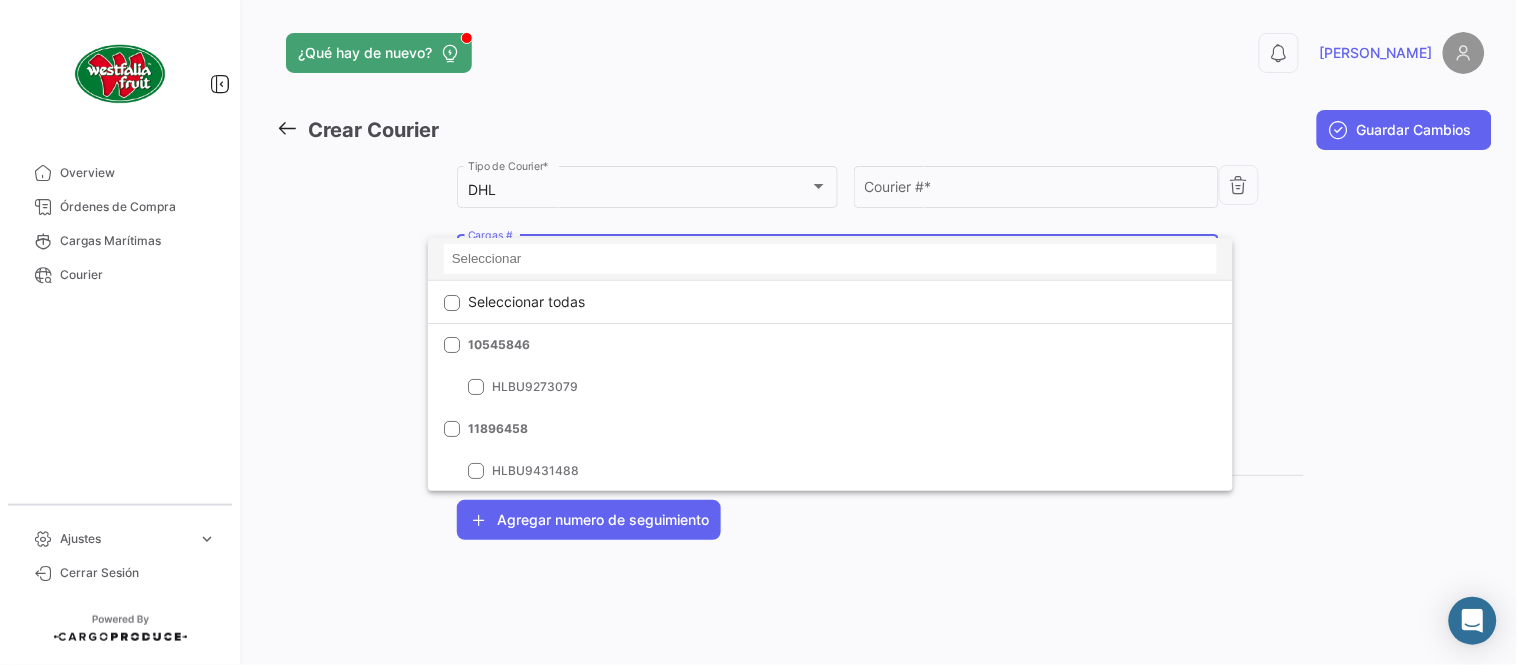click at bounding box center [830, 259] 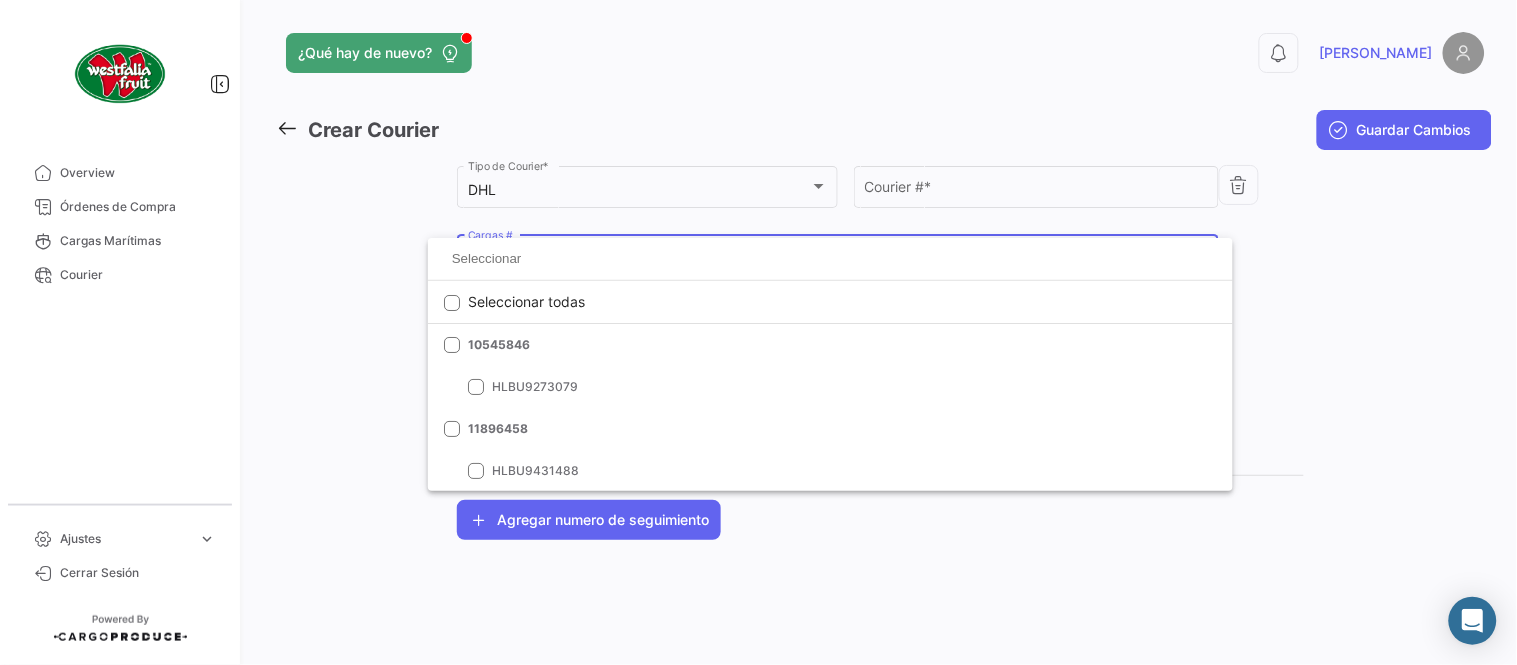 paste on "LMM0532559" 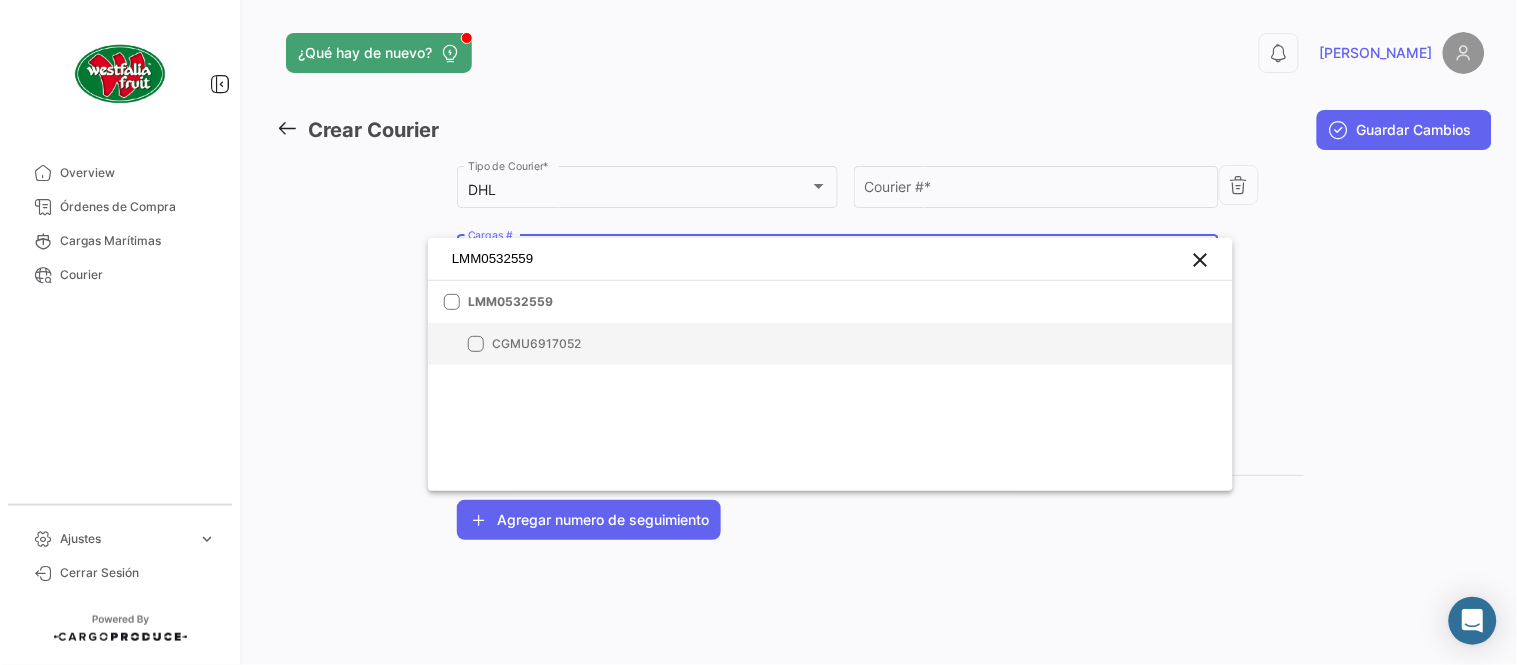 type on "LMM0532559" 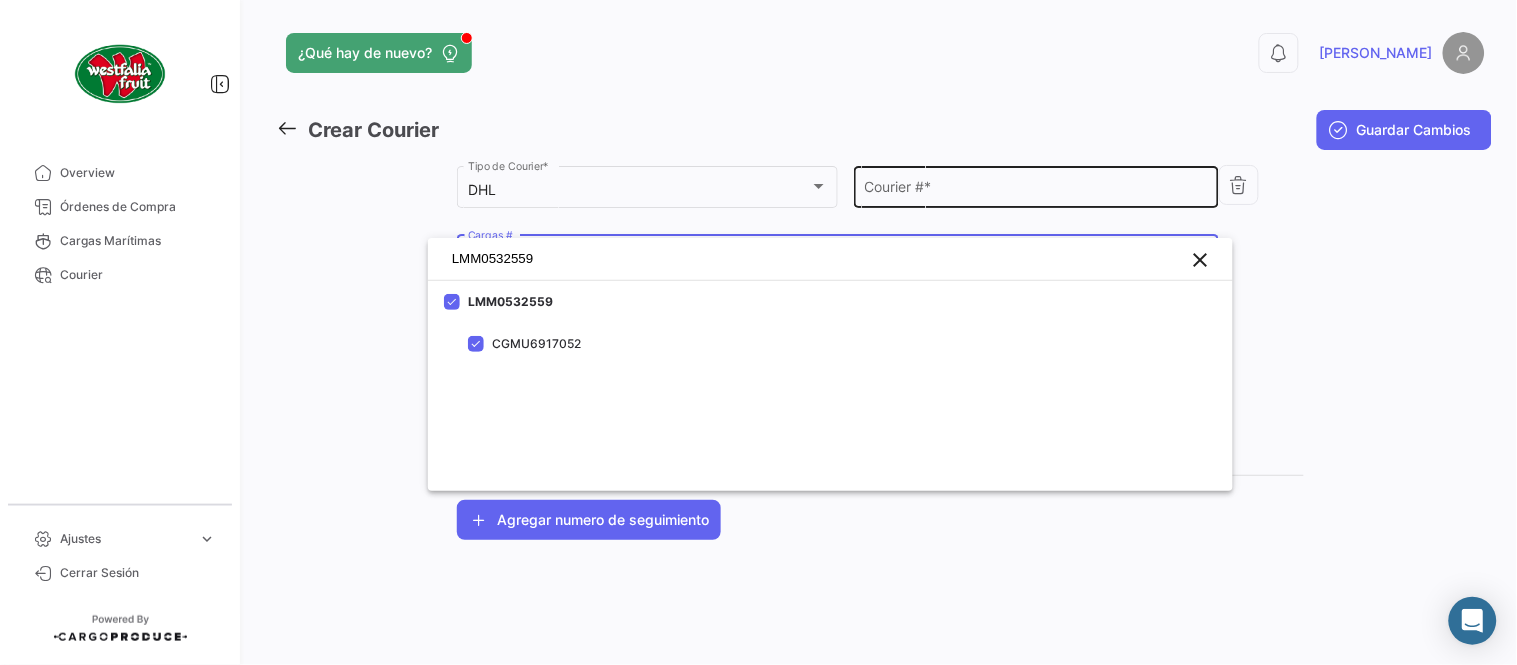 click at bounding box center (758, 332) 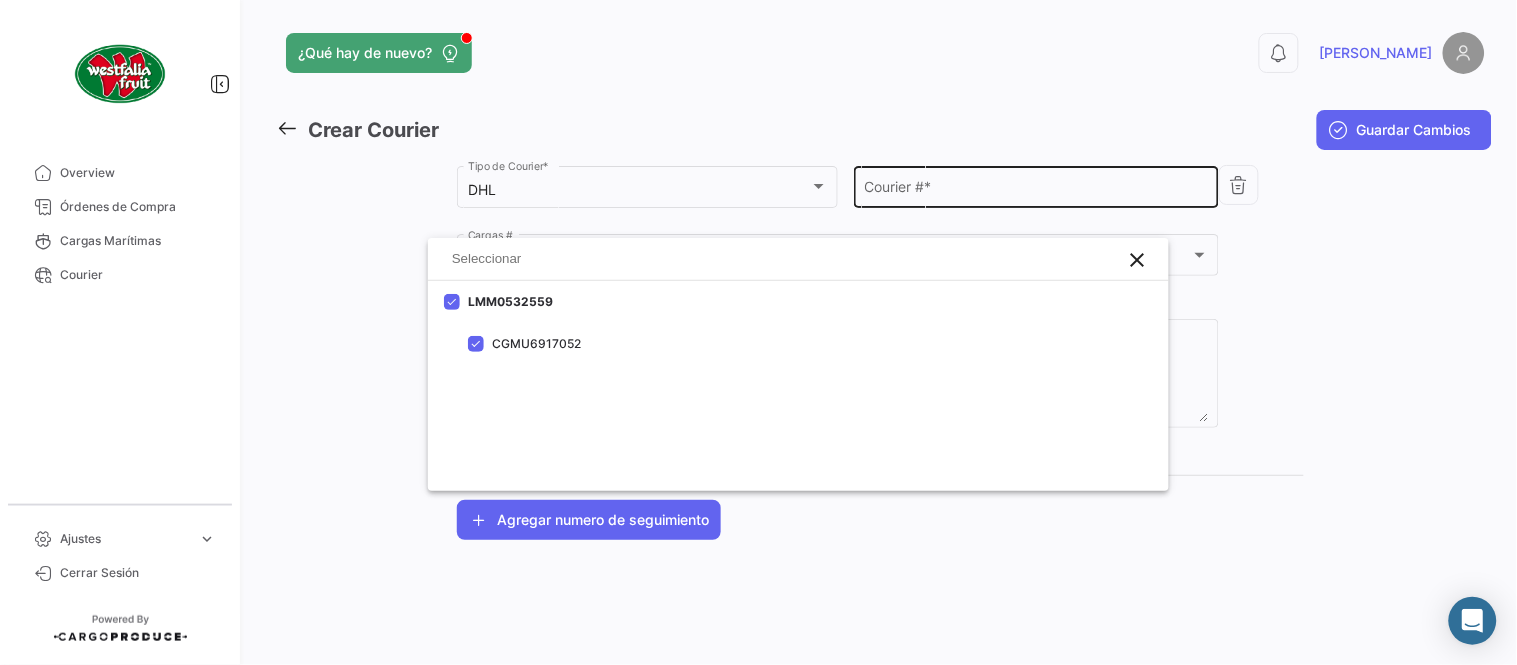 click on "Courier #  *" at bounding box center [1037, 190] 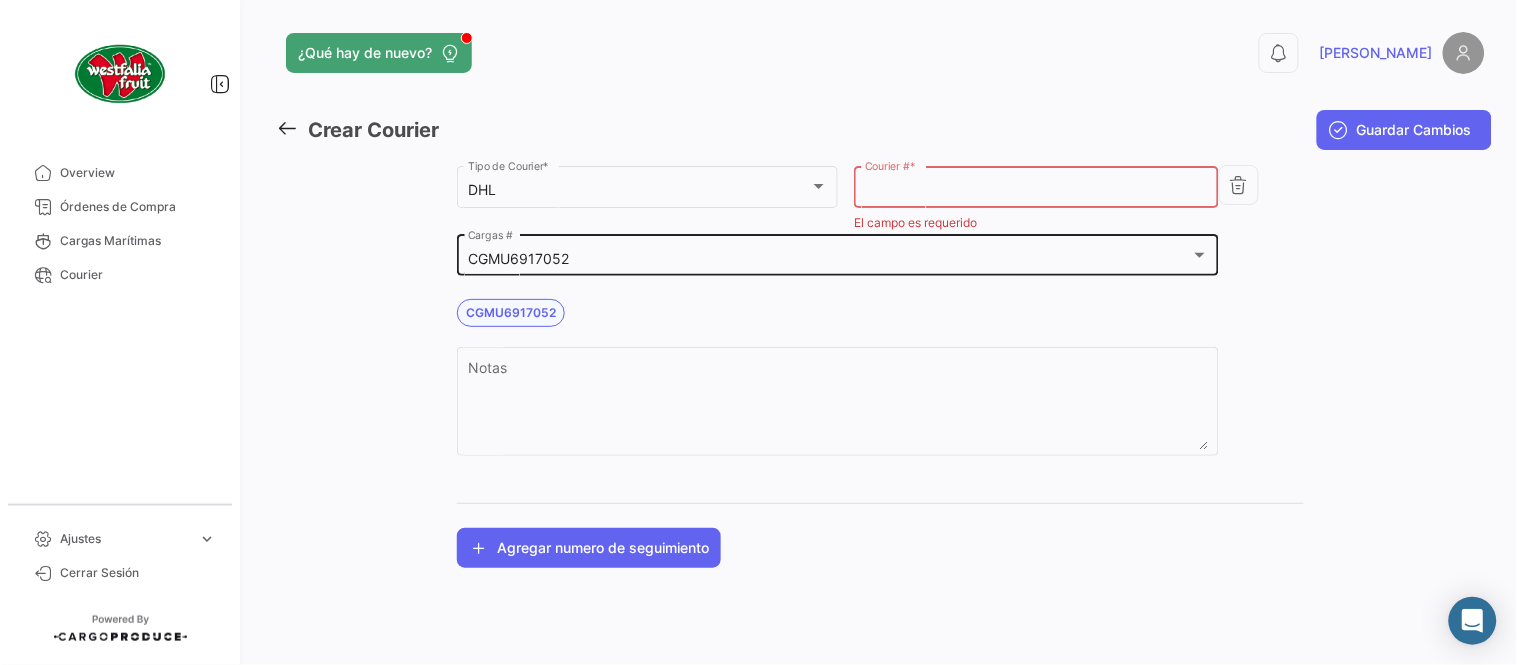 paste on "1429168300" 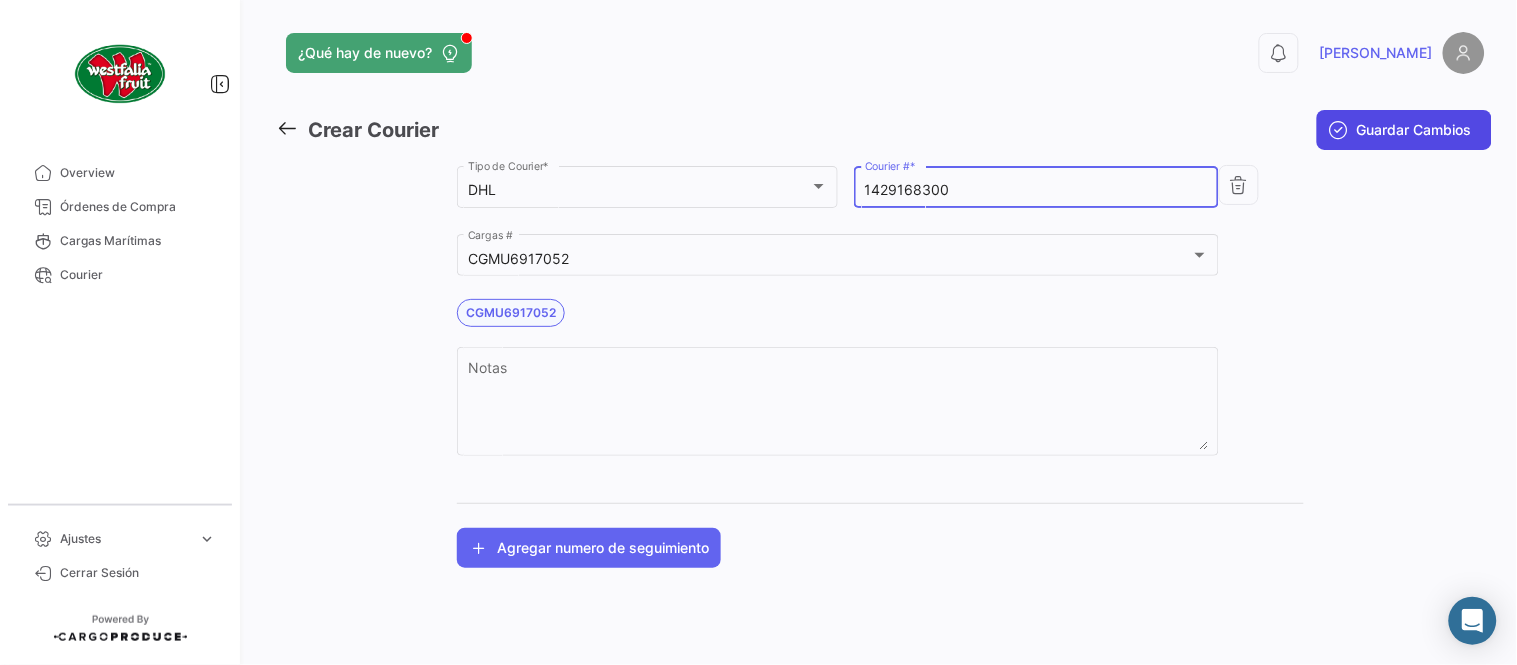 type on "1429168300" 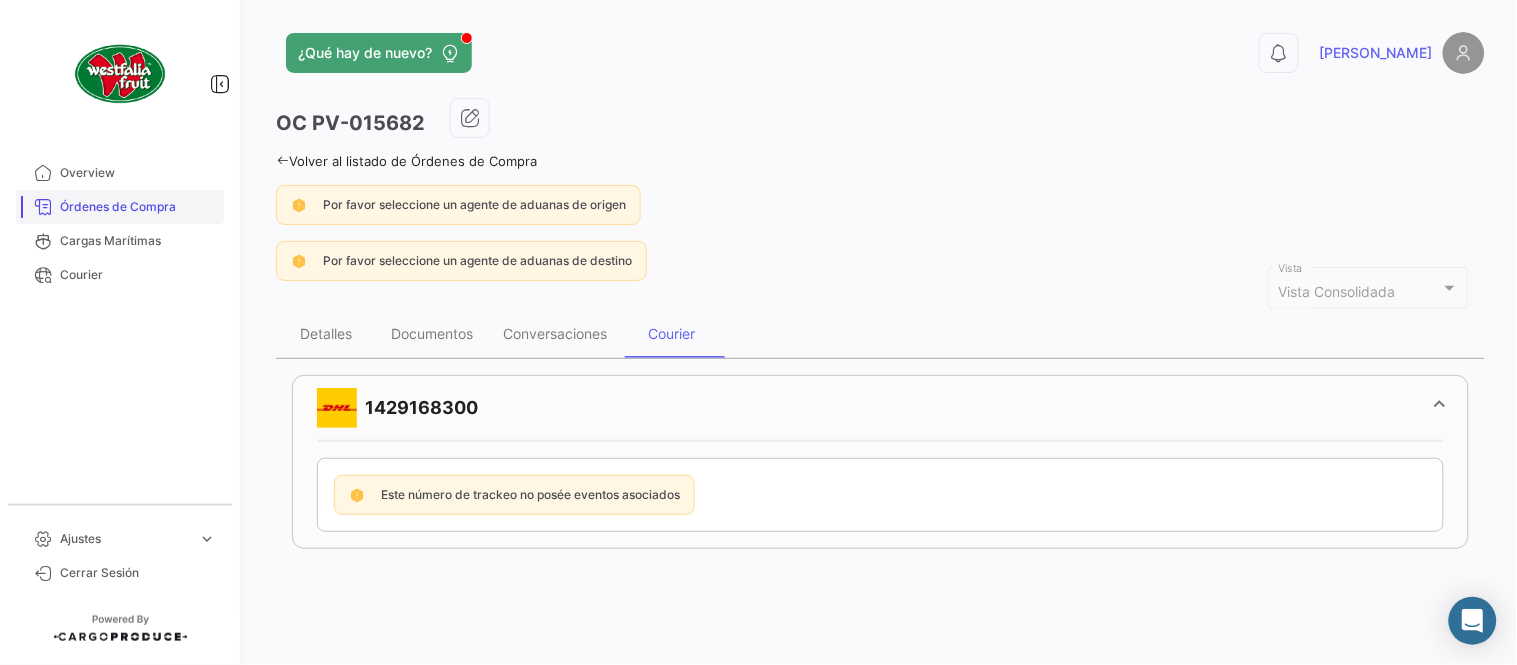 click on "Órdenes de Compra" at bounding box center [138, 207] 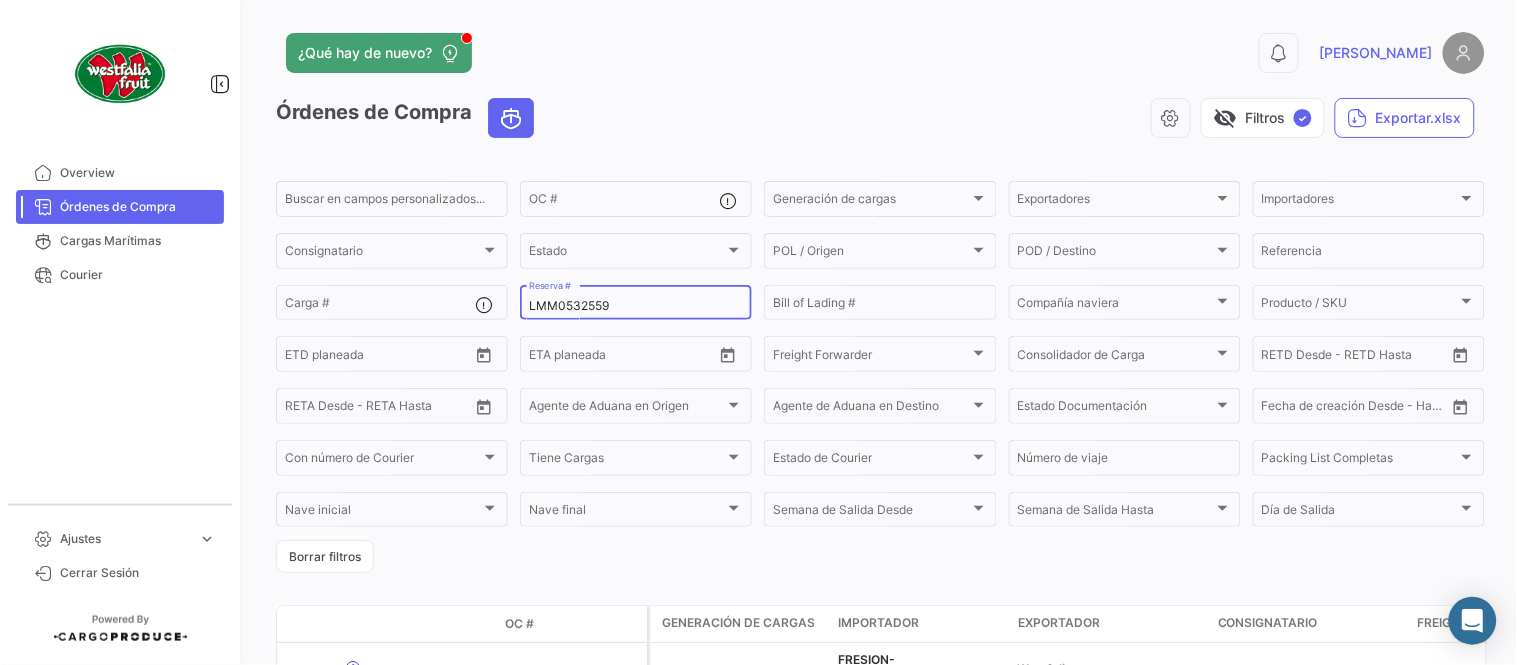click on "LMM0532559" at bounding box center (636, 306) 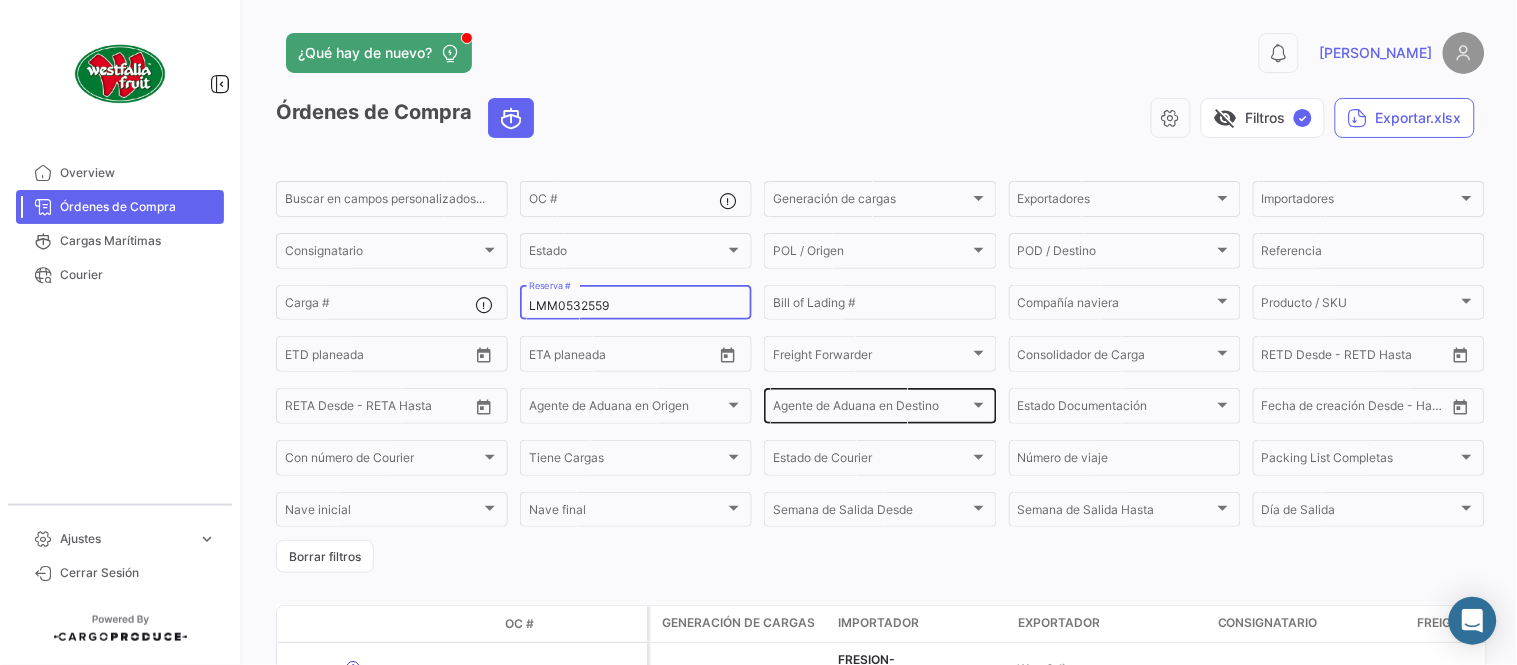 paste on "ZIMULMA8162" 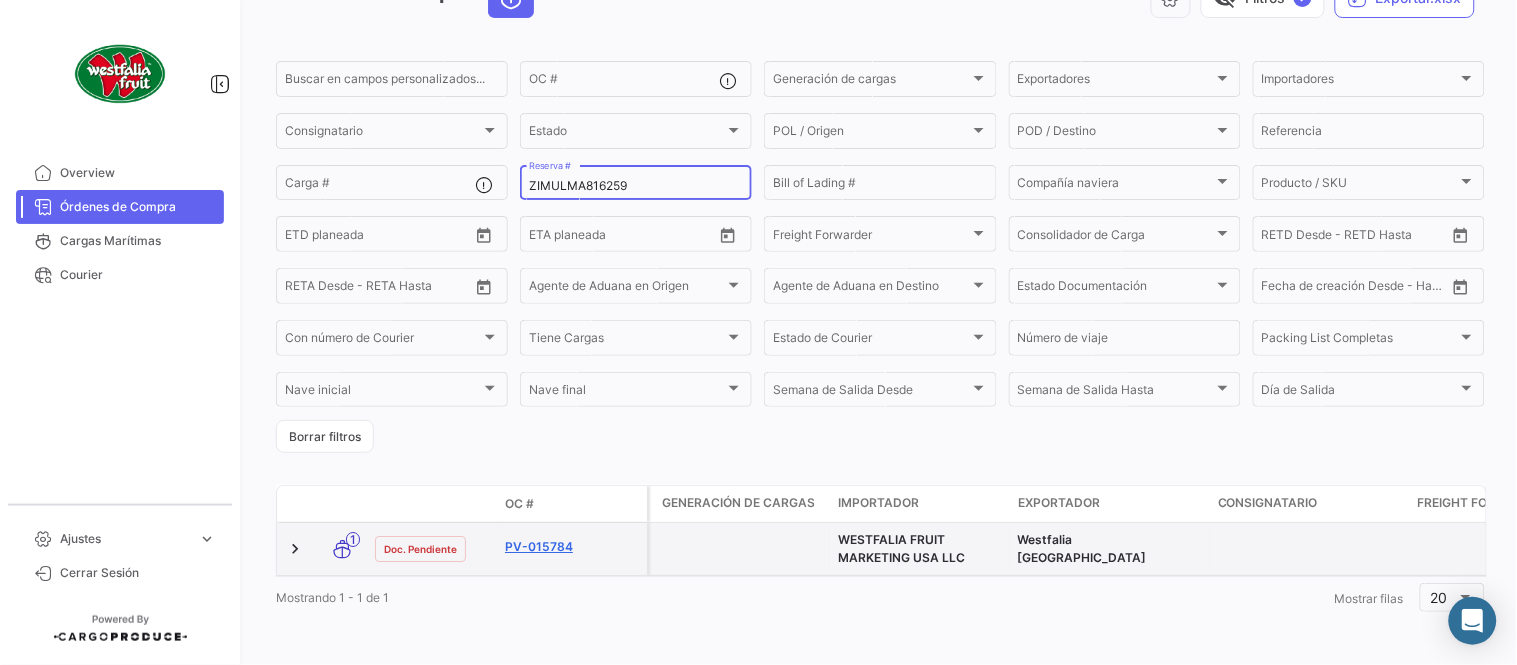 scroll, scrollTop: 136, scrollLeft: 0, axis: vertical 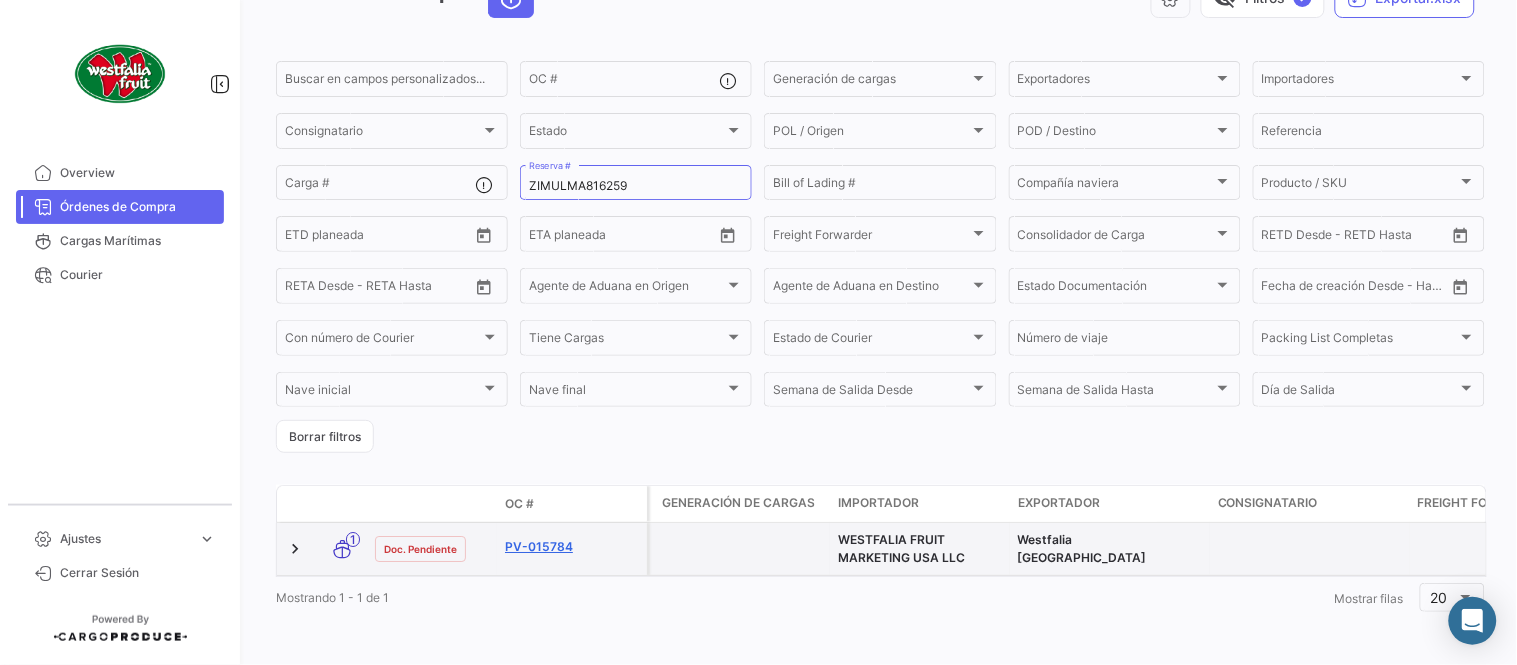 click on "PV-015784" 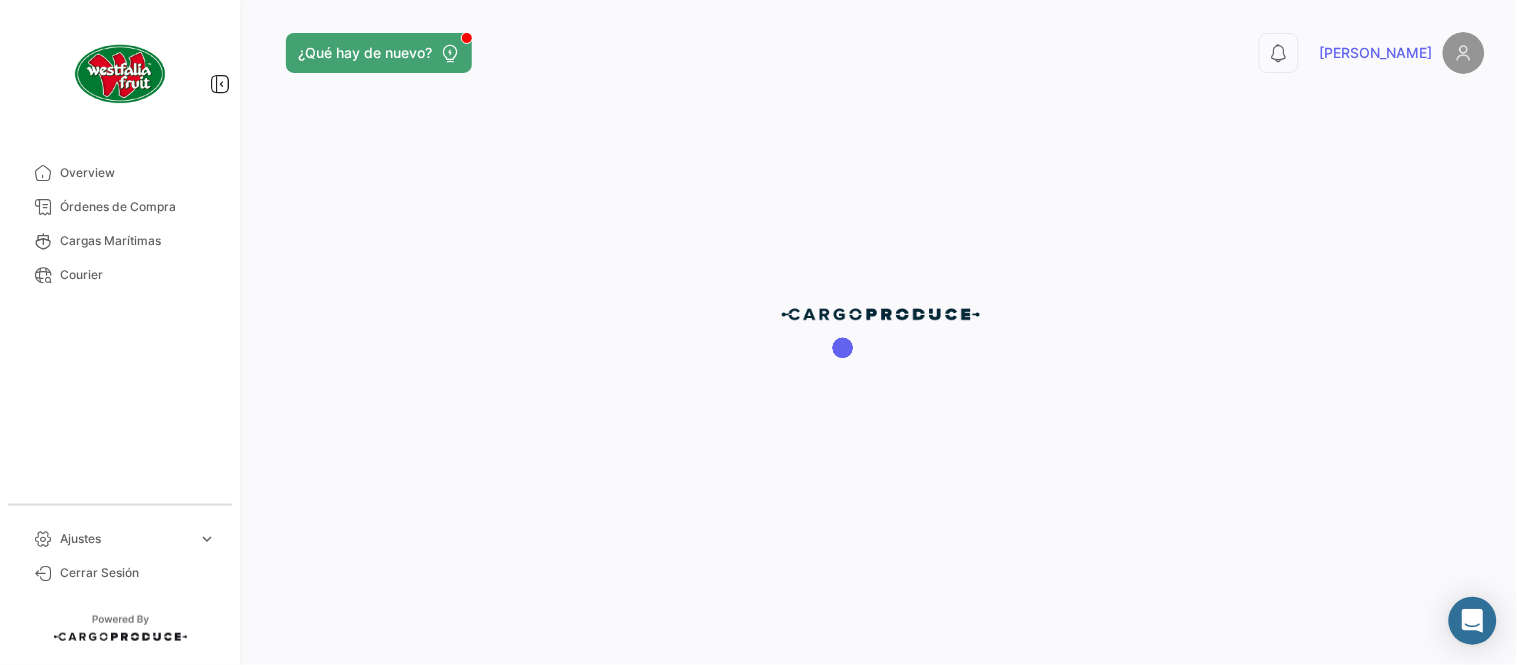 scroll, scrollTop: 0, scrollLeft: 0, axis: both 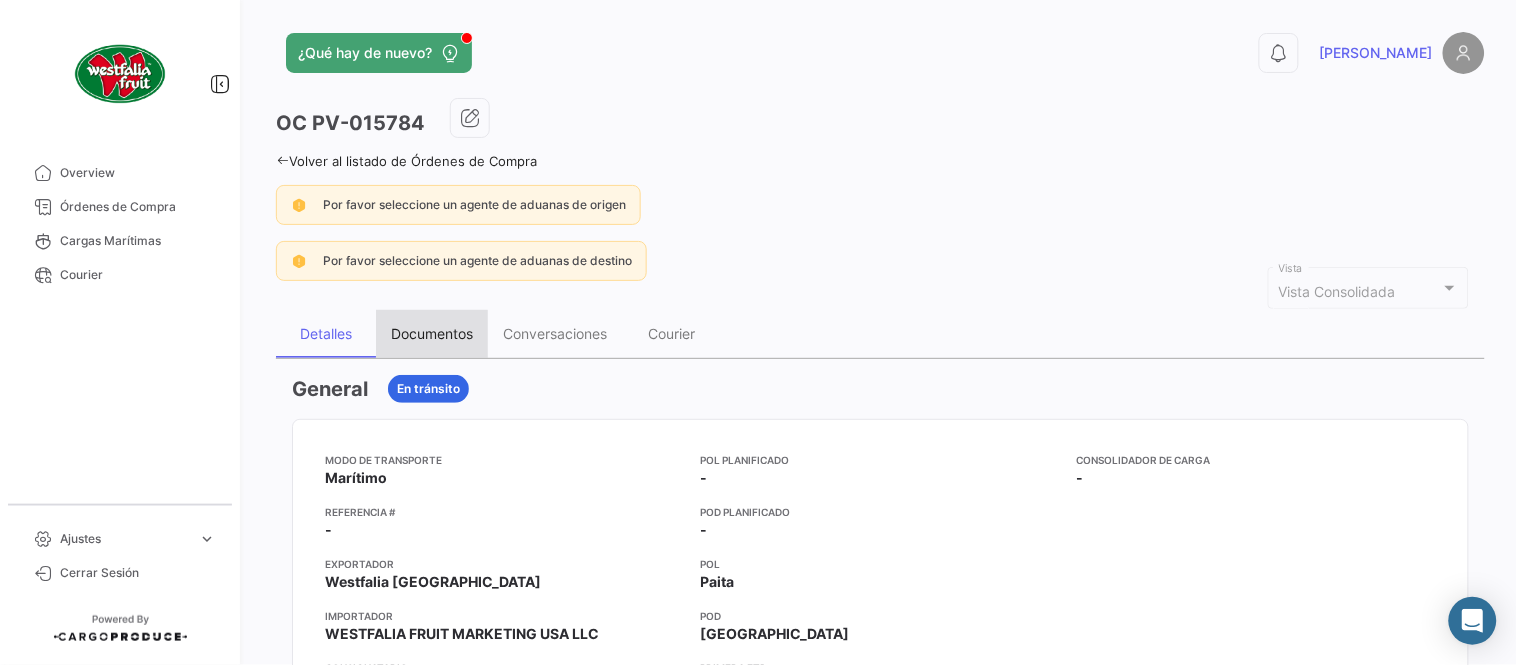 click on "Documentos" at bounding box center (432, 334) 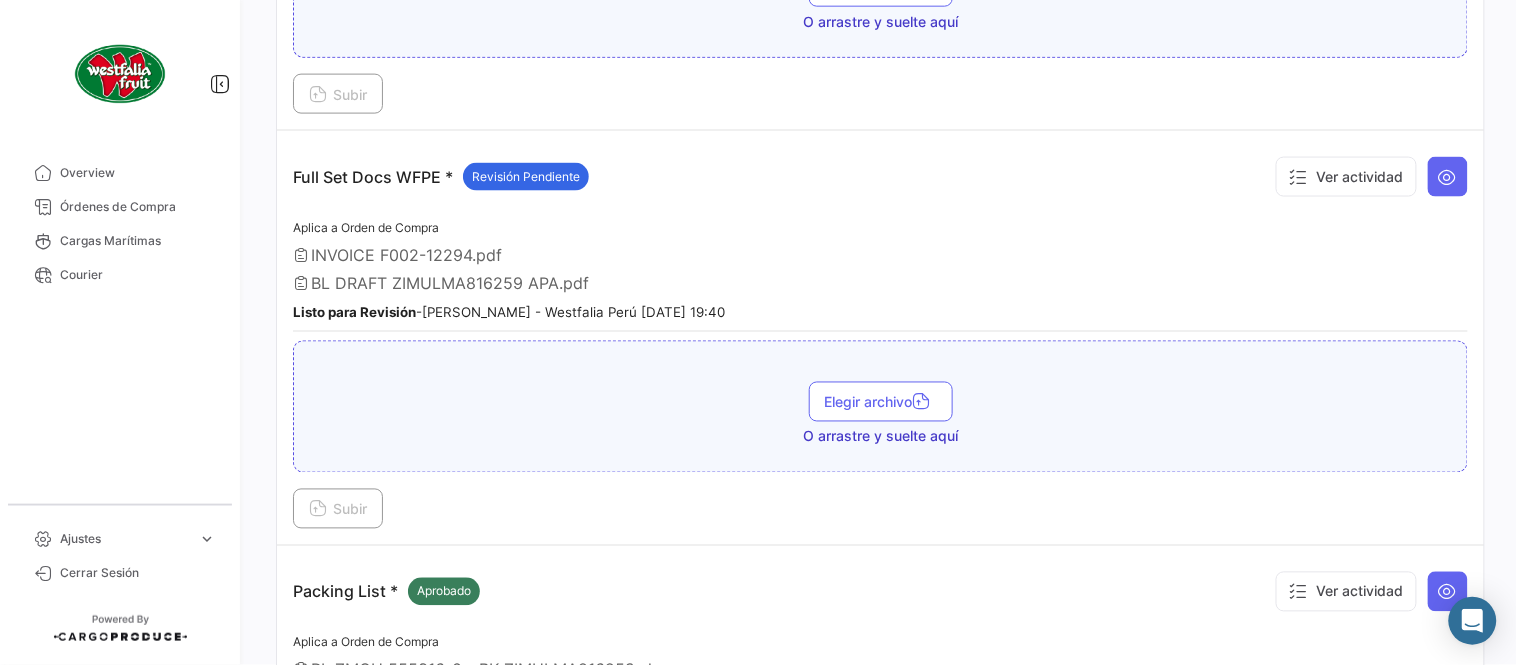 scroll, scrollTop: 665, scrollLeft: 0, axis: vertical 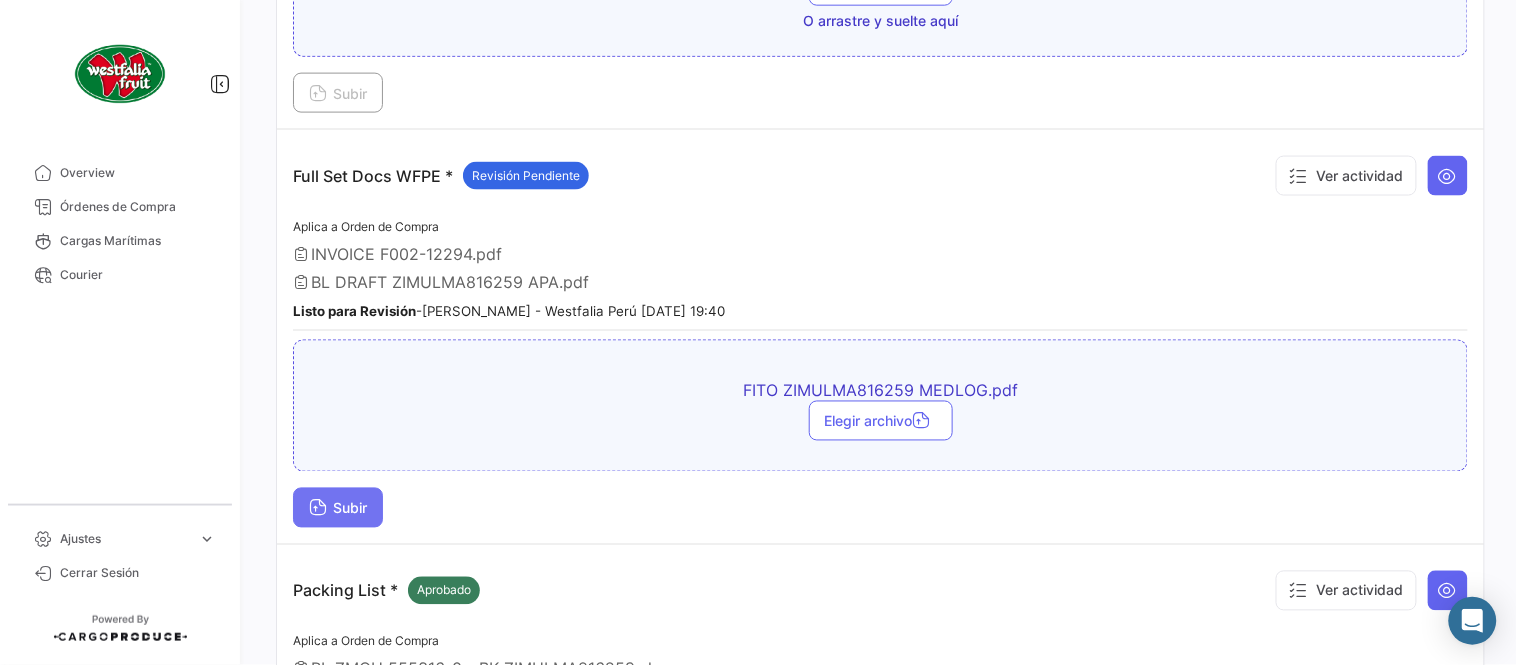 click on "Subir" at bounding box center [338, 508] 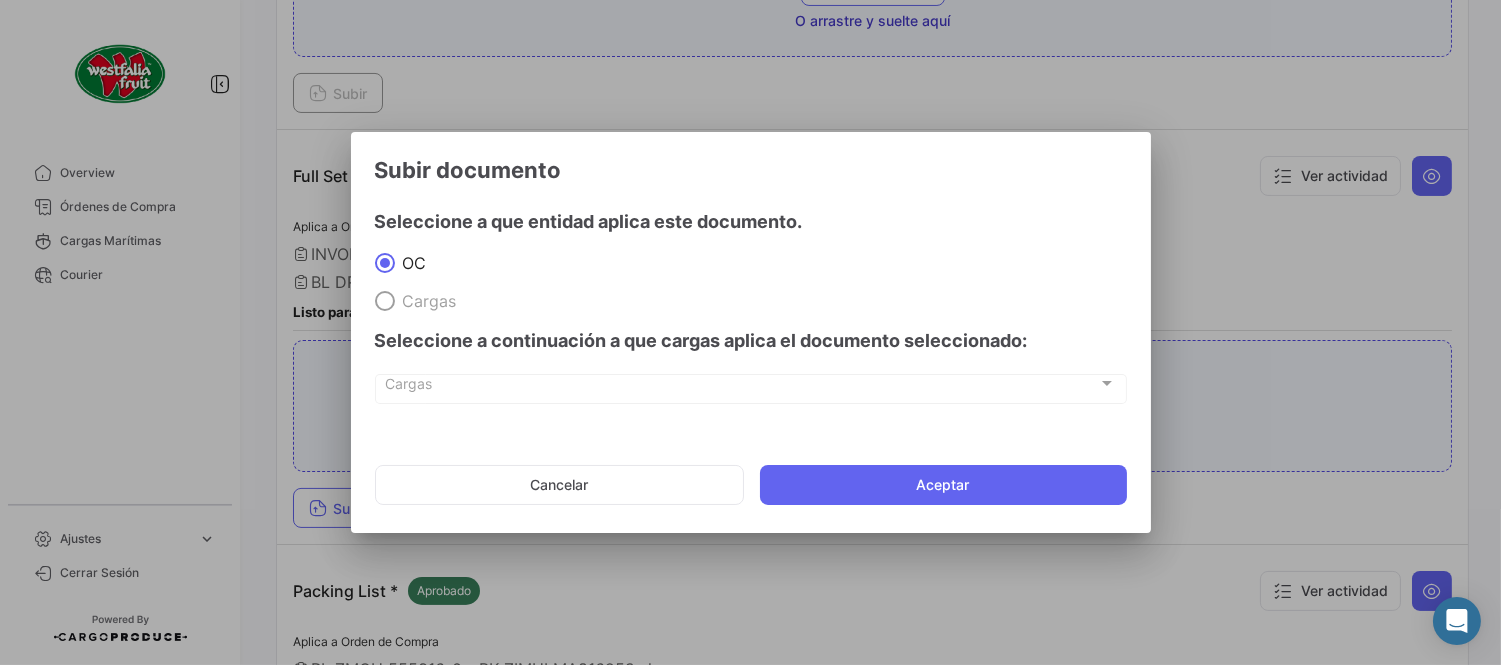 drag, startPoint x: 810, startPoint y: 472, endPoint x: 1060, endPoint y: 656, distance: 310.41263 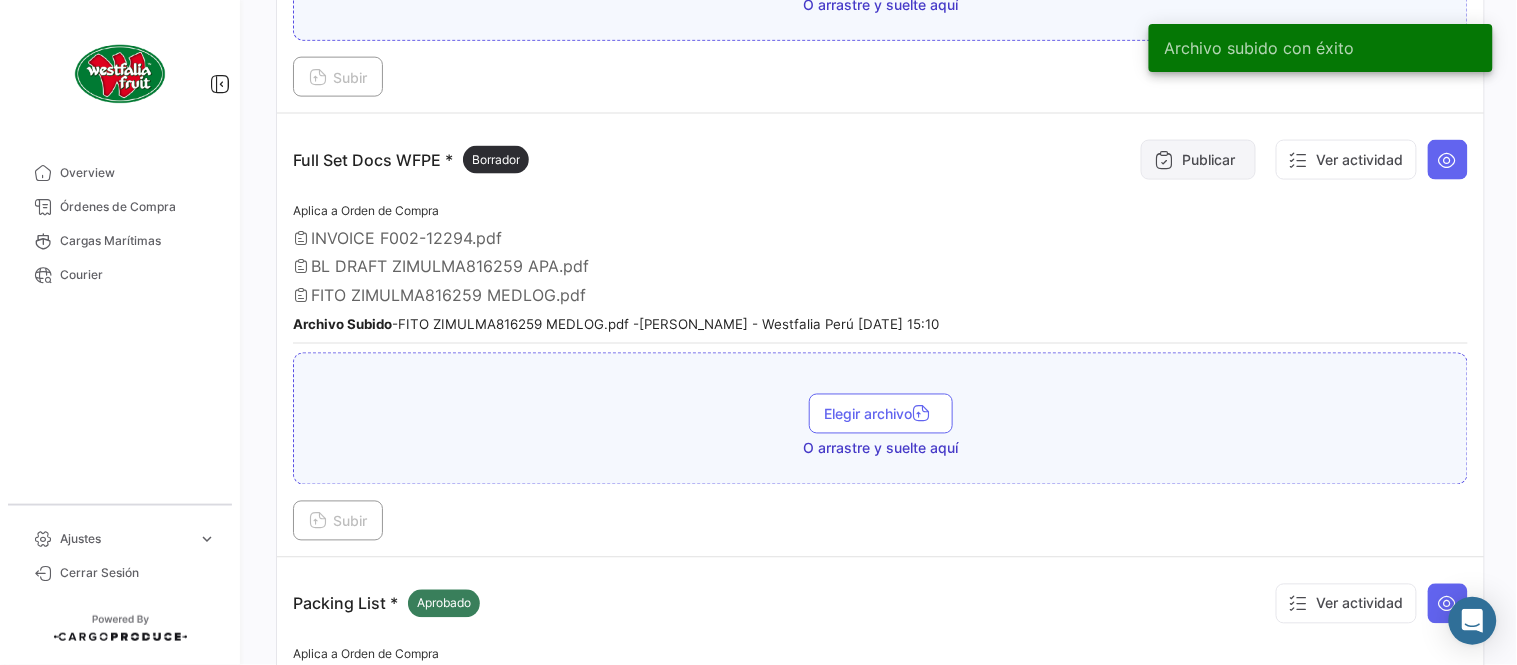 click on "Publicar" at bounding box center (1198, 160) 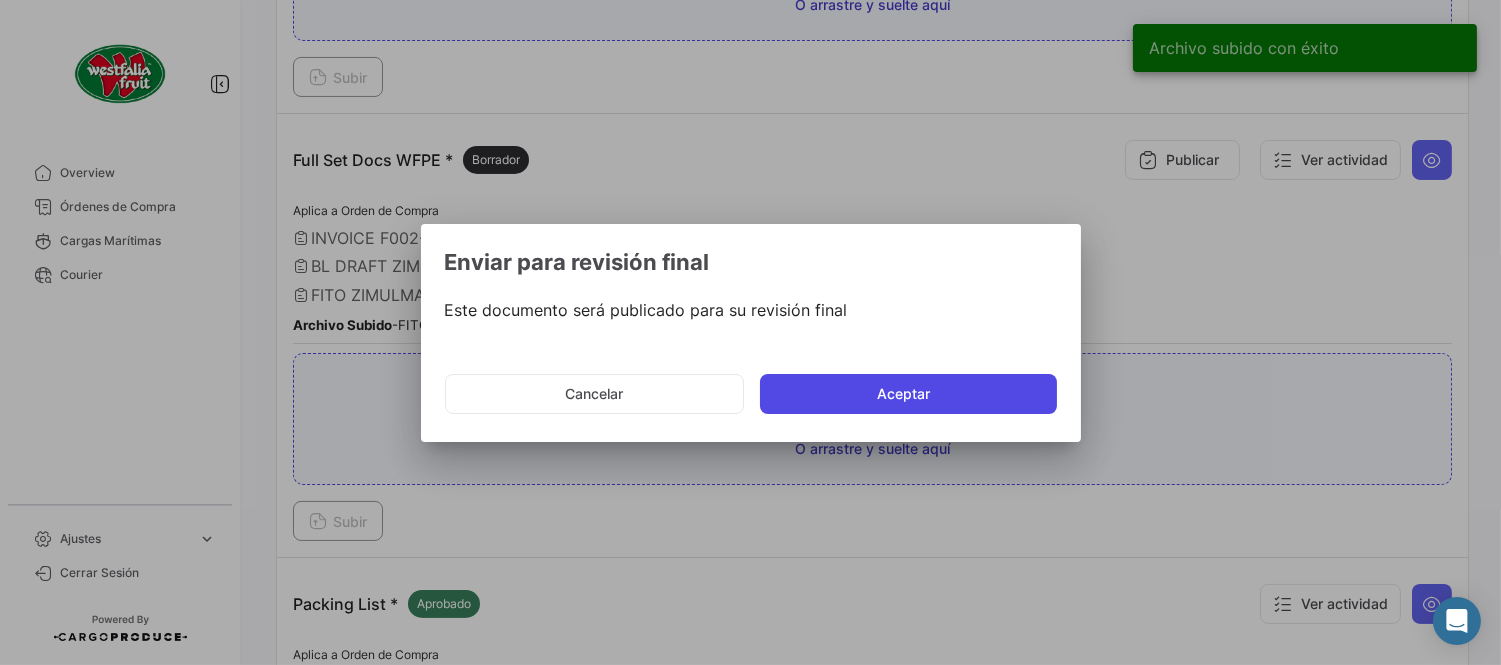 click on "Aceptar" 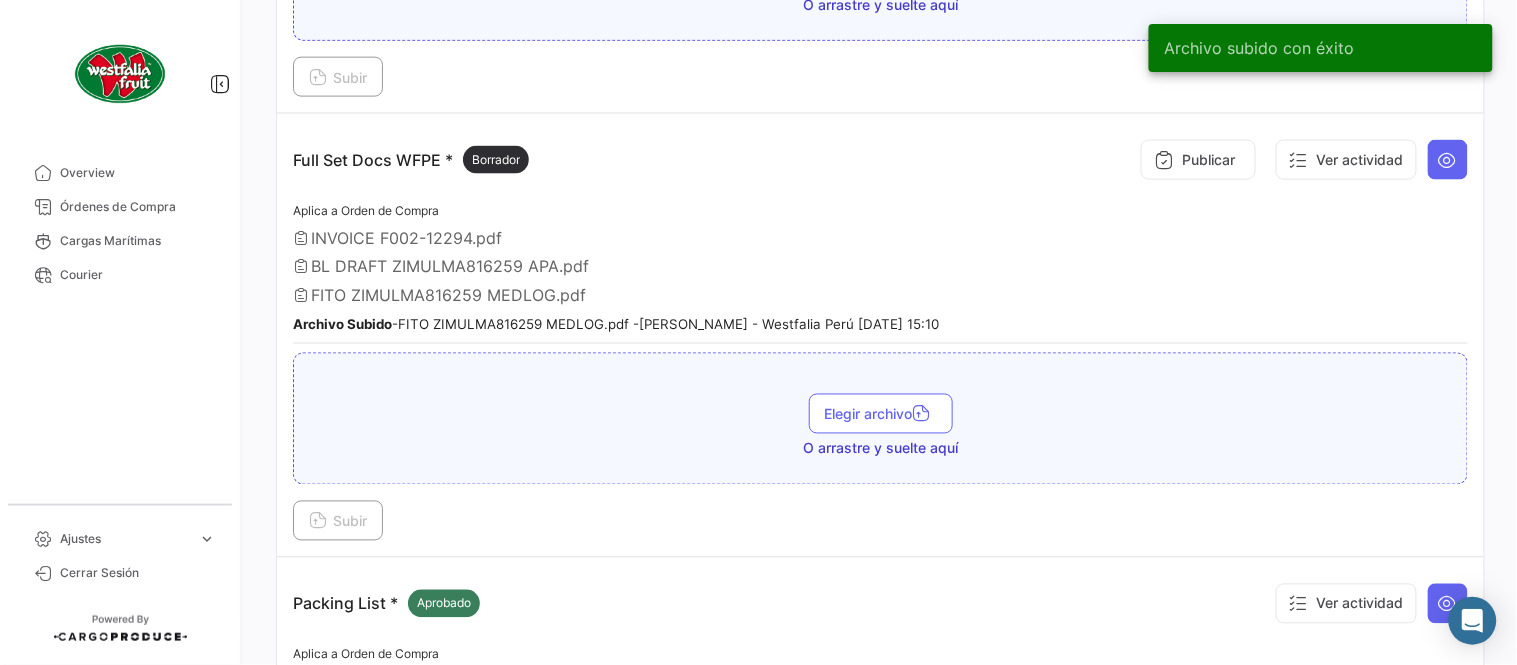 type 